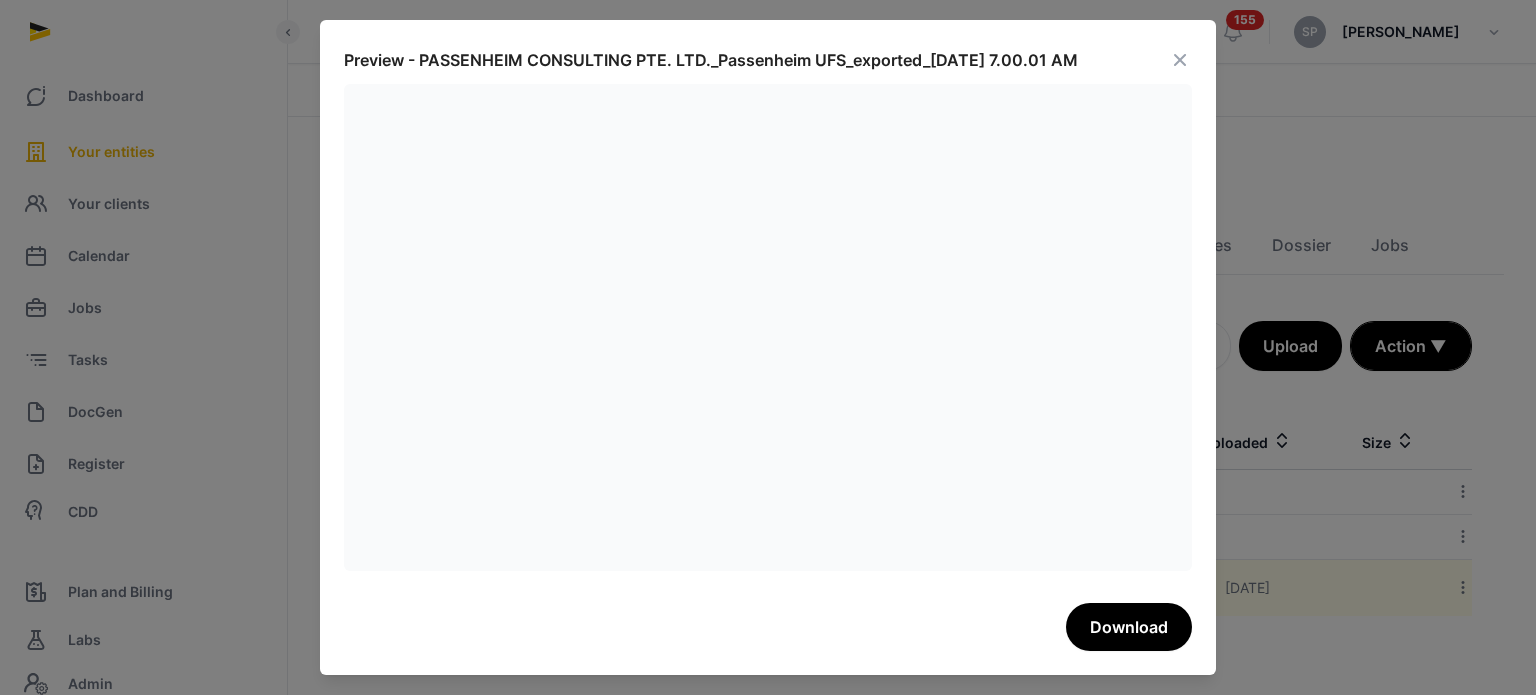 scroll, scrollTop: 0, scrollLeft: 0, axis: both 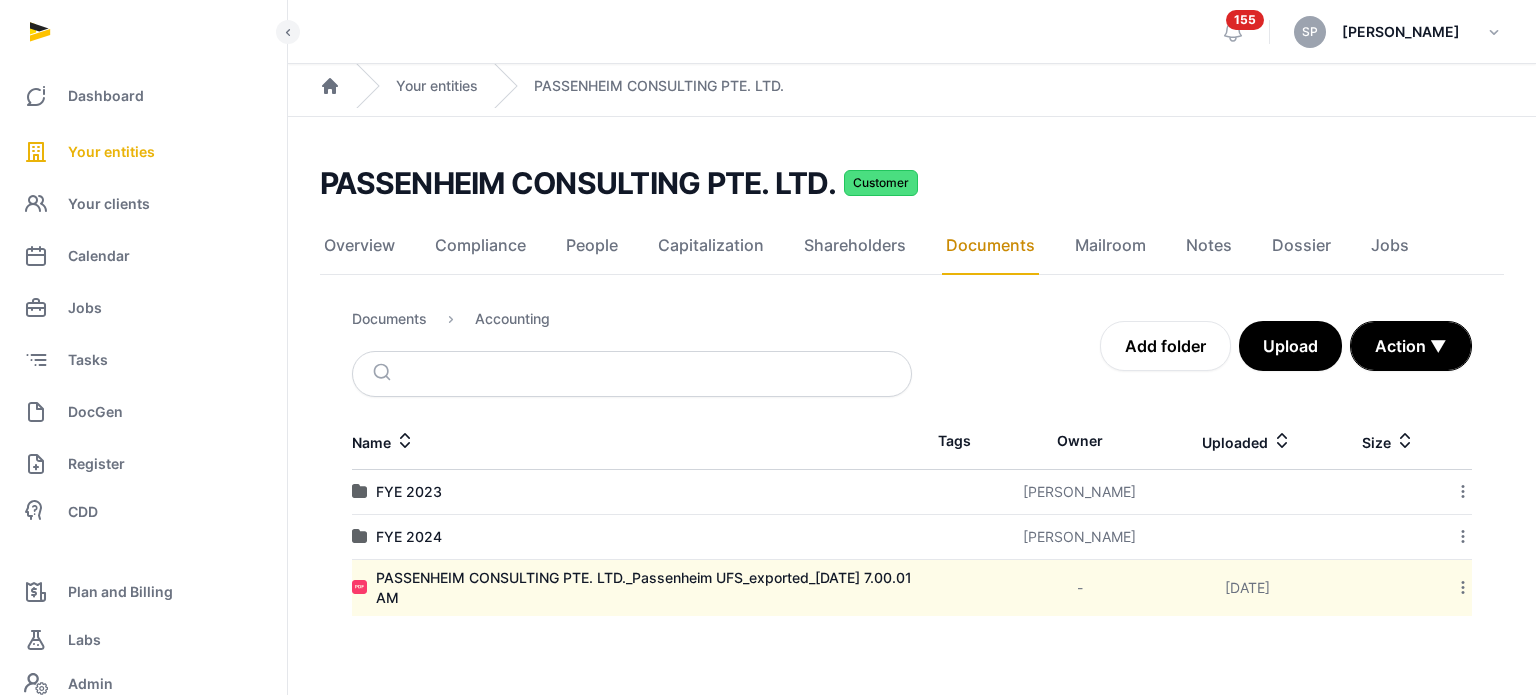 click on "Documents  Accounting" at bounding box center [451, 323] 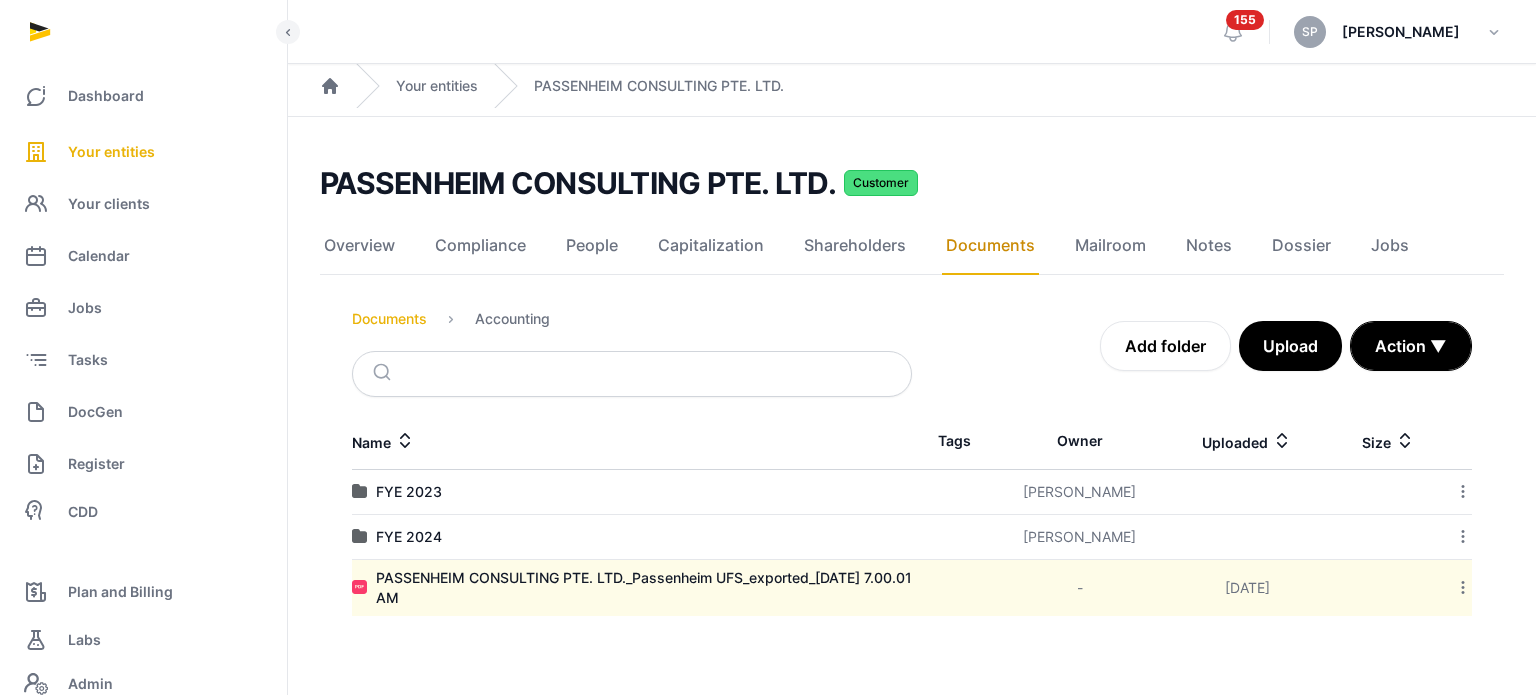 click on "Documents" at bounding box center (389, 319) 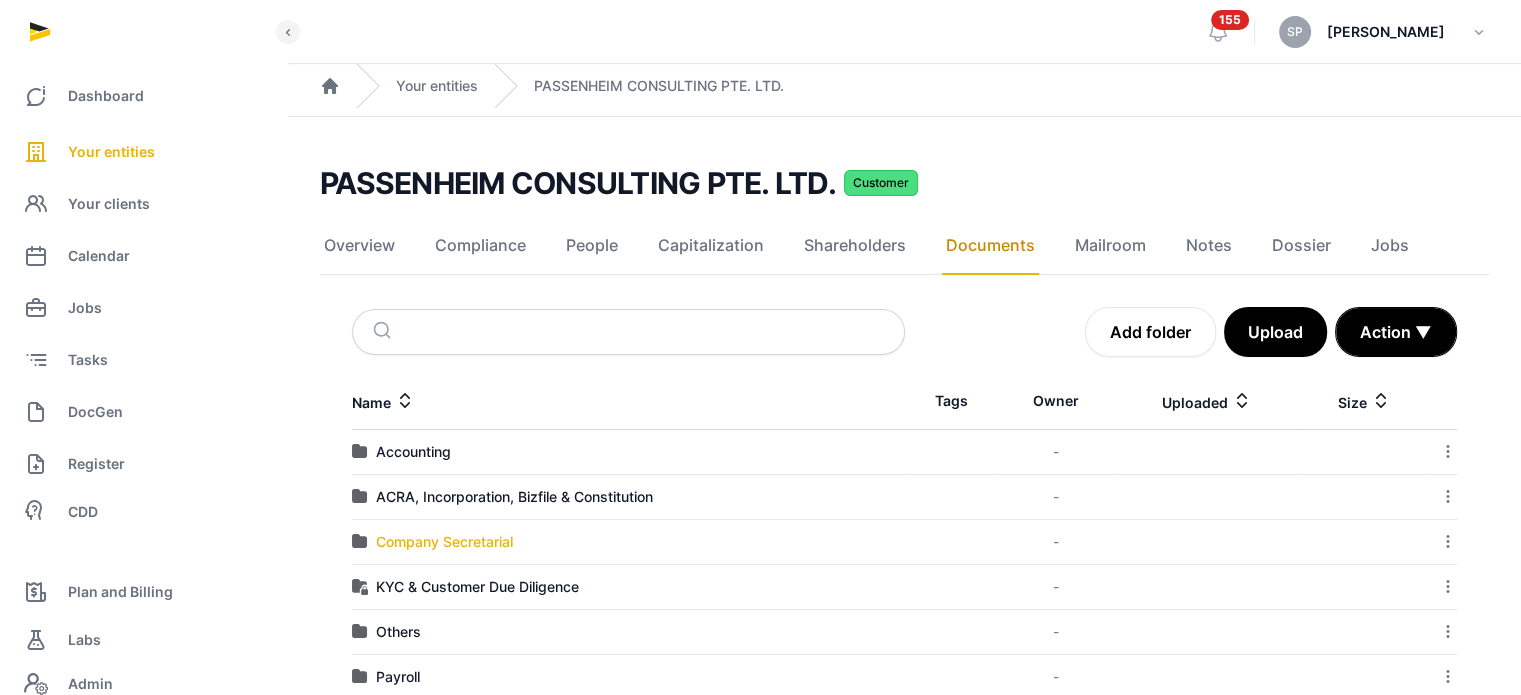 click on "Company Secretarial" at bounding box center (444, 542) 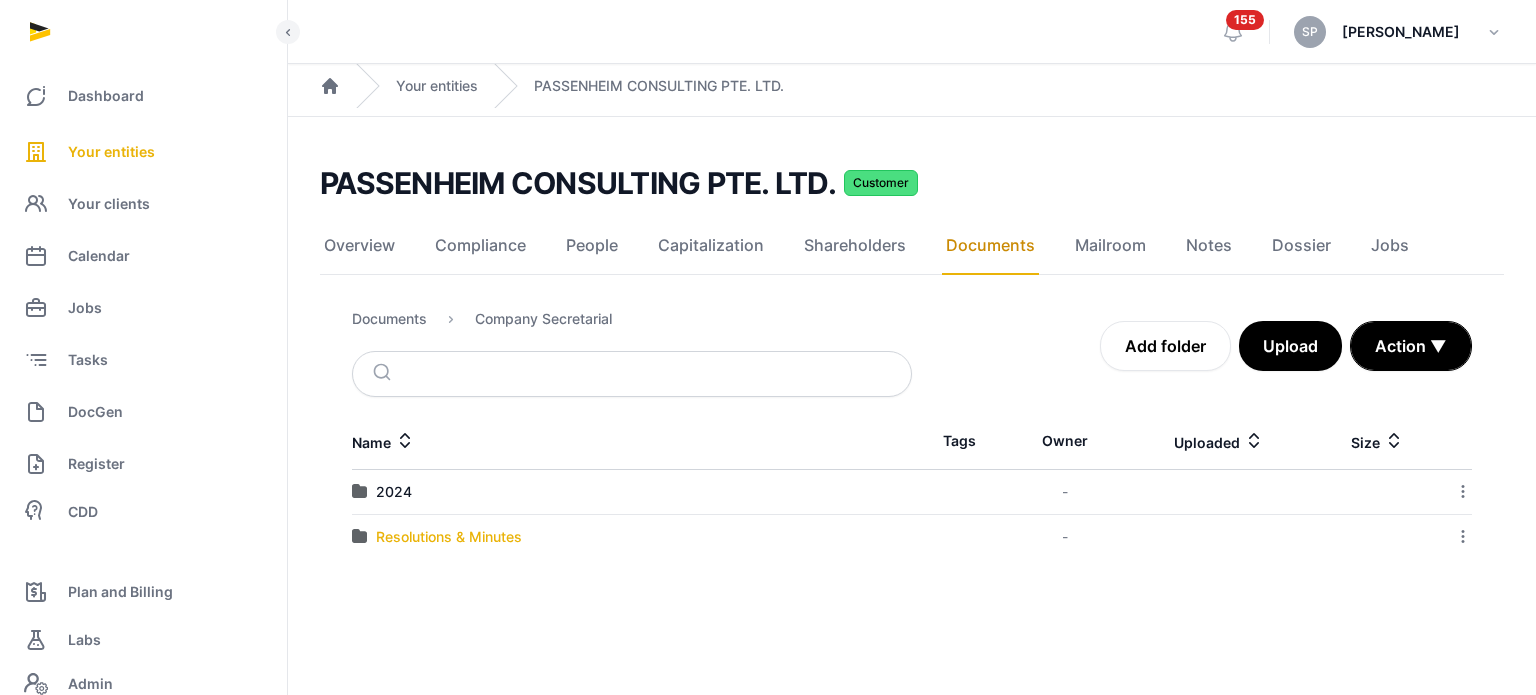click on "Resolutions & Minutes" at bounding box center (449, 537) 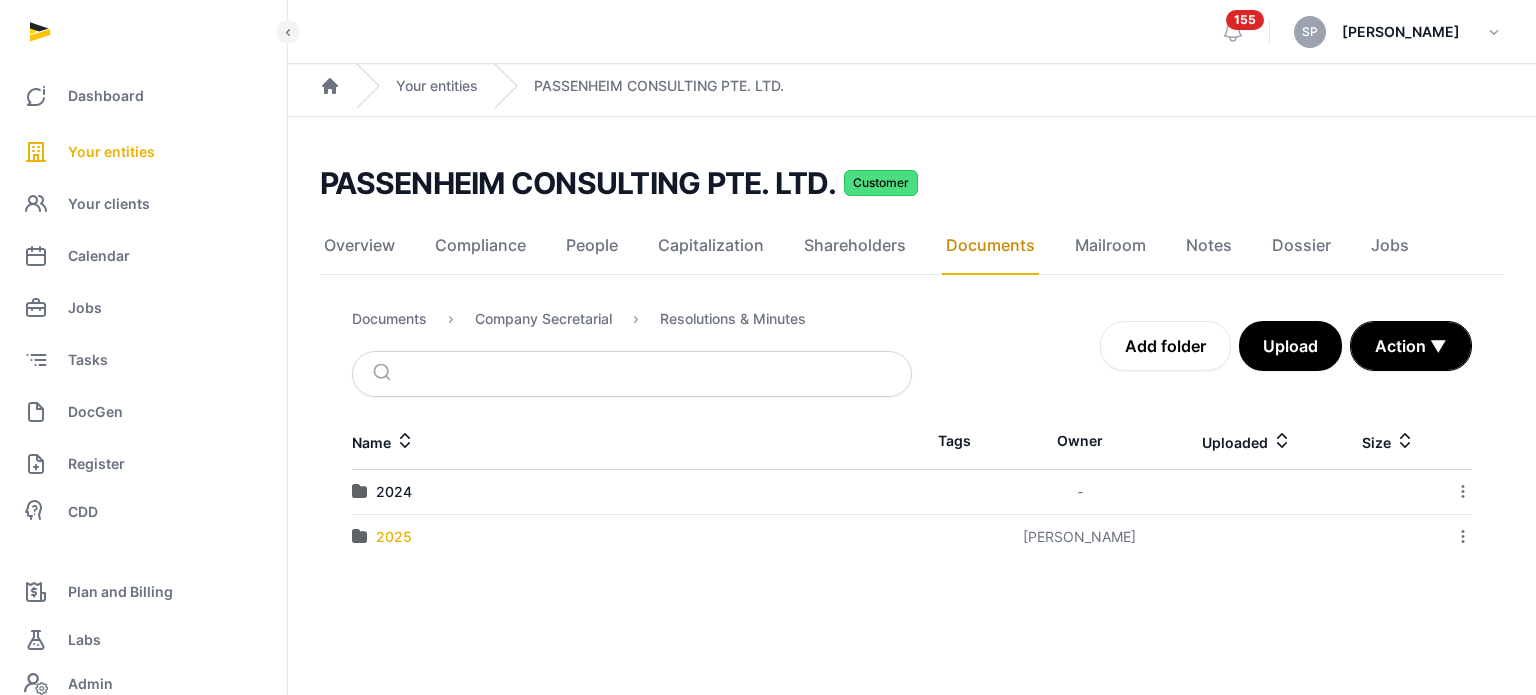 click on "2025" at bounding box center [394, 537] 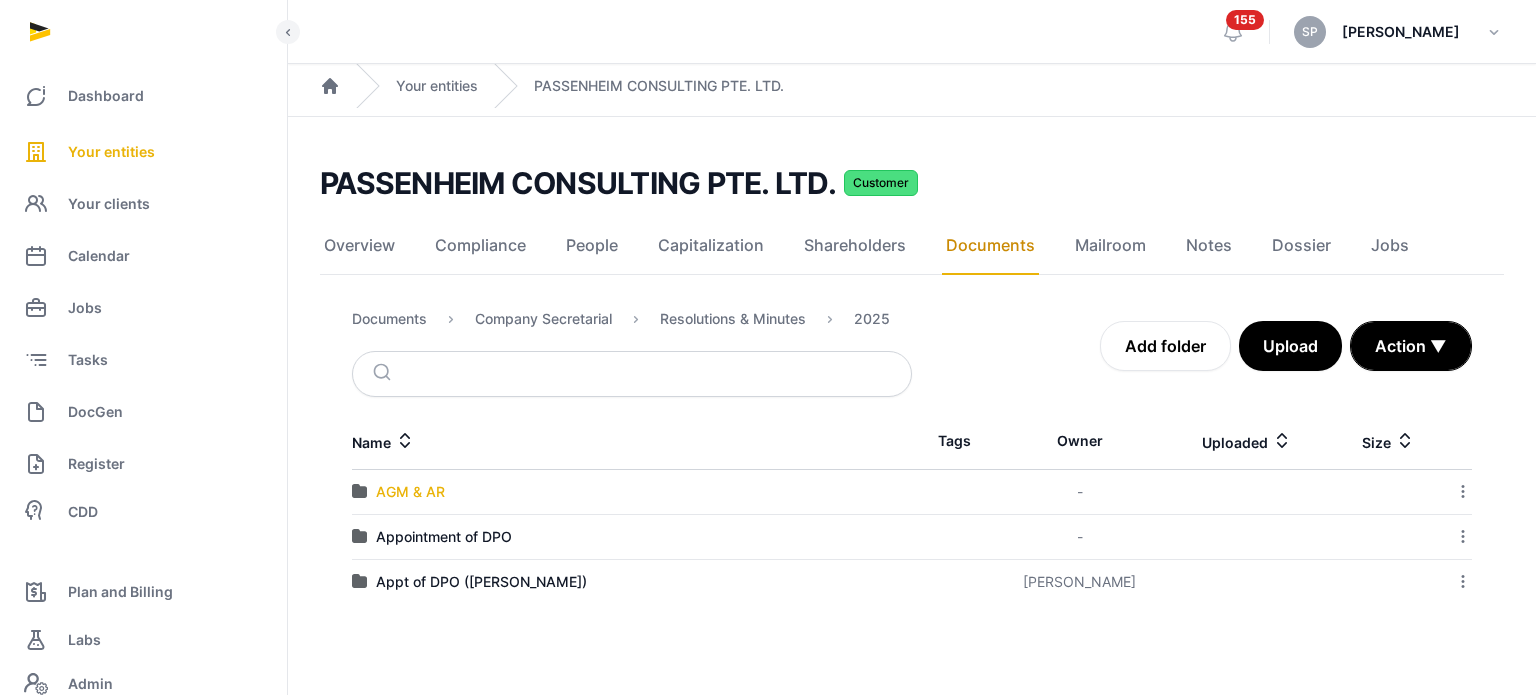click on "AGM & AR" at bounding box center (410, 492) 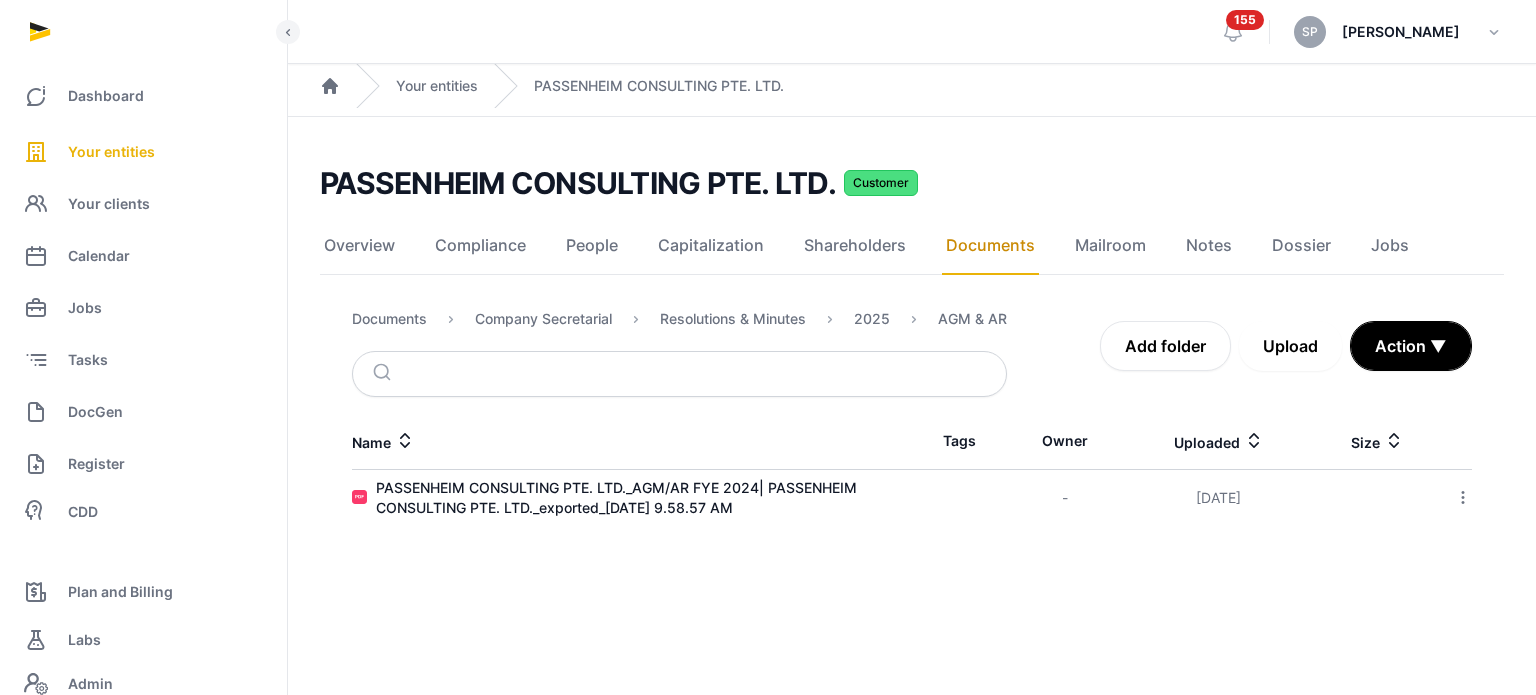 click on "Upload" at bounding box center [1290, 346] 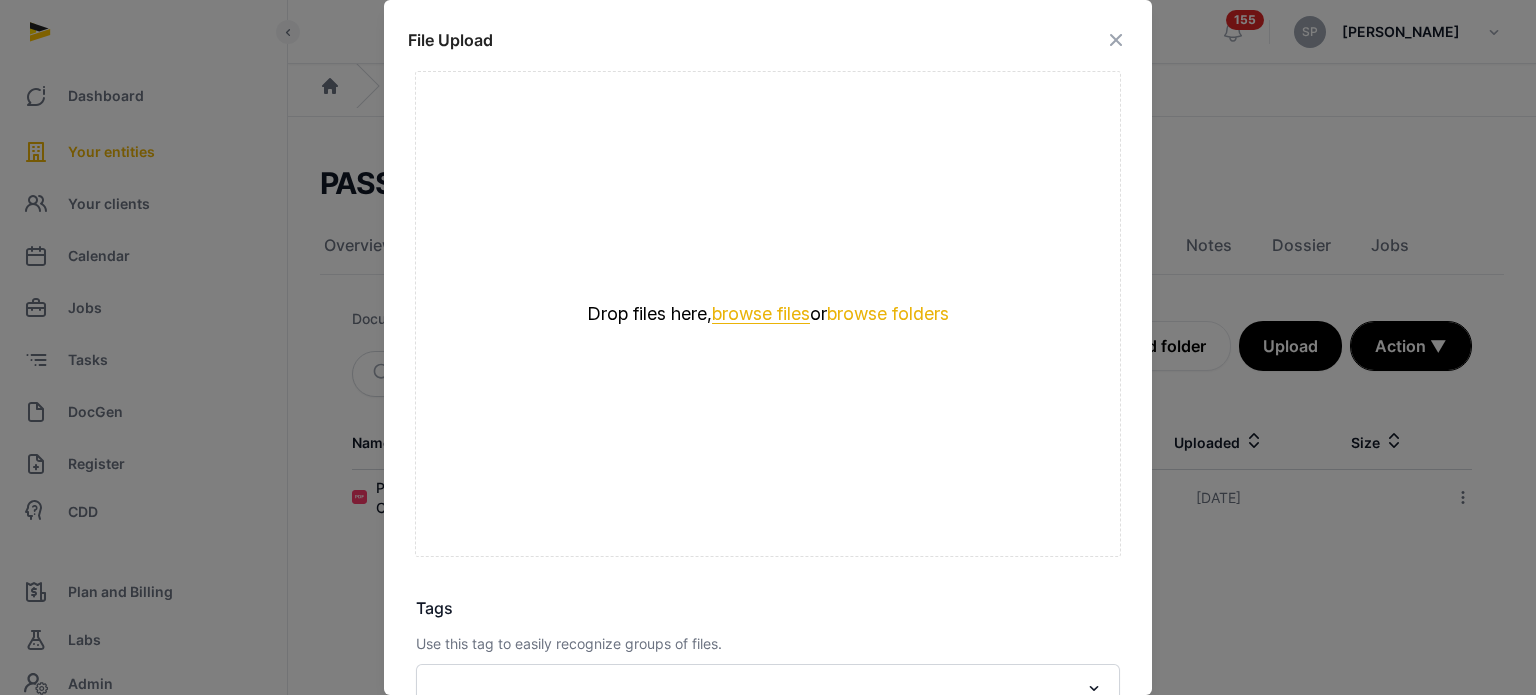 click on "browse files" at bounding box center [761, 314] 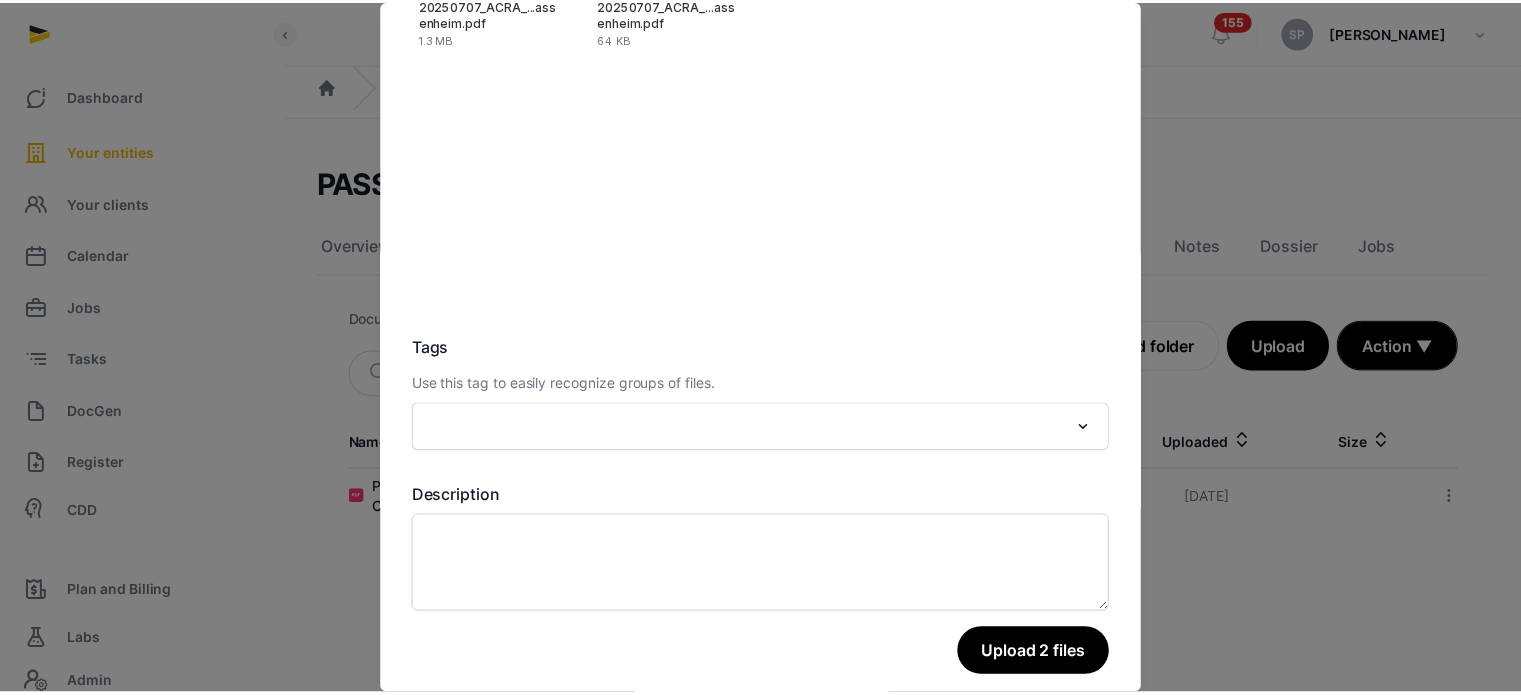 scroll, scrollTop: 282, scrollLeft: 0, axis: vertical 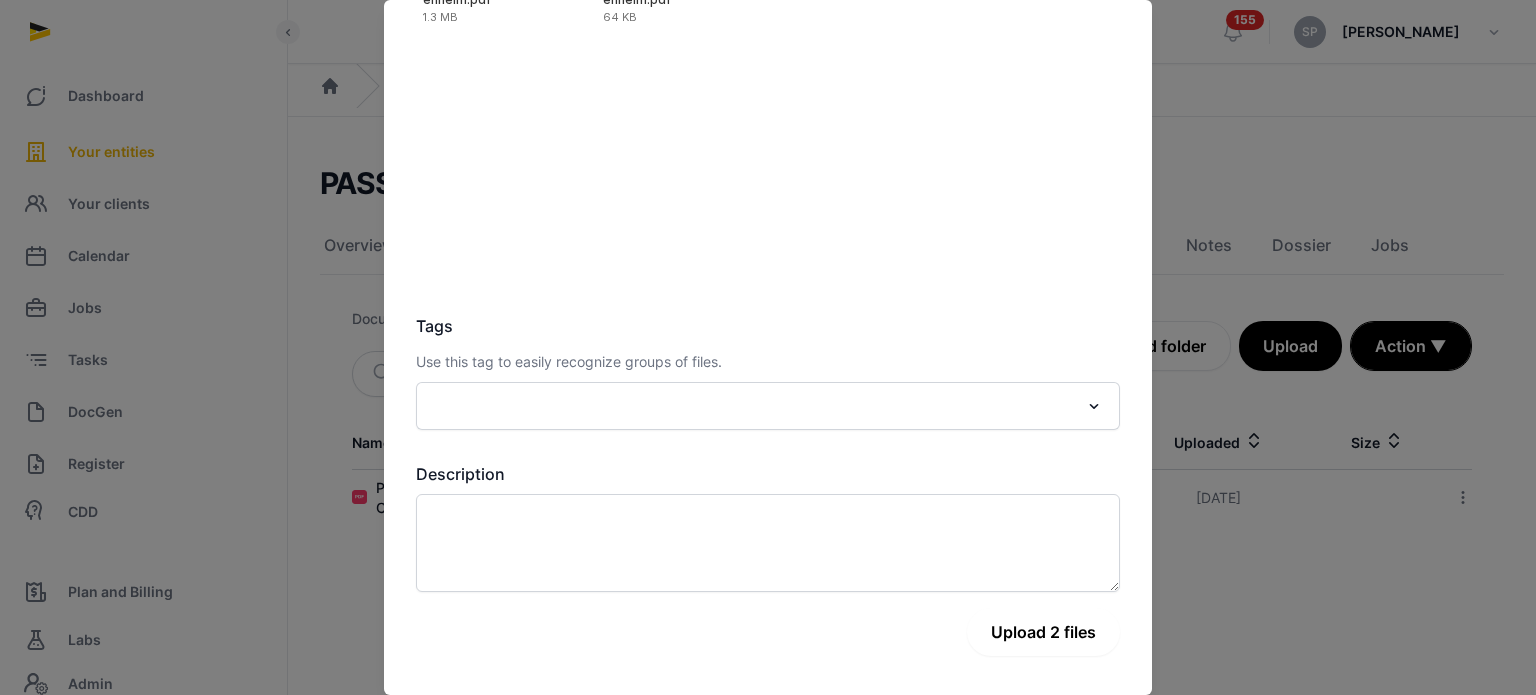 click on "Upload 2 files" at bounding box center (1043, 632) 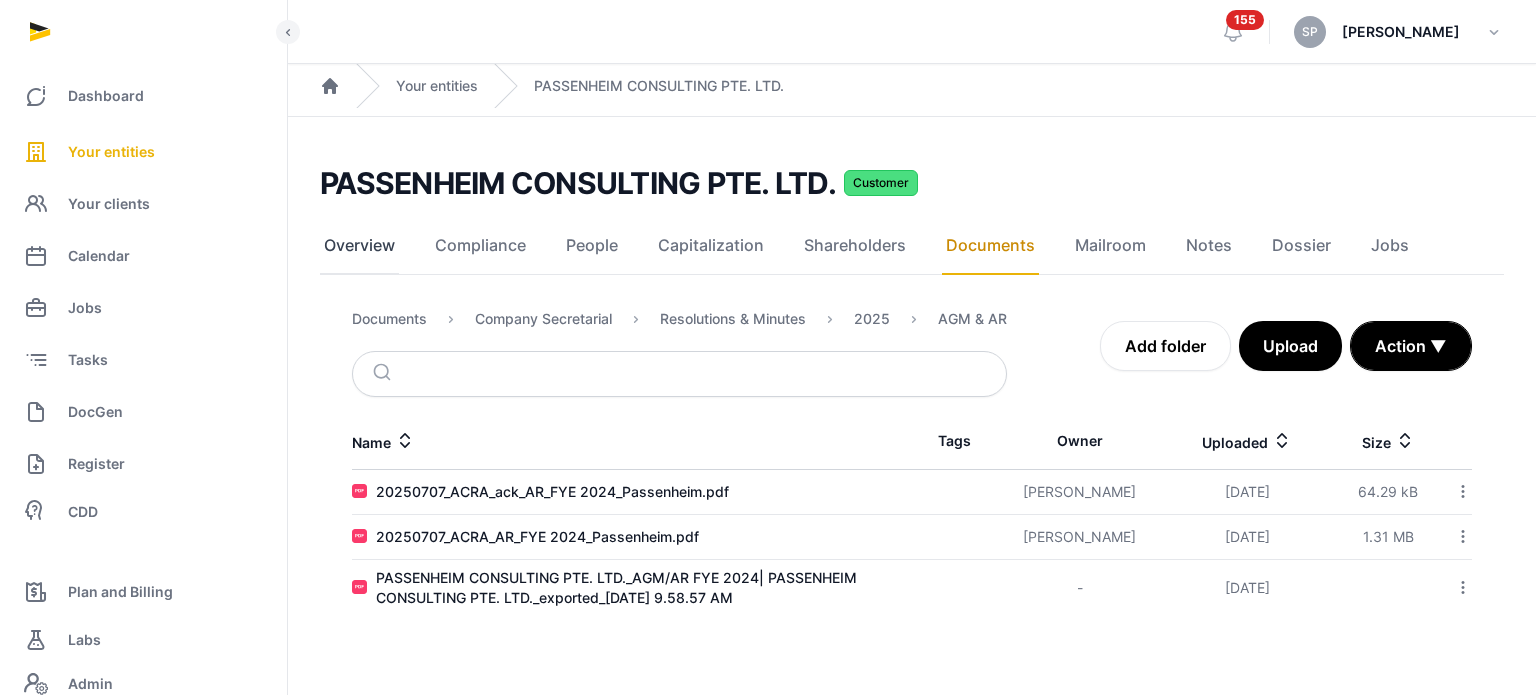 click on "Overview" 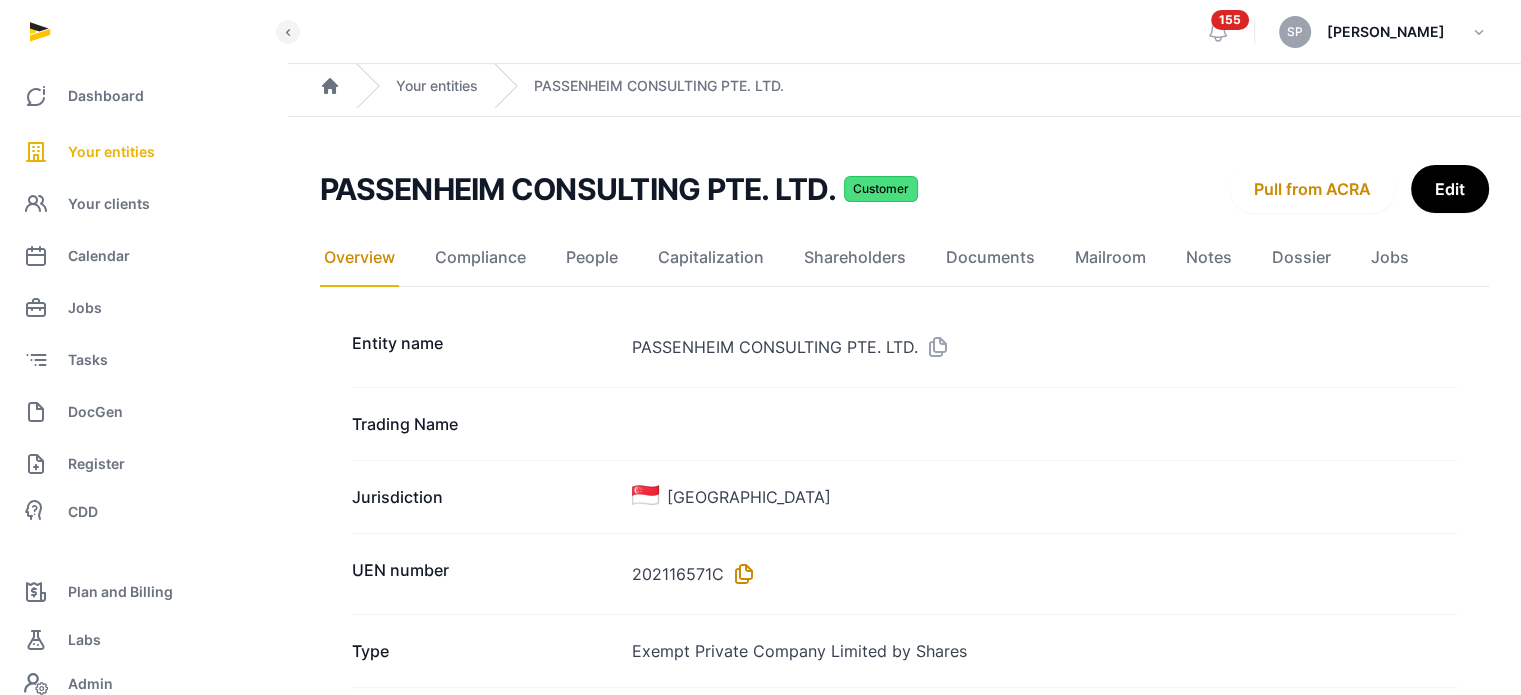 click at bounding box center (740, 574) 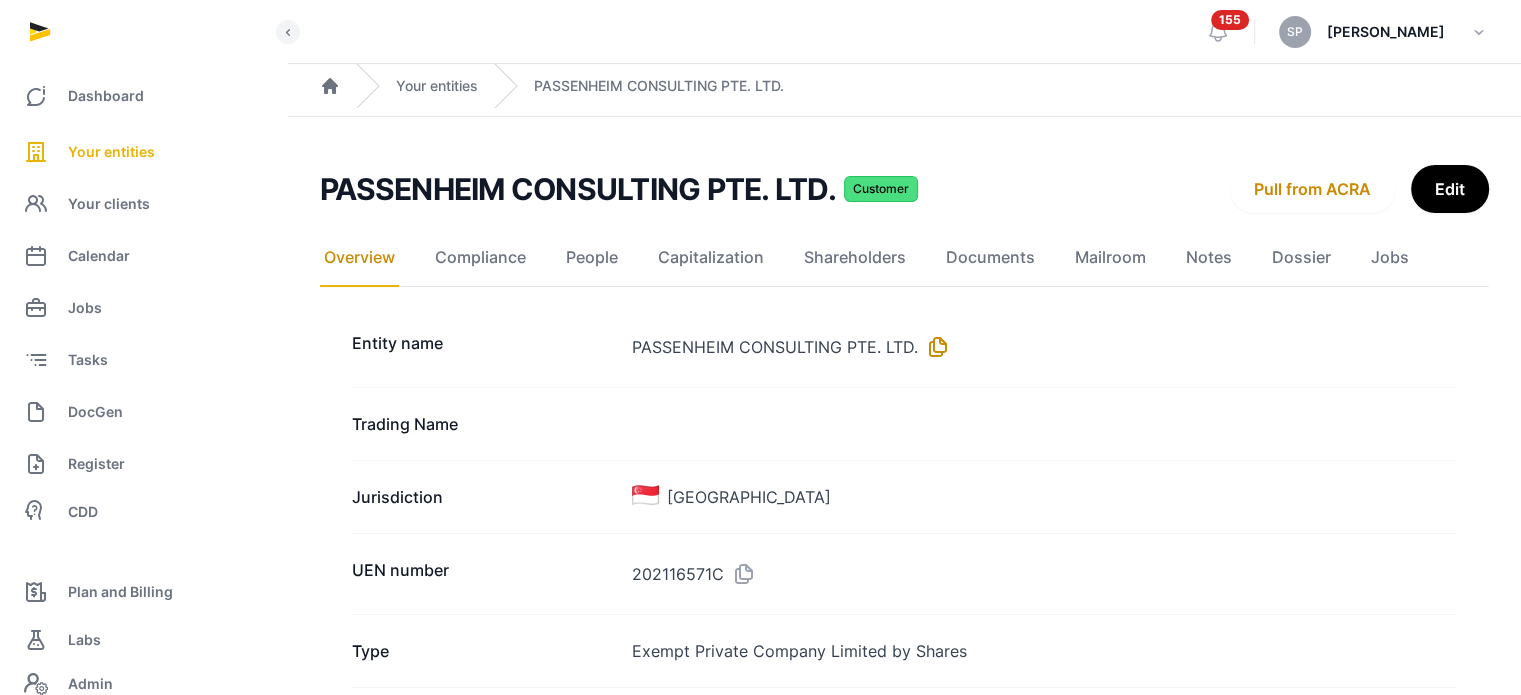 click at bounding box center (934, 347) 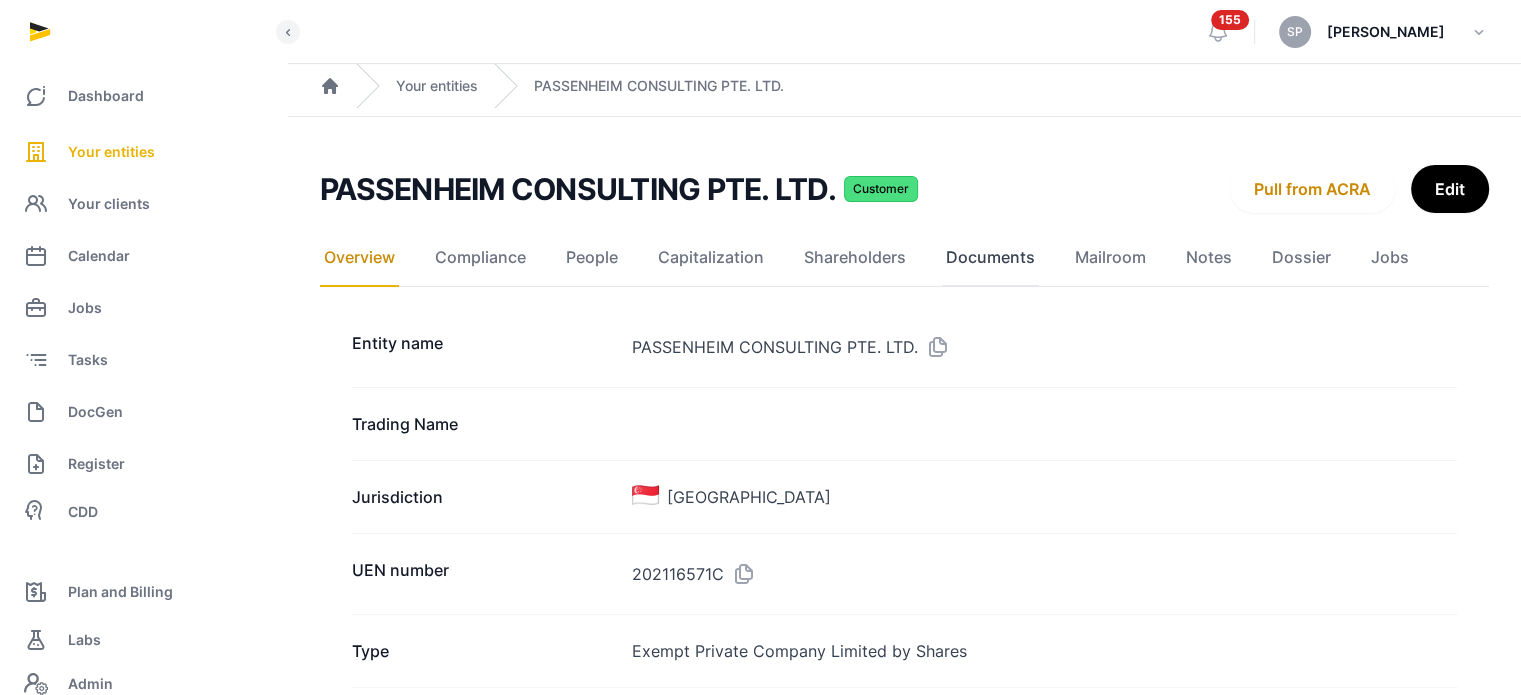 click on "Documents" 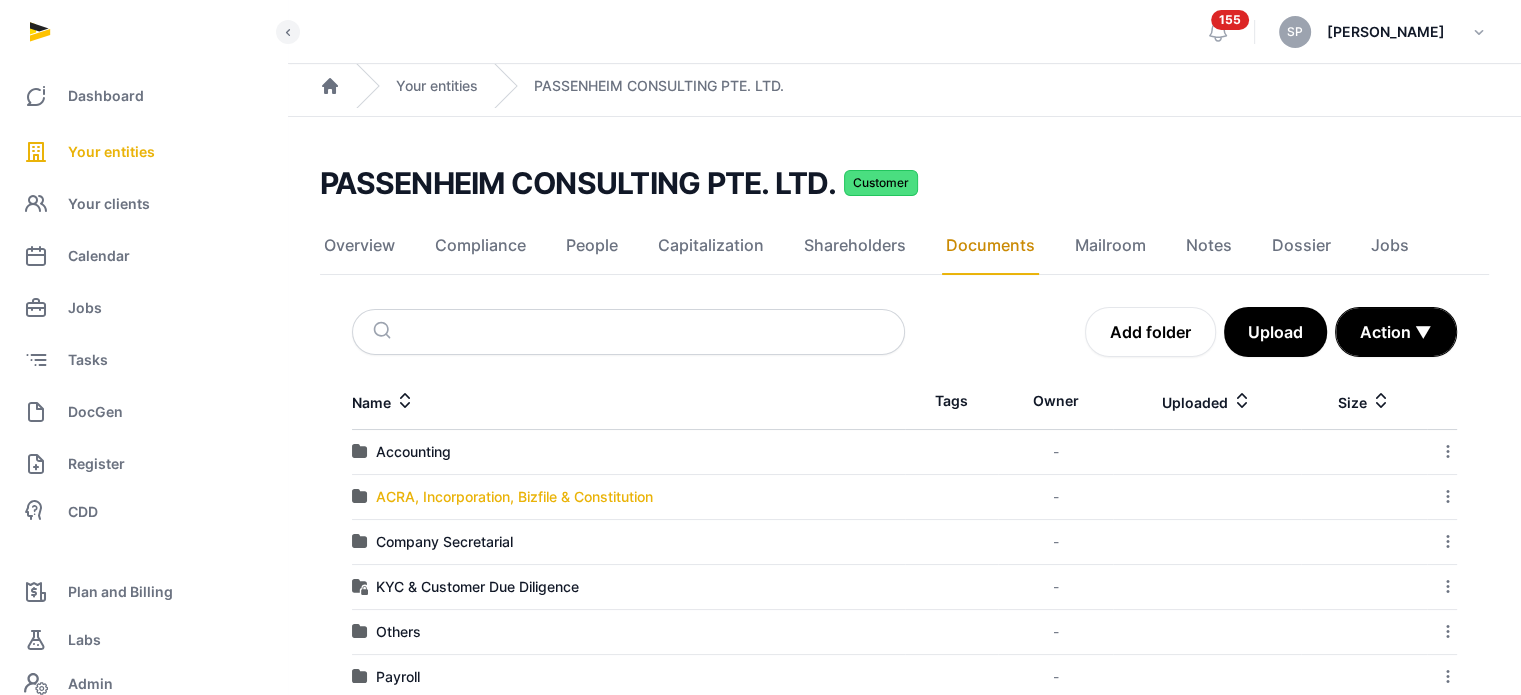 click on "ACRA, Incorporation, Bizfile & Constitution" at bounding box center (514, 497) 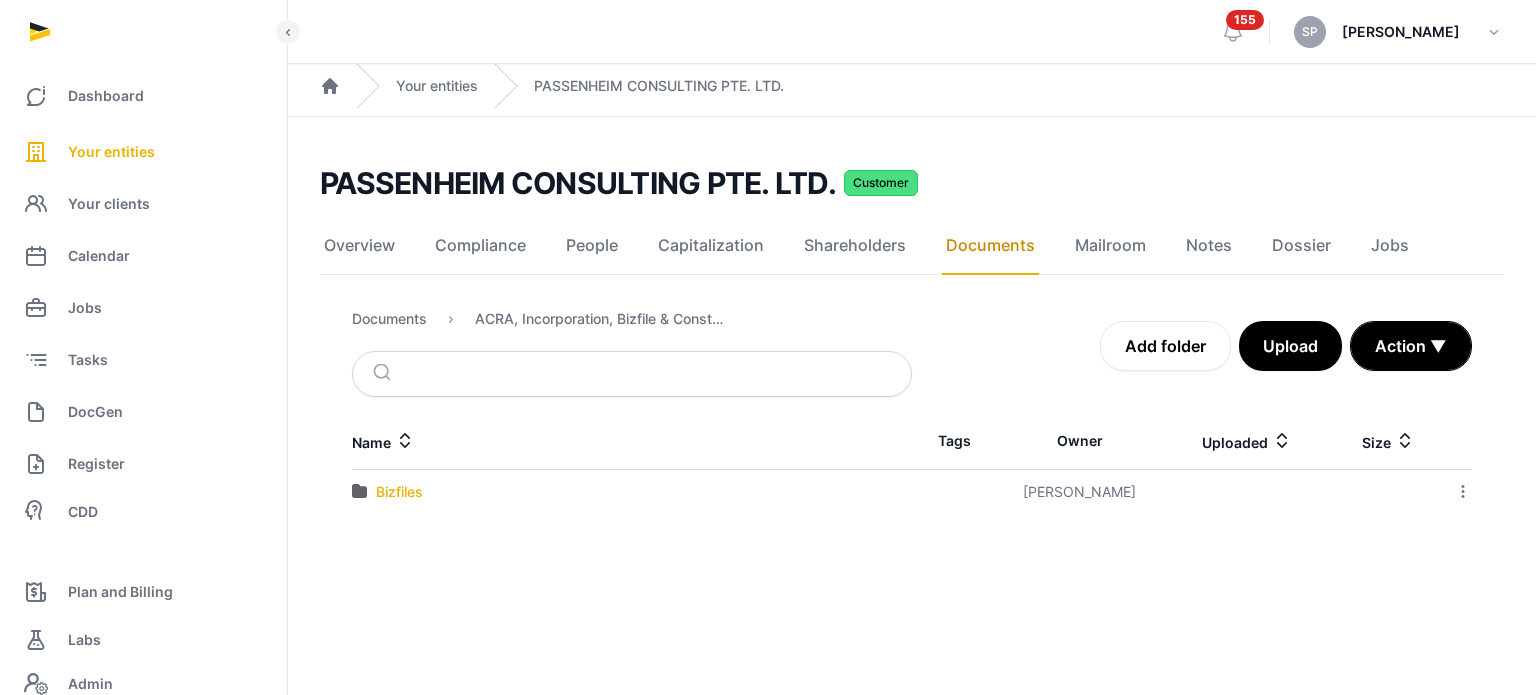 click on "Bizfiles" at bounding box center [399, 492] 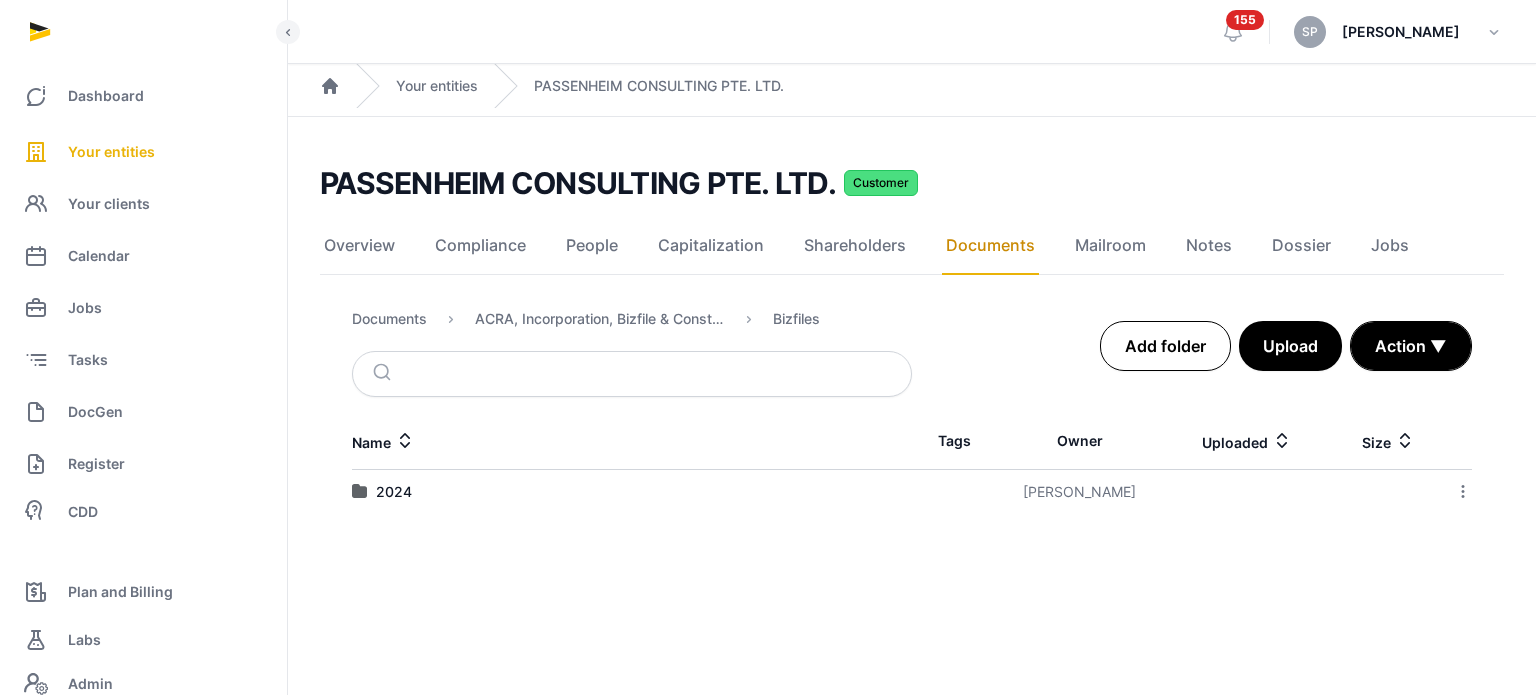 click on "Add folder" at bounding box center [1165, 346] 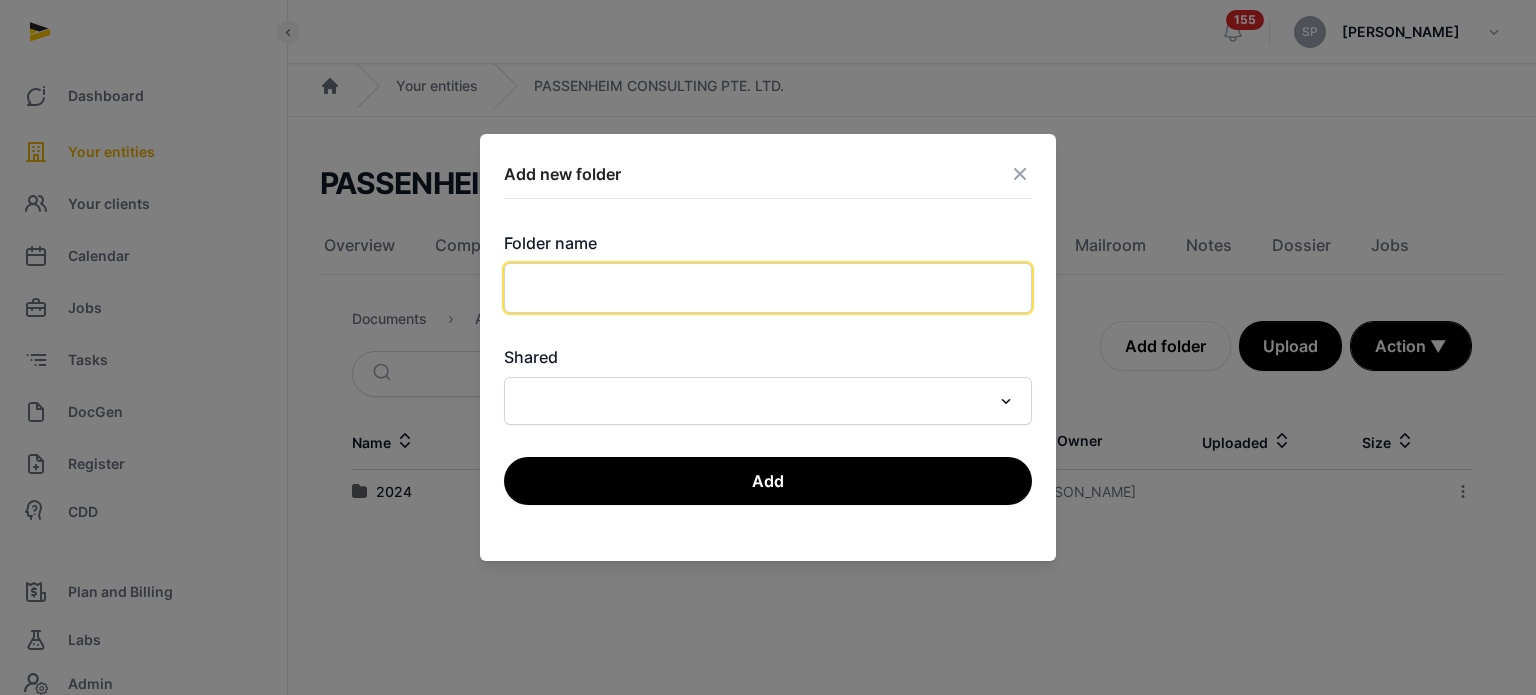 click 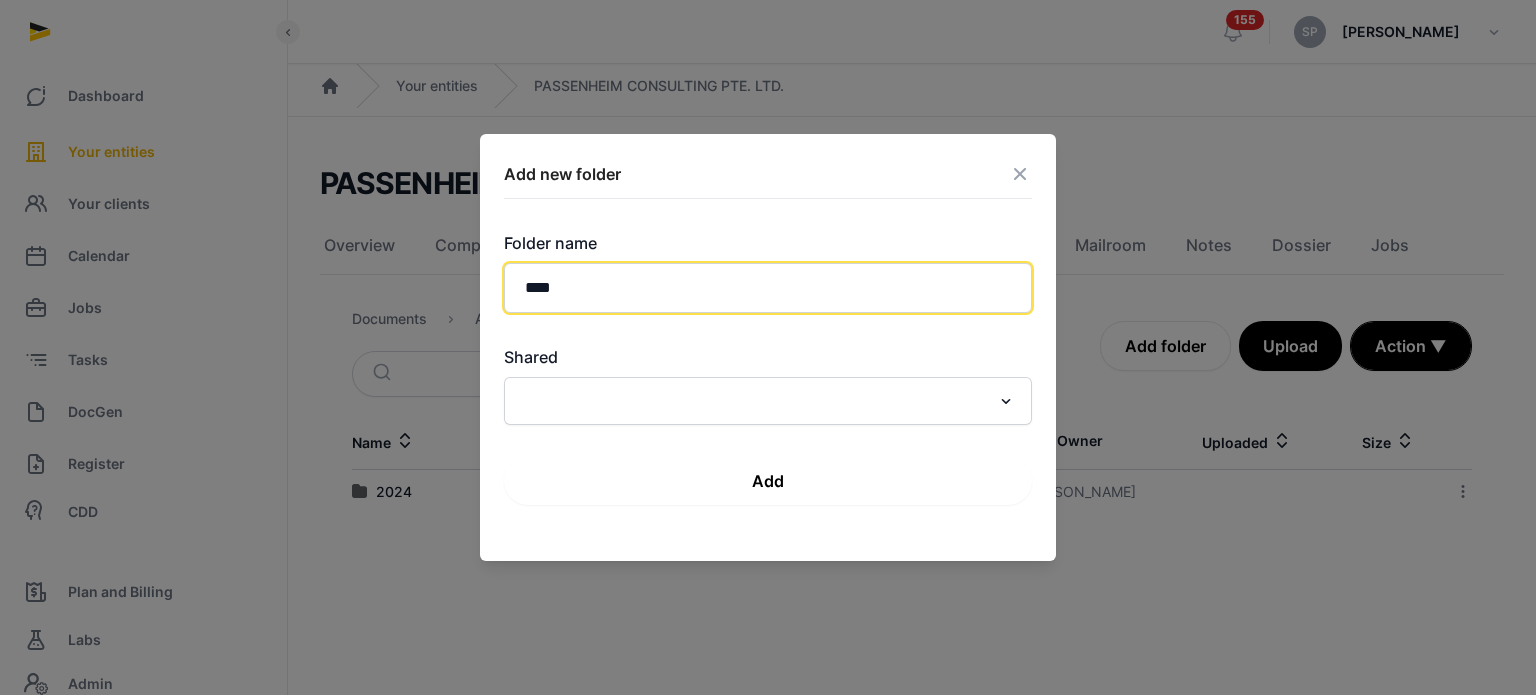 type on "****" 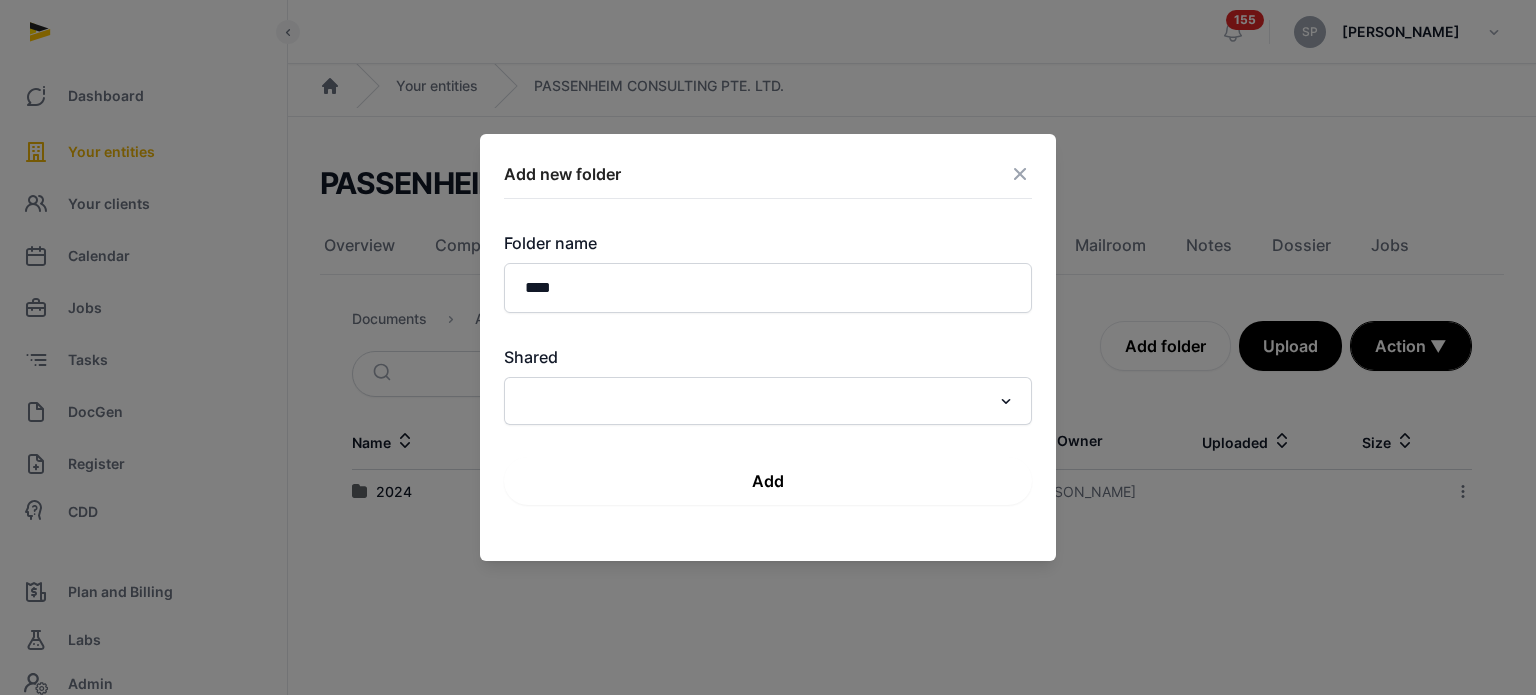 click on "Add" at bounding box center (768, 481) 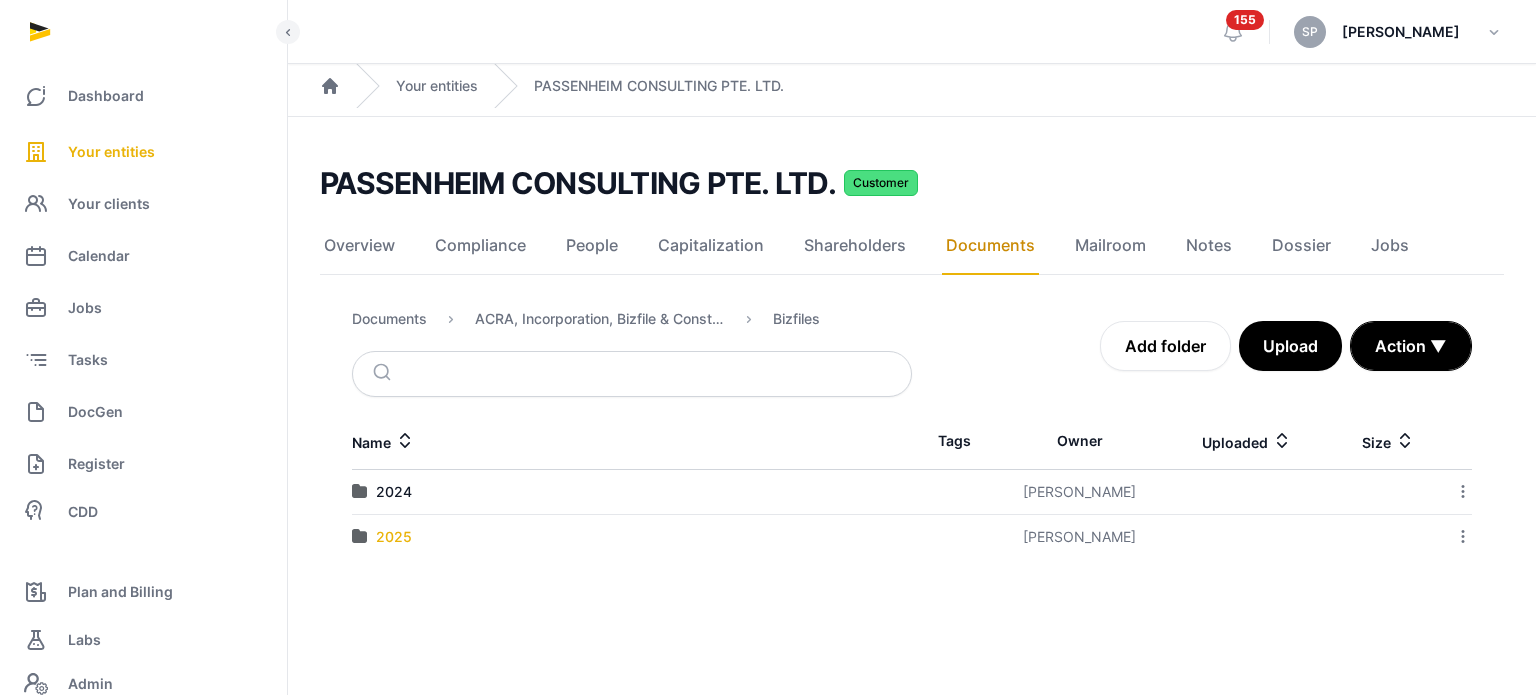 click on "2025" at bounding box center [394, 537] 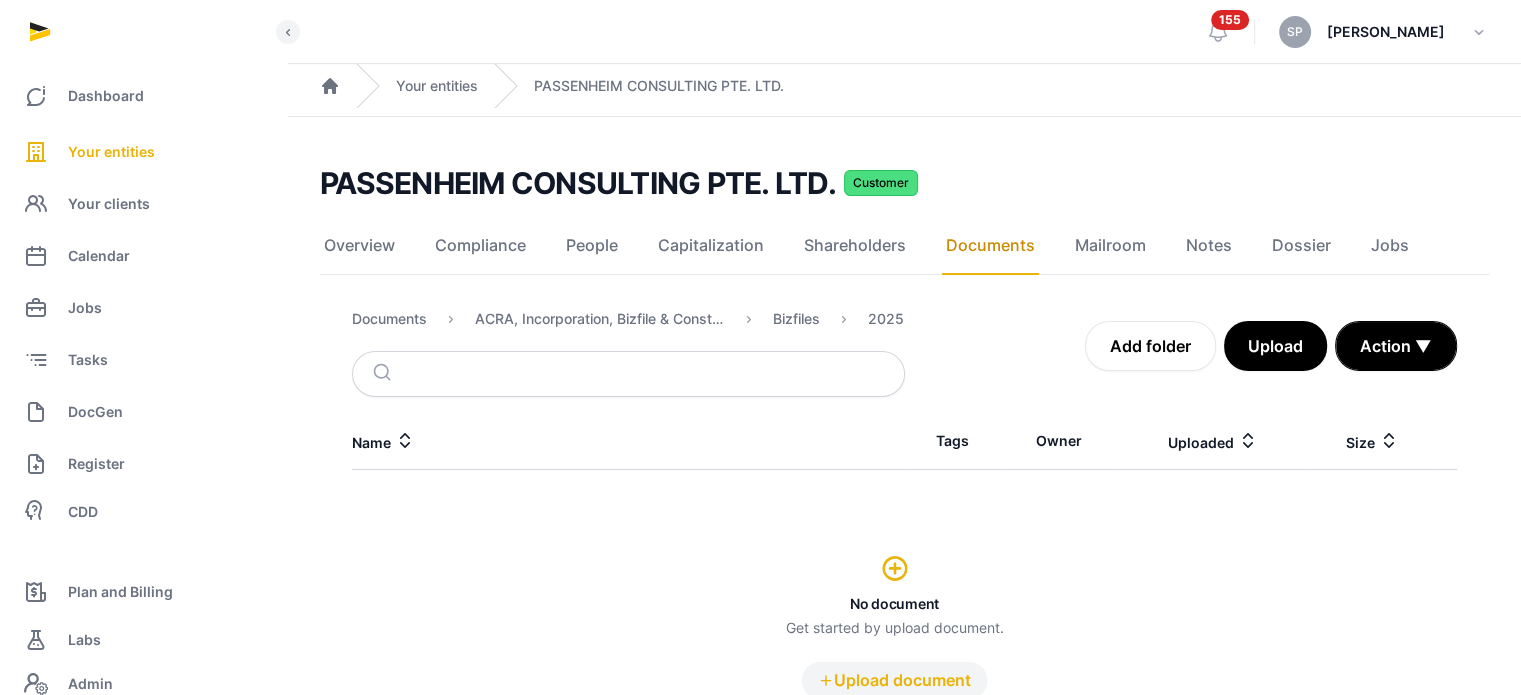 click on "Upload document" at bounding box center [894, 680] 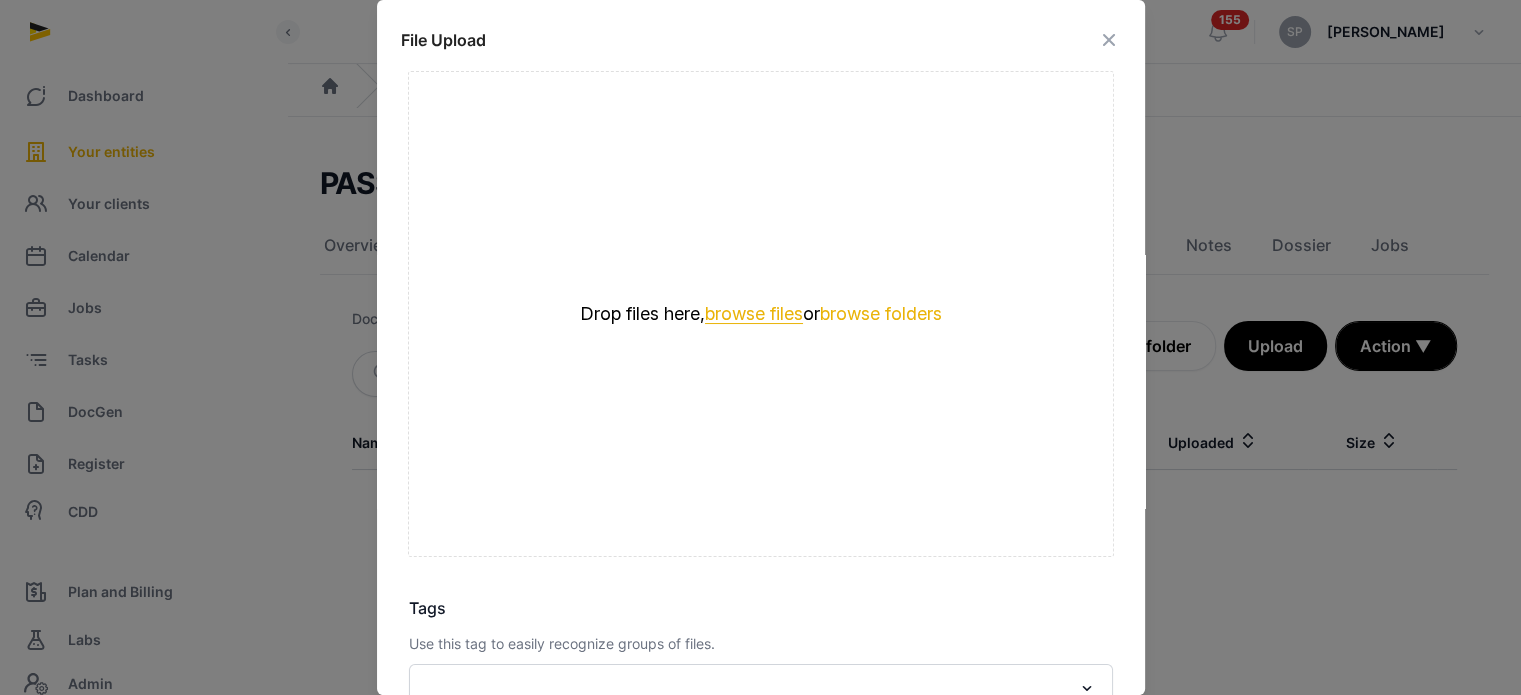 click on "browse files" at bounding box center [754, 314] 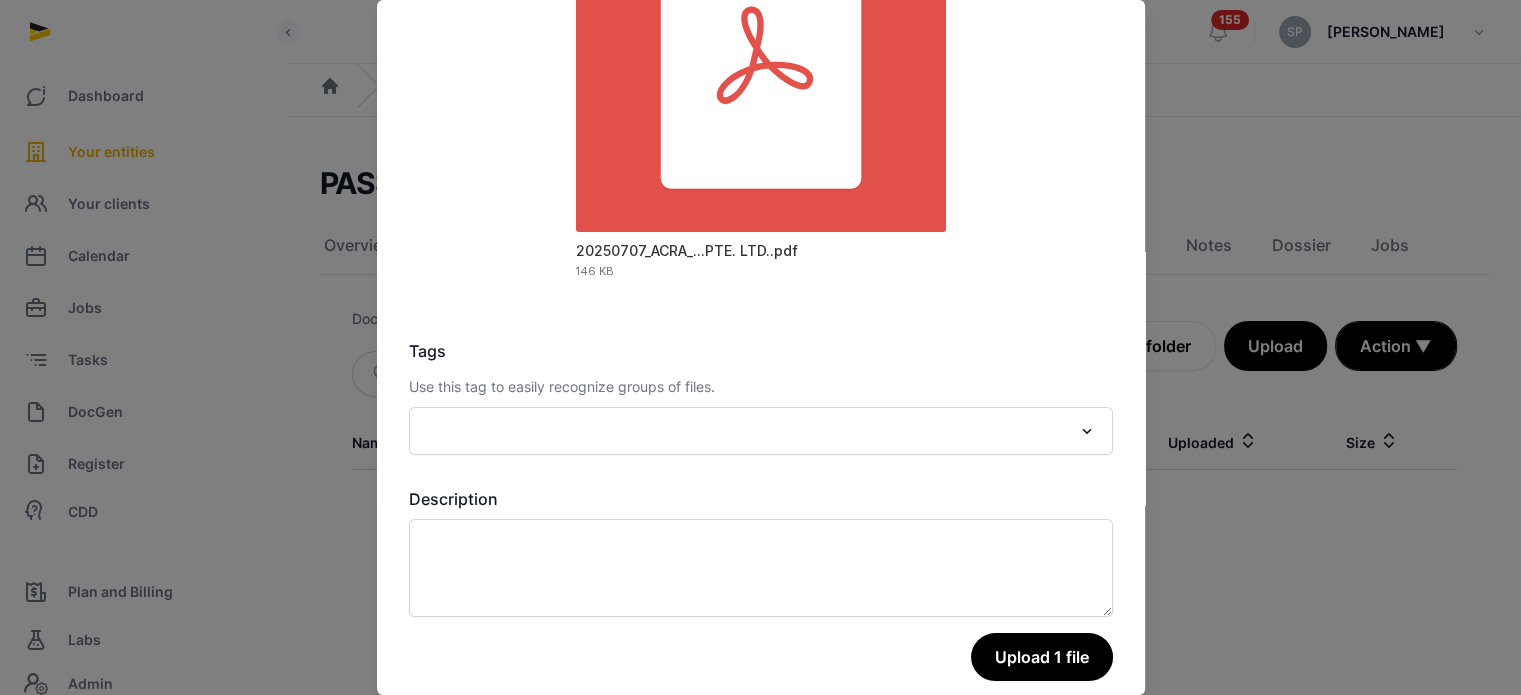 scroll, scrollTop: 282, scrollLeft: 0, axis: vertical 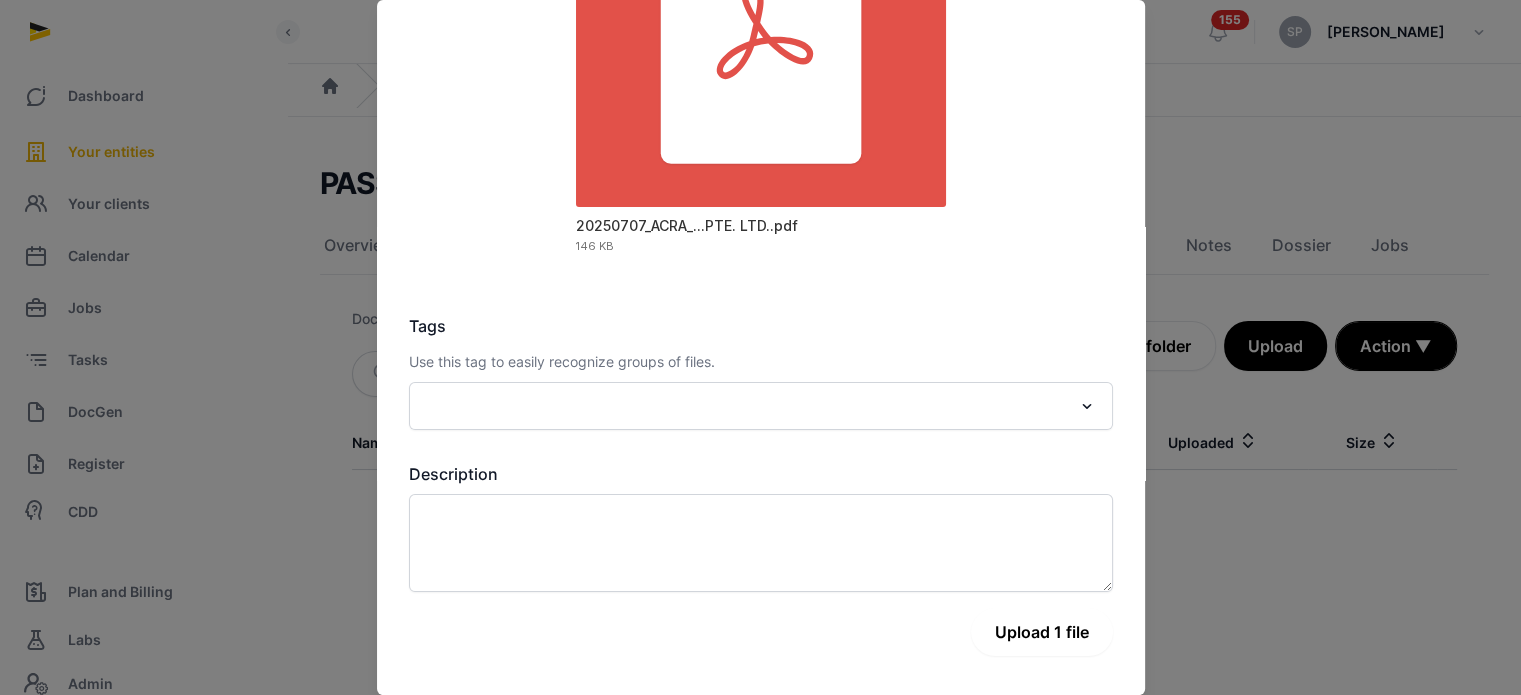 click on "Upload 1 file" at bounding box center (1042, 632) 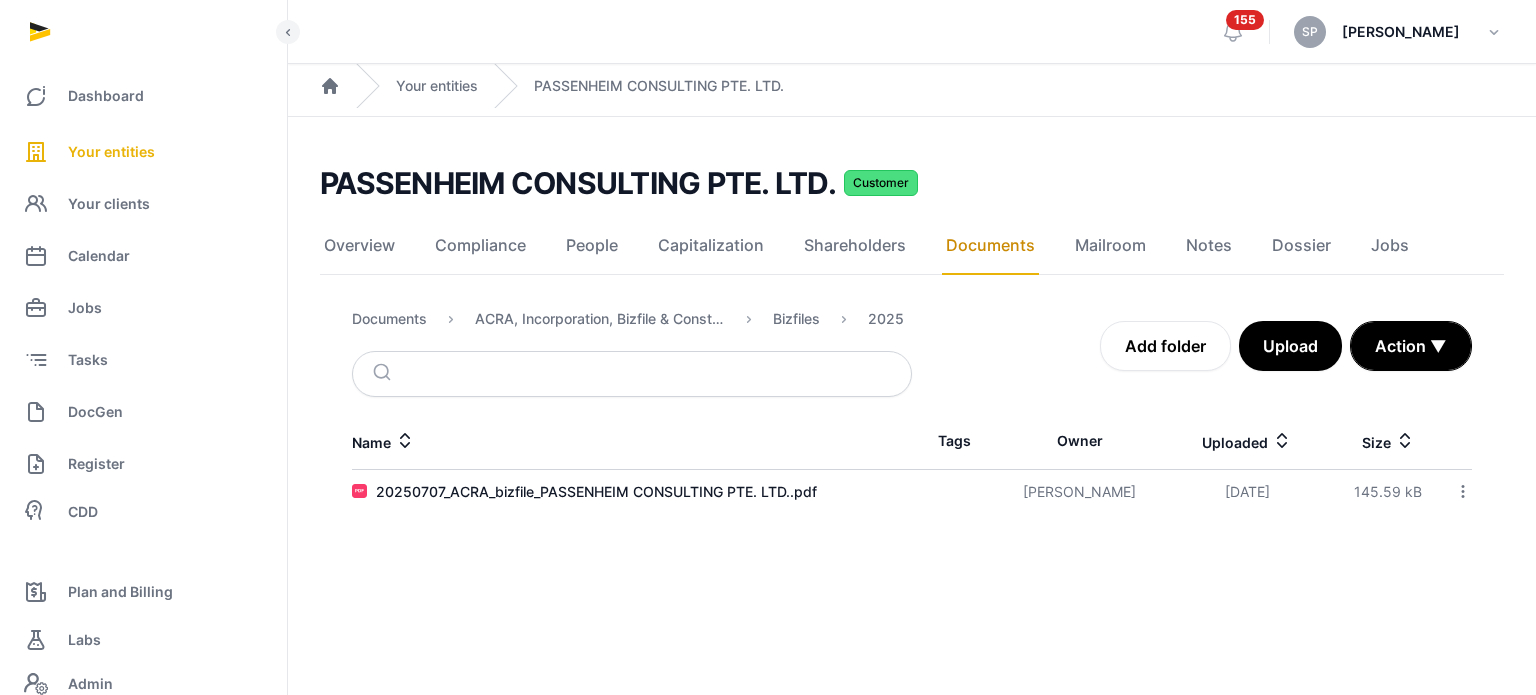 click 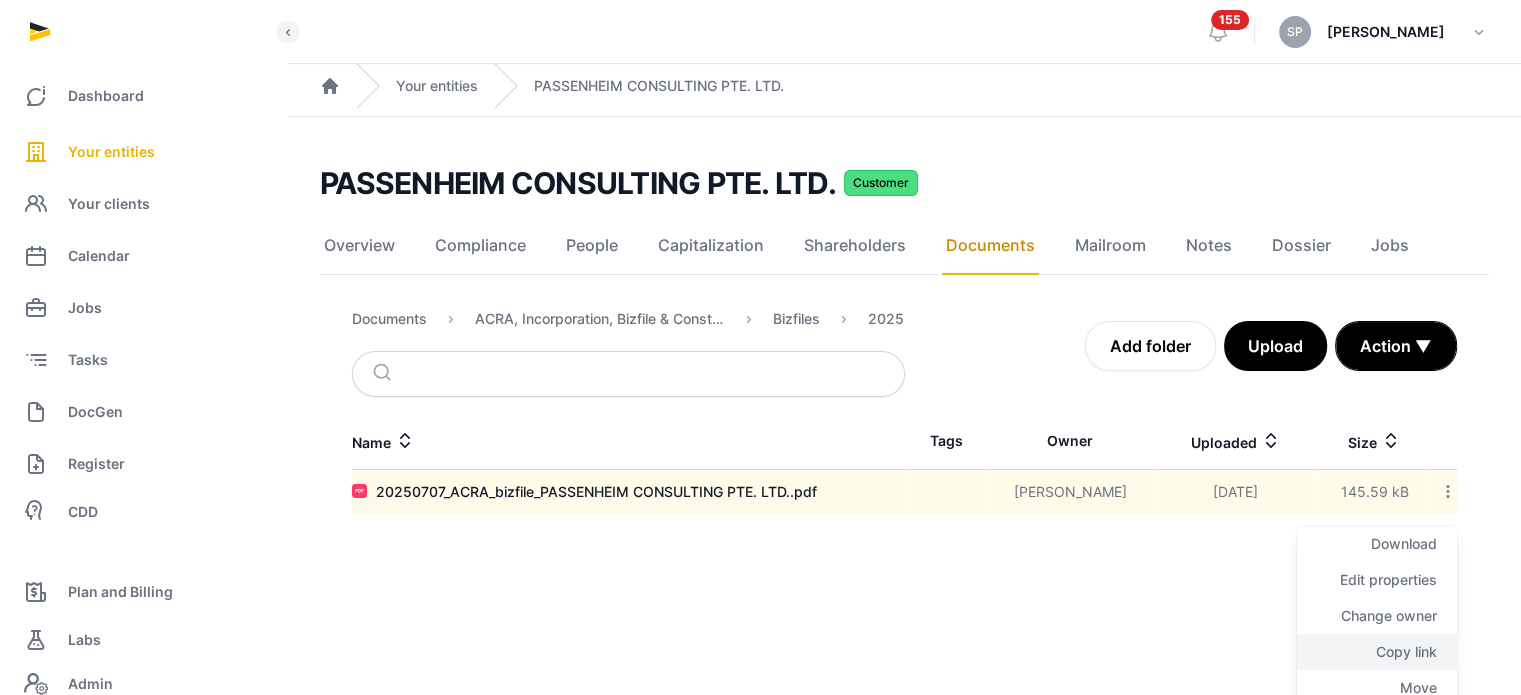 click on "Copy link" 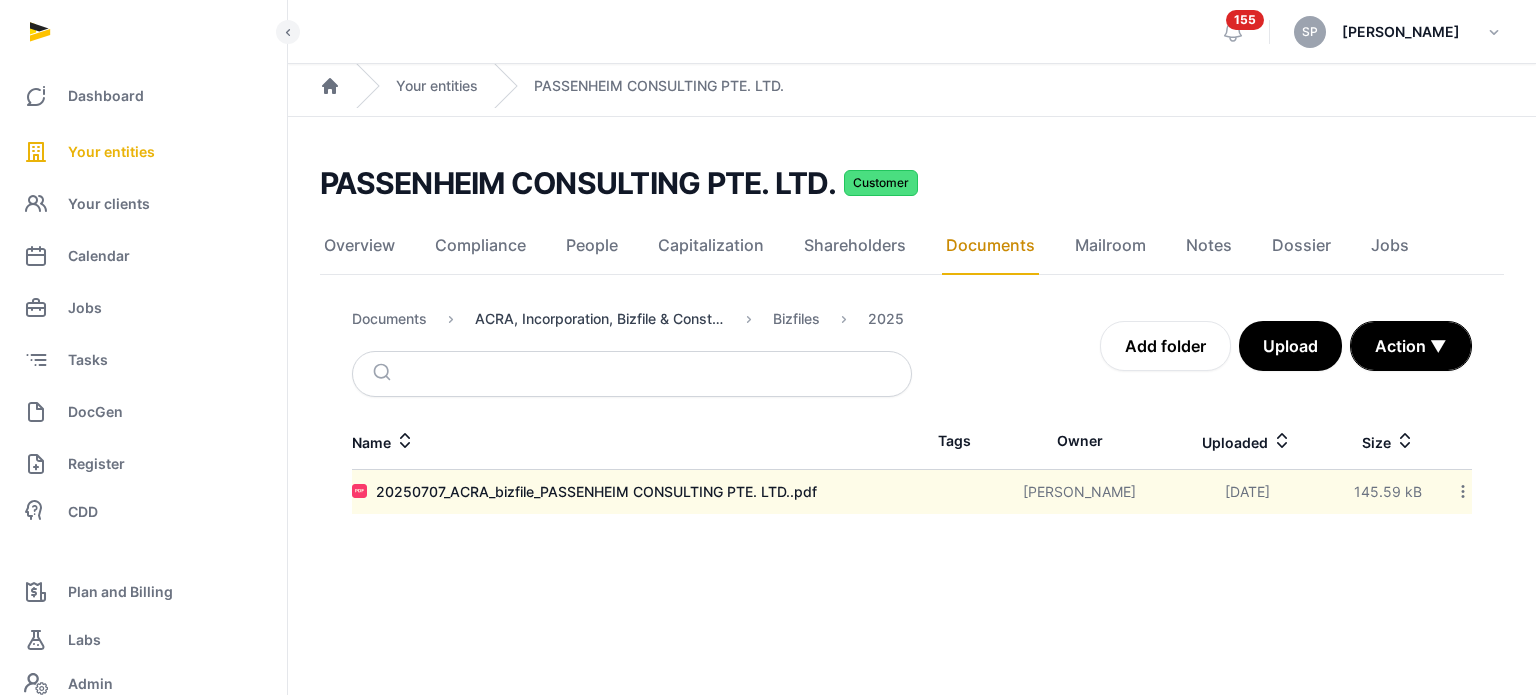 click on "ACRA, Incorporation, Bizfile & Constitution" at bounding box center (600, 319) 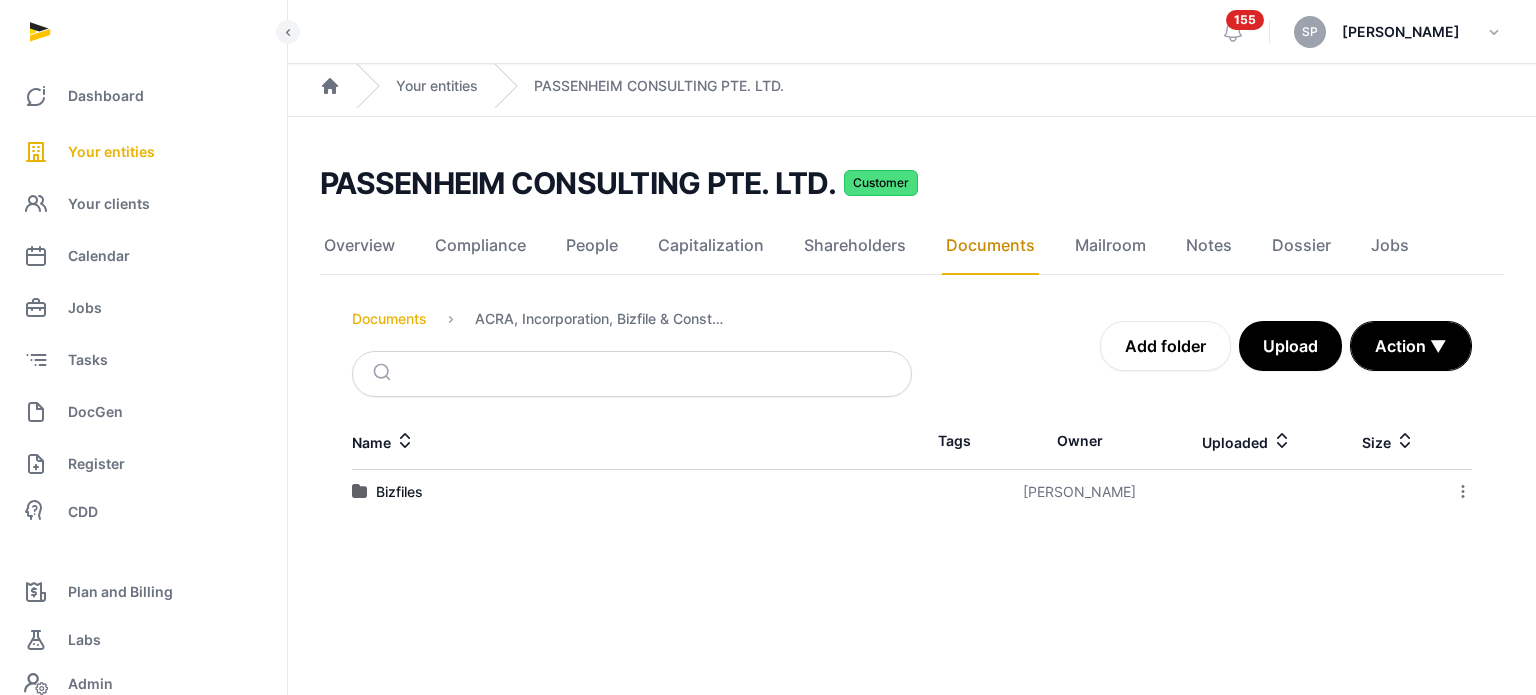 click on "Documents" at bounding box center (389, 319) 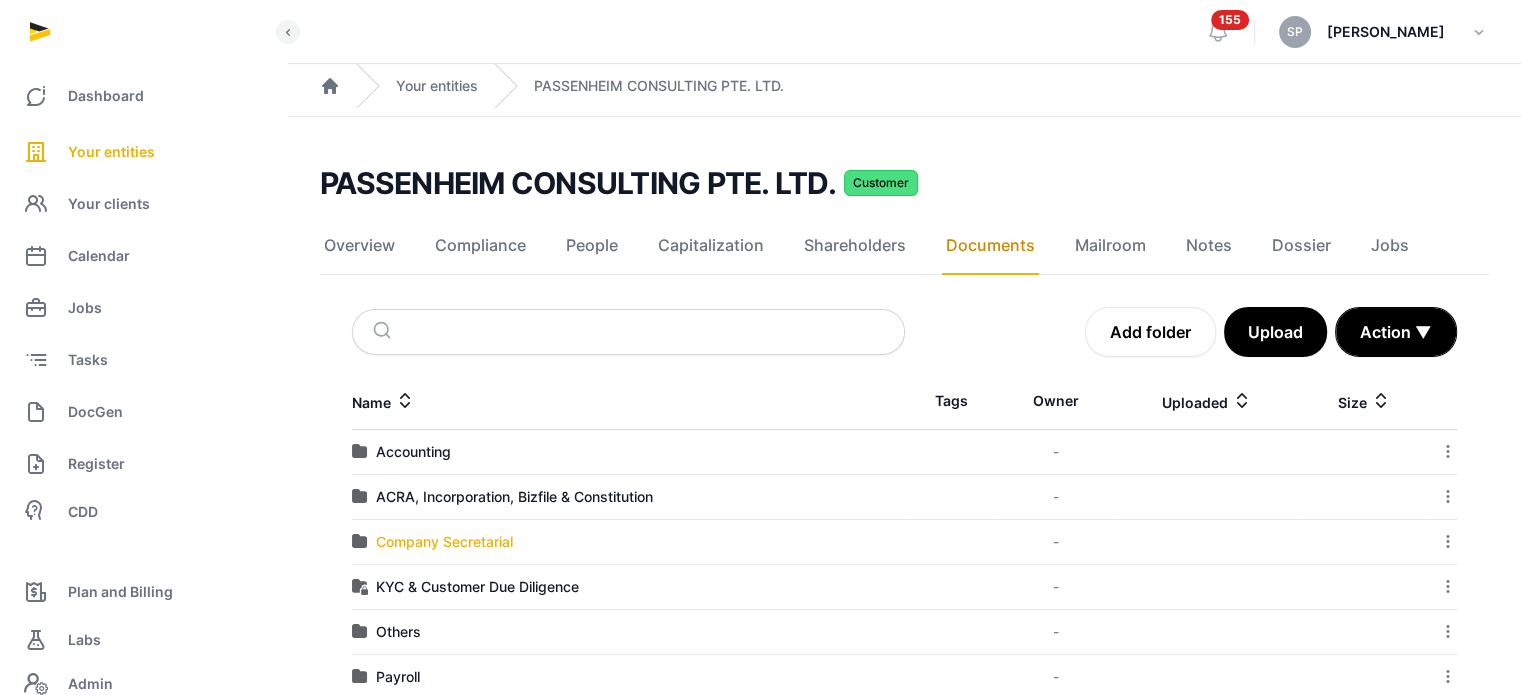 click on "Company Secretarial" at bounding box center [444, 542] 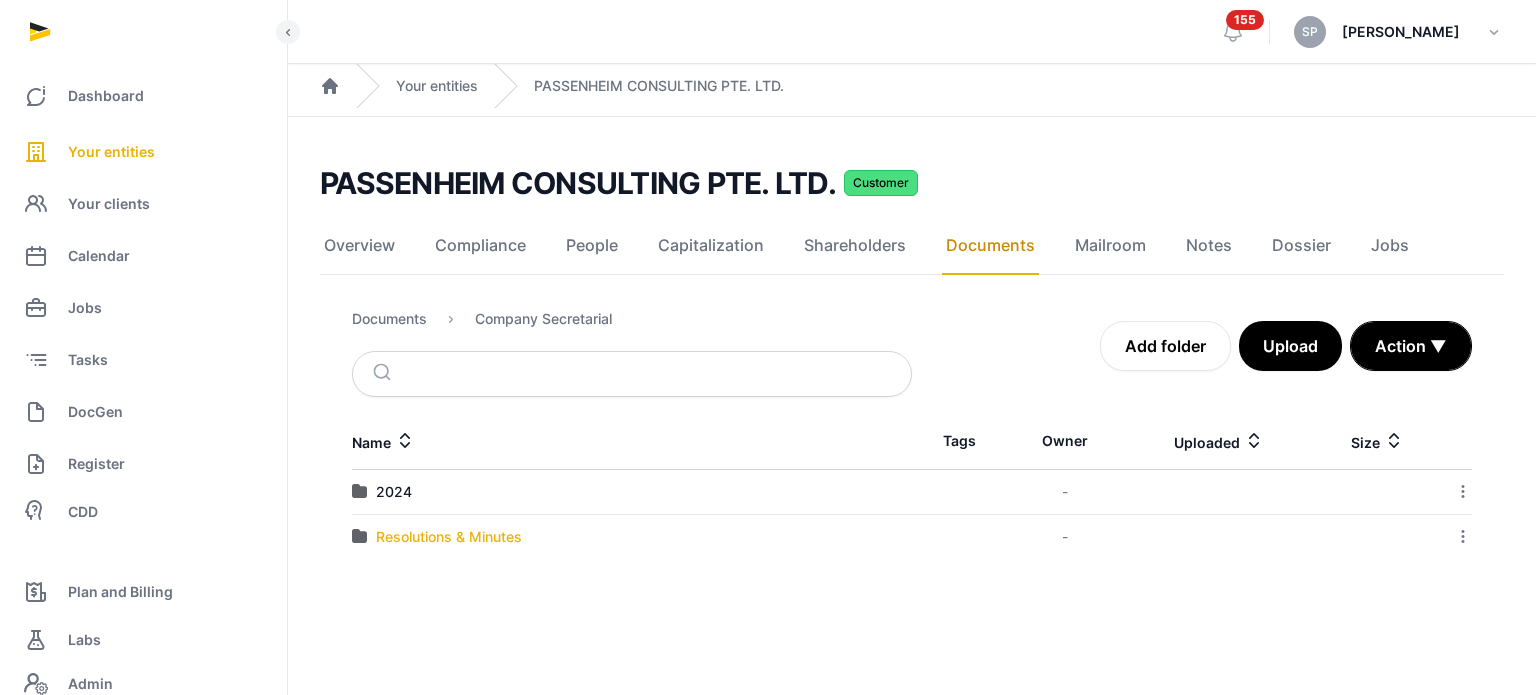 click on "Resolutions & Minutes" at bounding box center [449, 537] 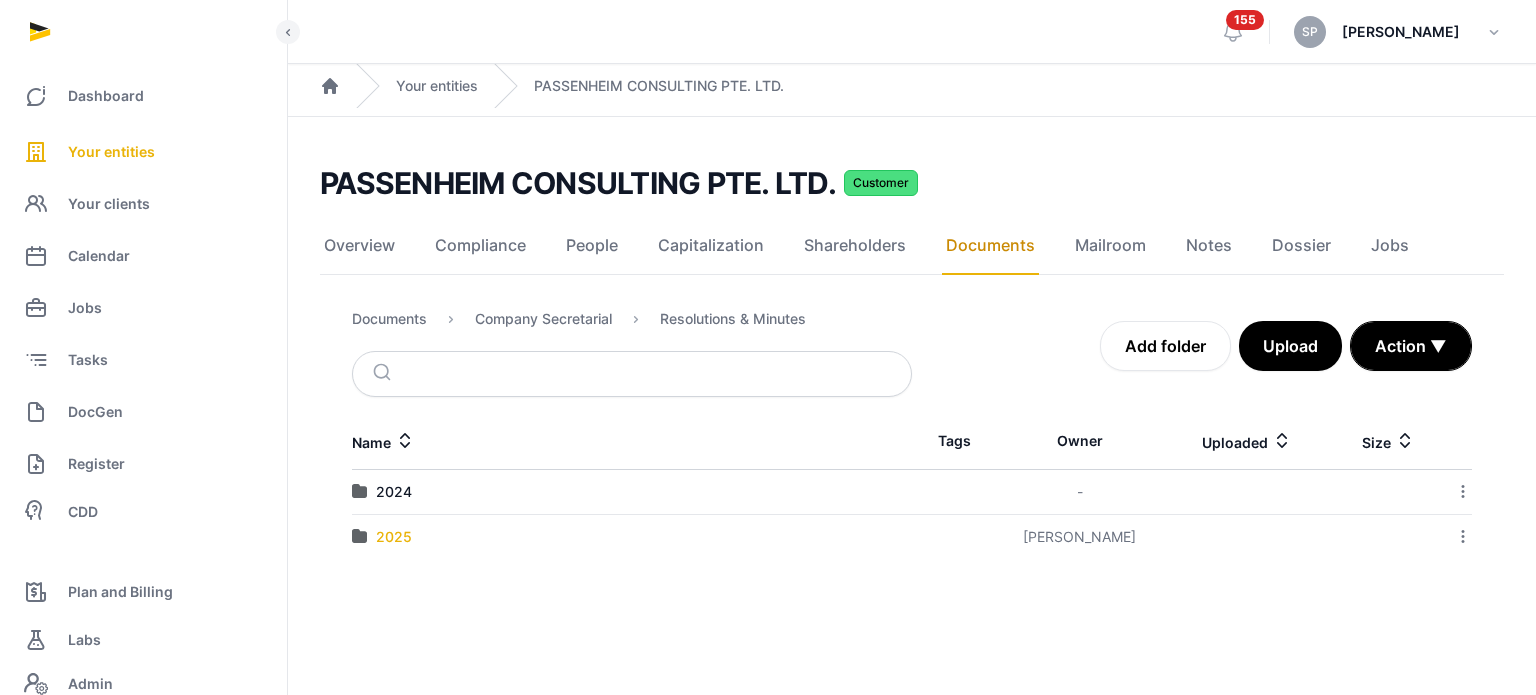 click on "2025" at bounding box center [394, 537] 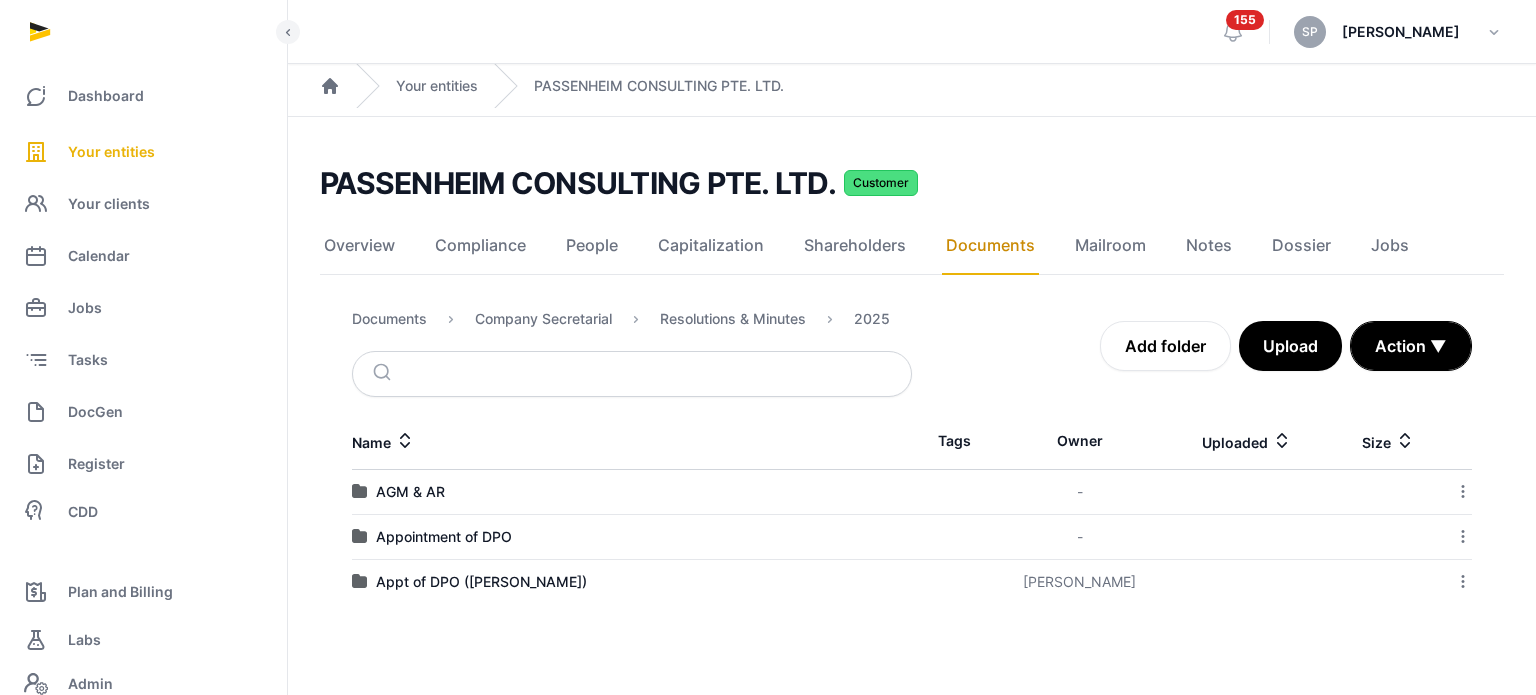 click 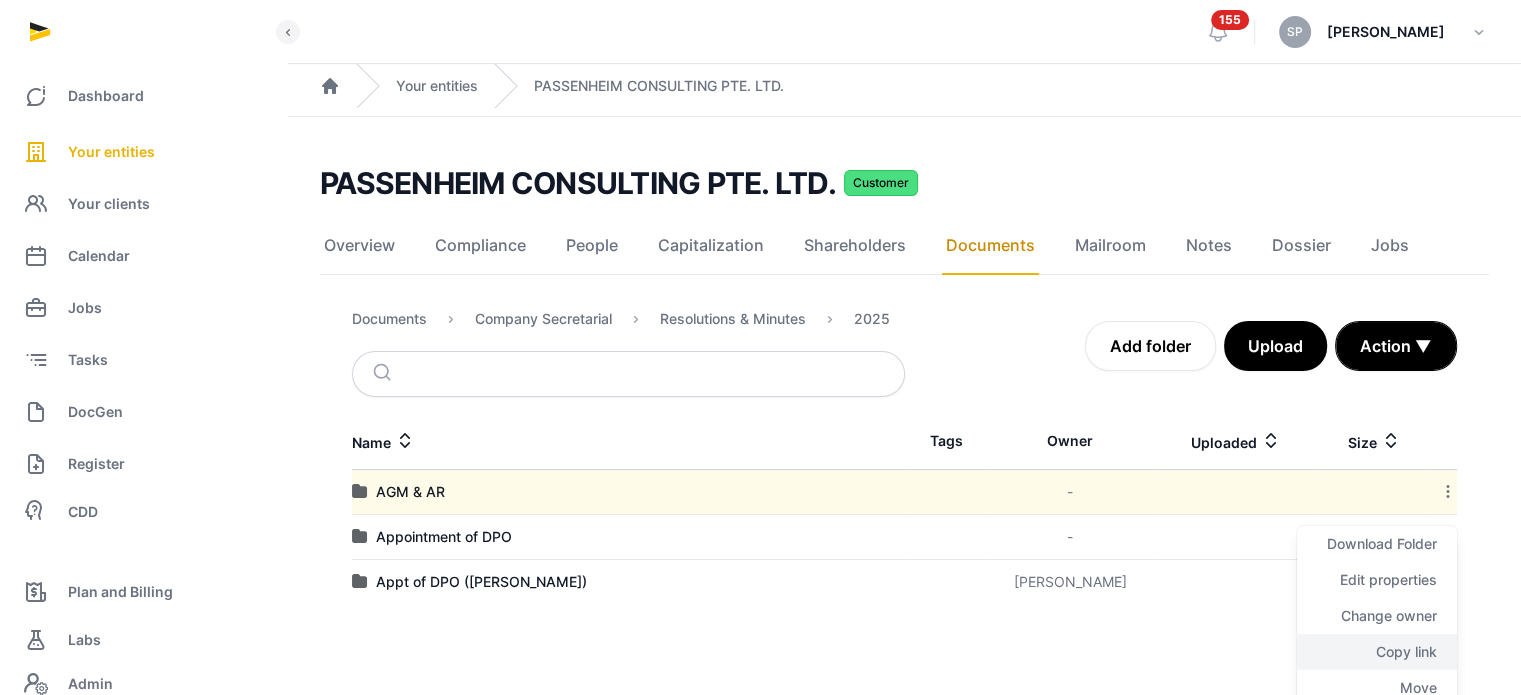 click on "Copy link" 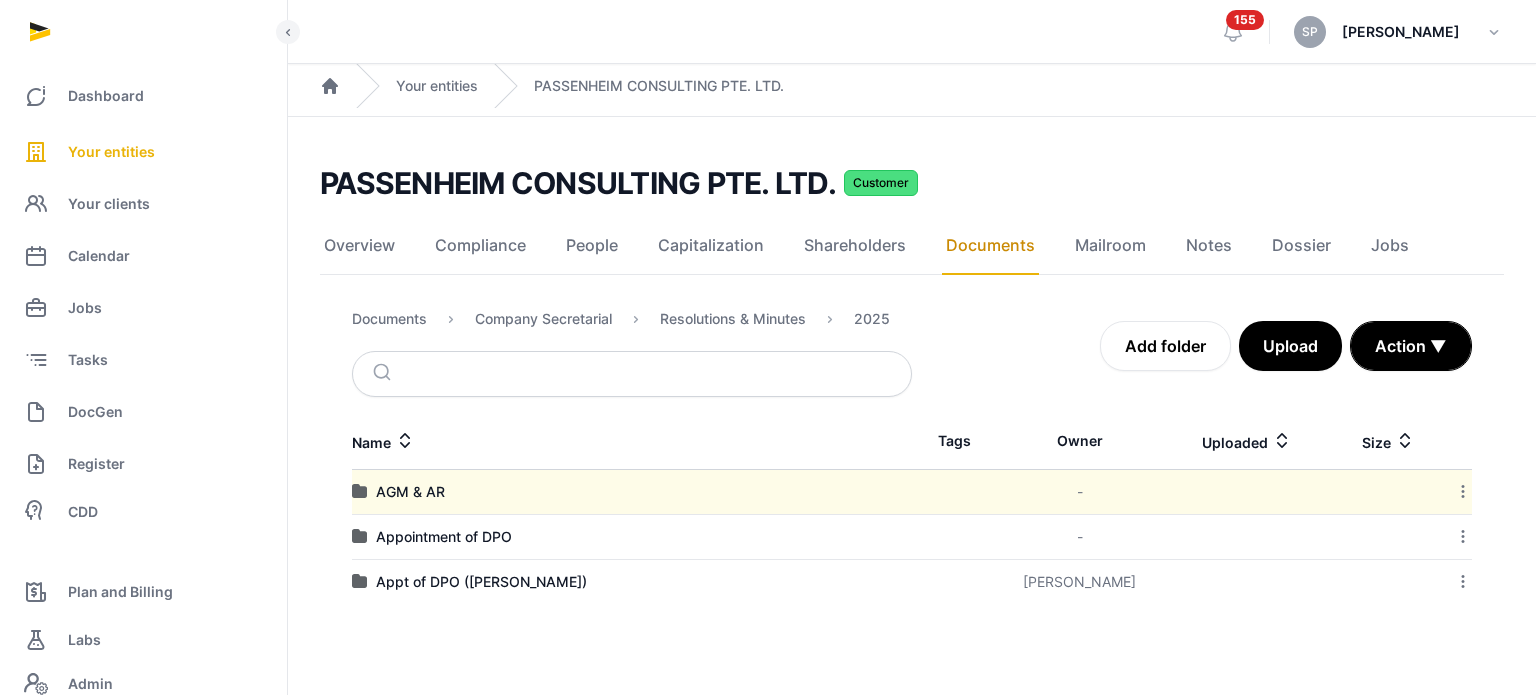 click on "AGM & AR" at bounding box center [410, 492] 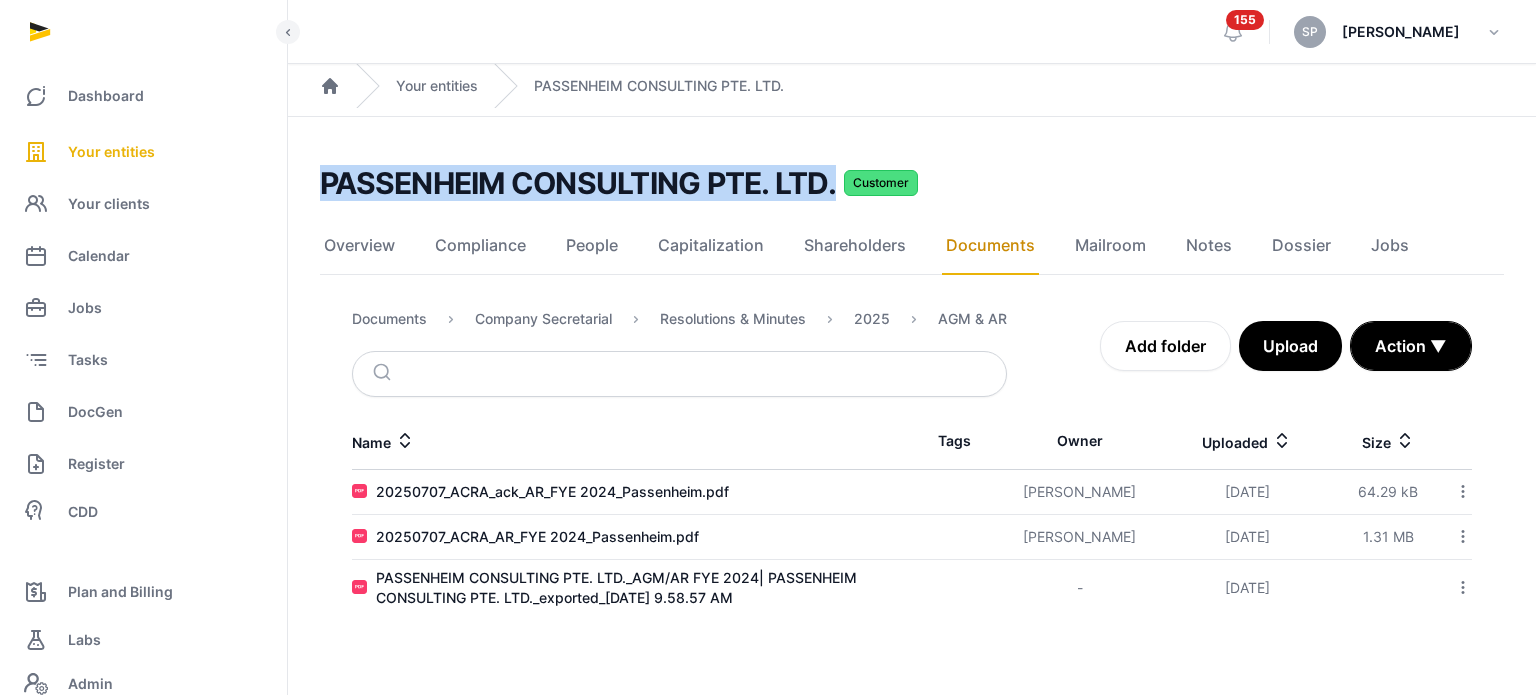 drag, startPoint x: 844, startPoint y: 194, endPoint x: 311, endPoint y: 183, distance: 533.1135 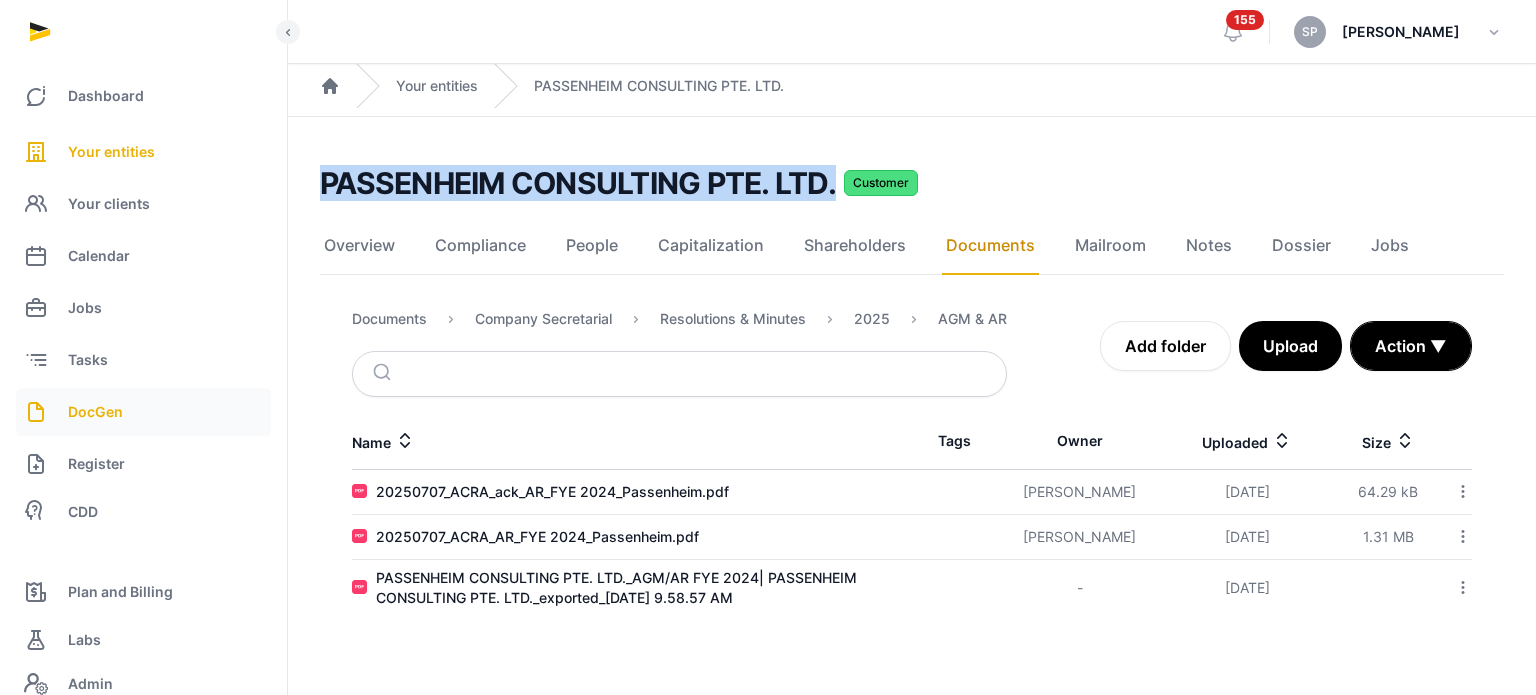 click on "DocGen" at bounding box center [143, 412] 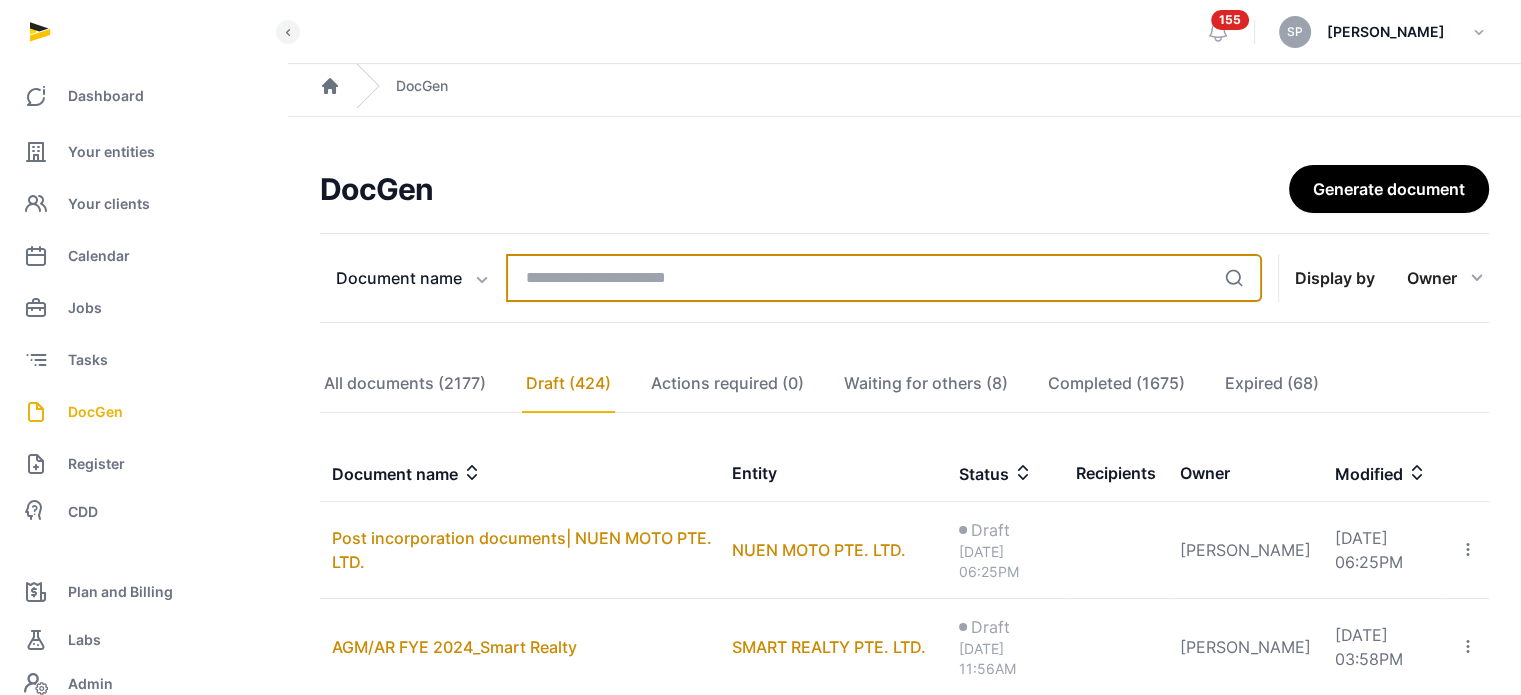 click at bounding box center [884, 278] 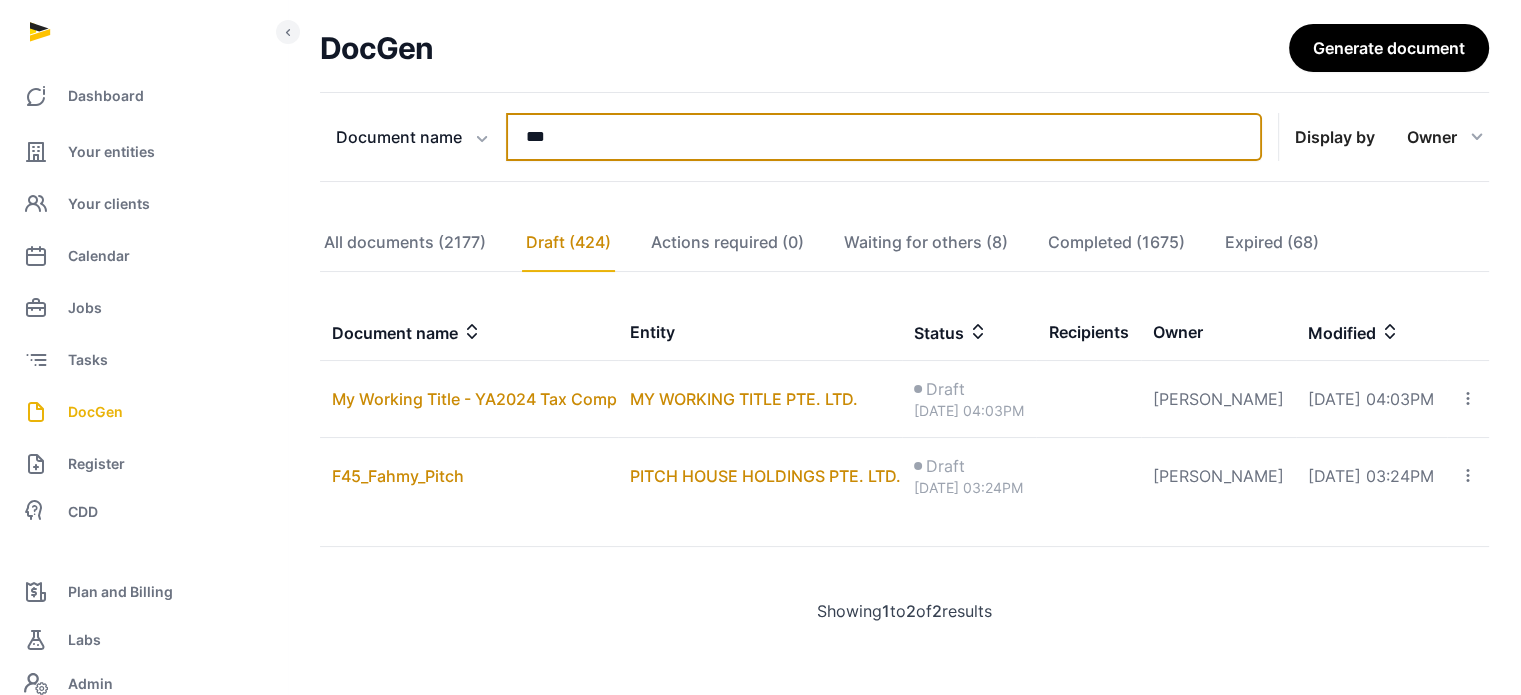 scroll, scrollTop: 0, scrollLeft: 0, axis: both 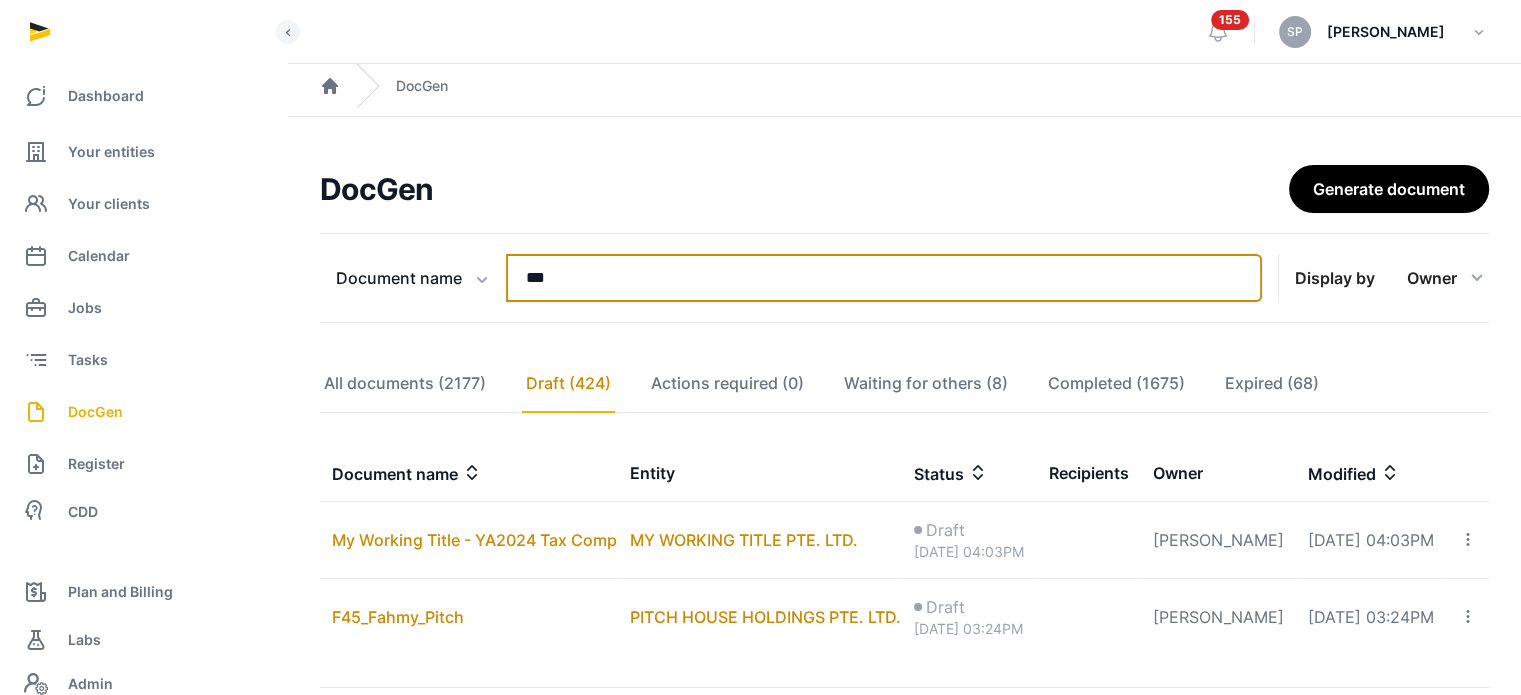 click on "**" at bounding box center (884, 278) 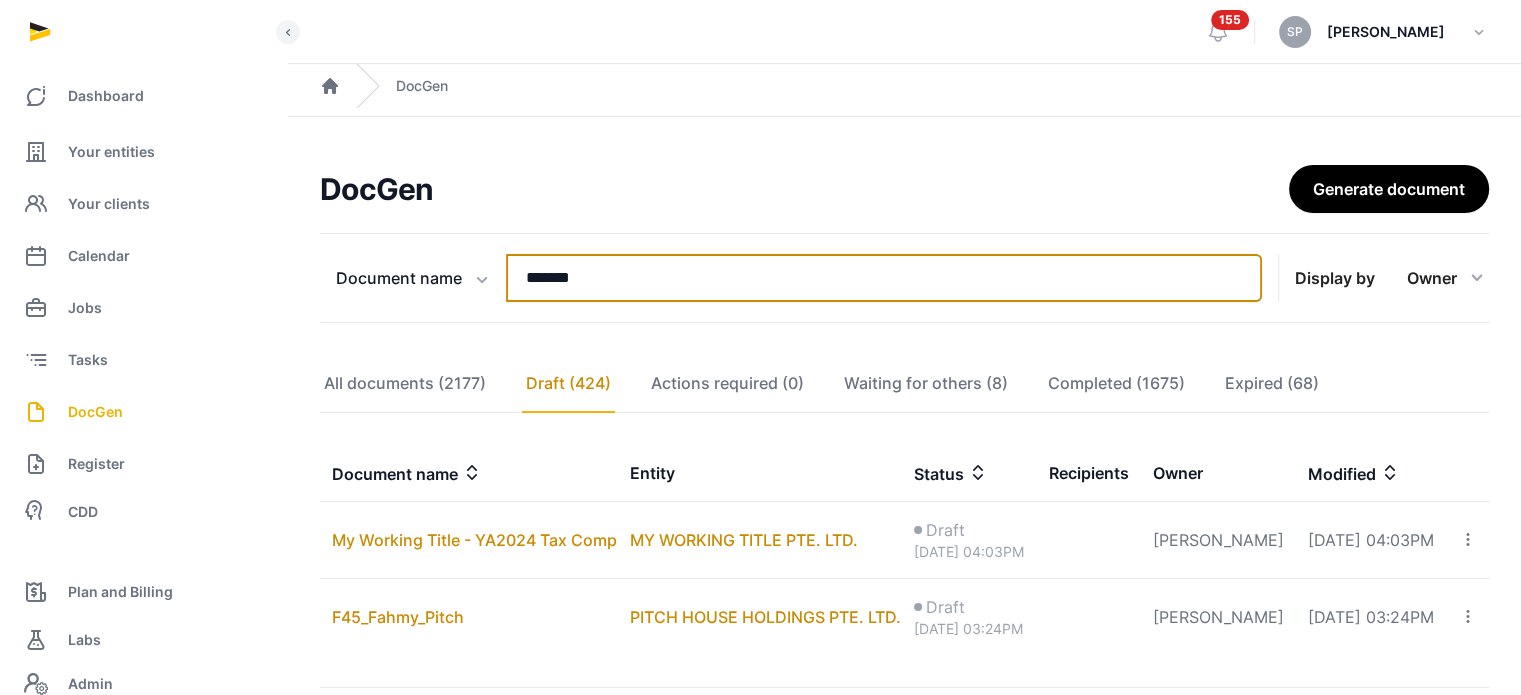 type on "*******" 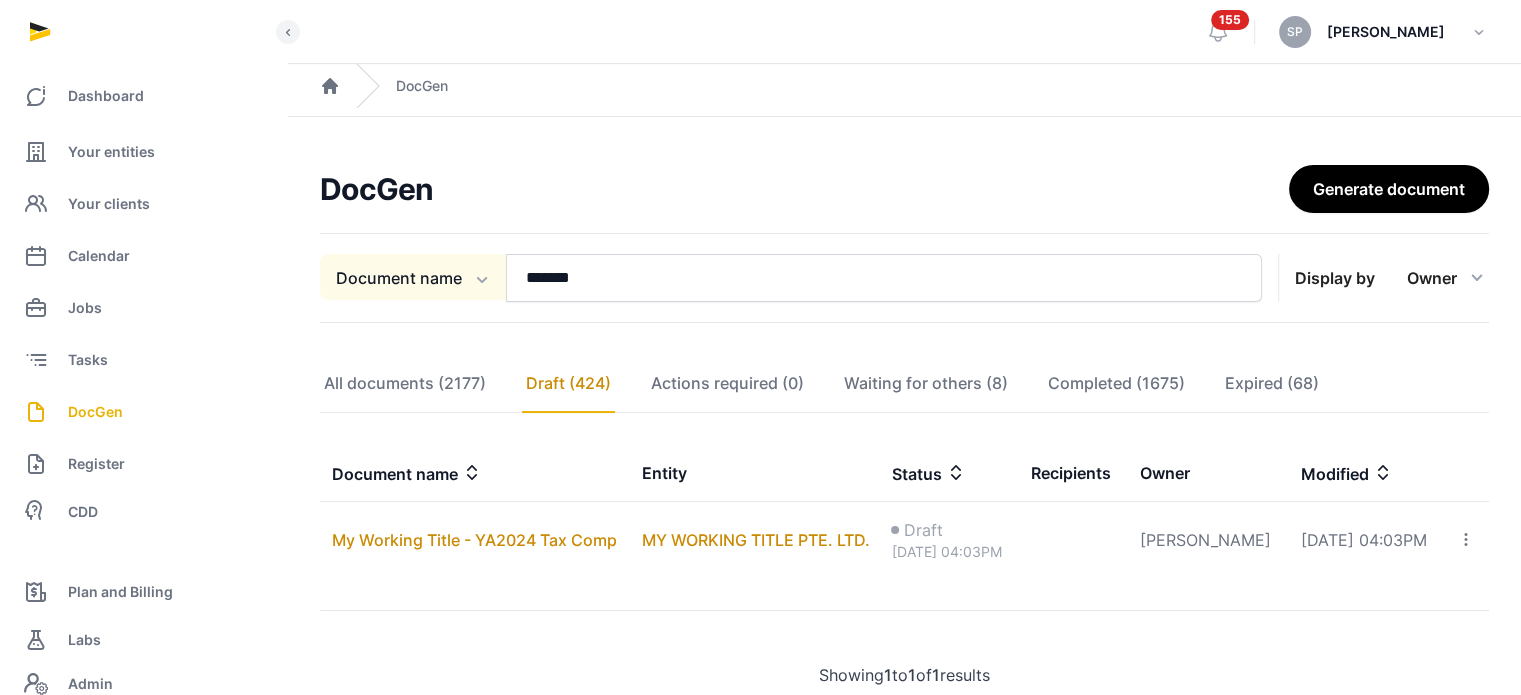click on "Document name" 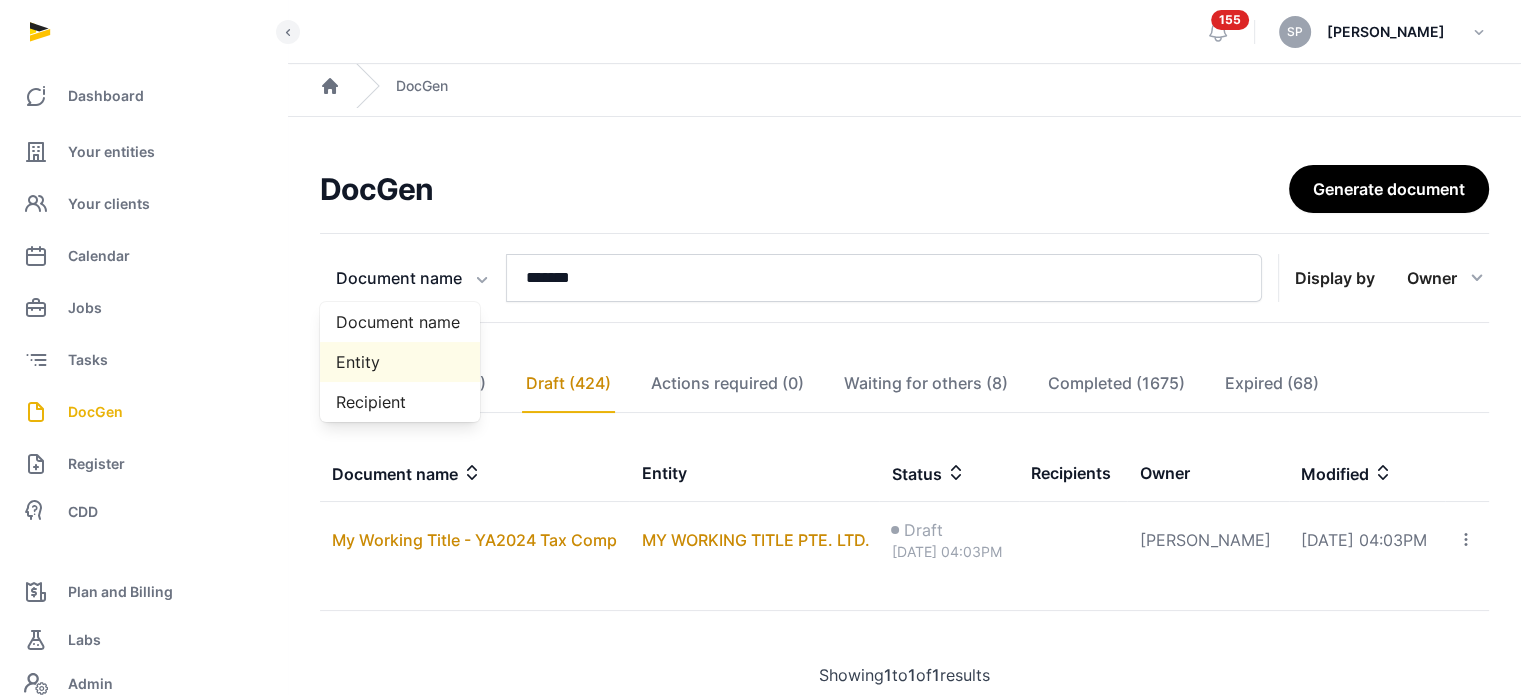click on "Entity" at bounding box center (400, 362) 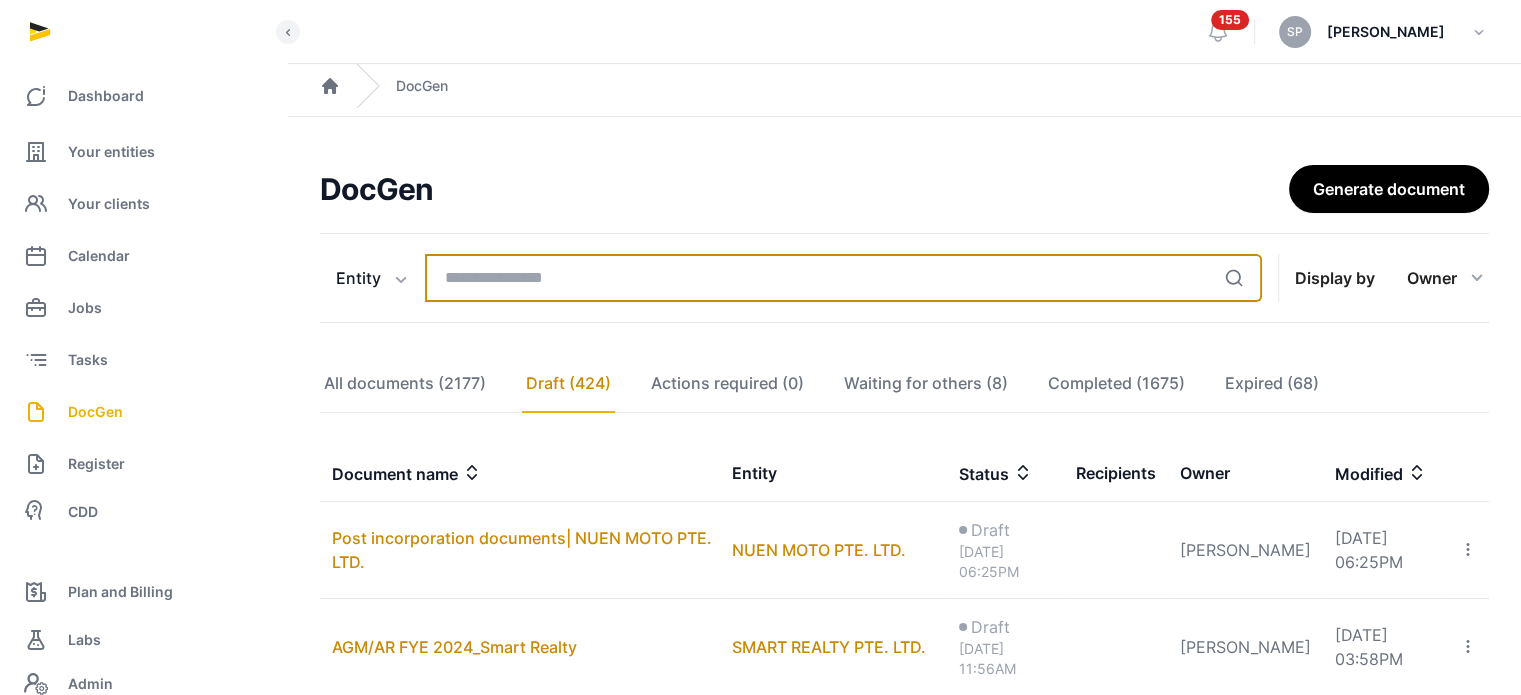 click at bounding box center (843, 278) 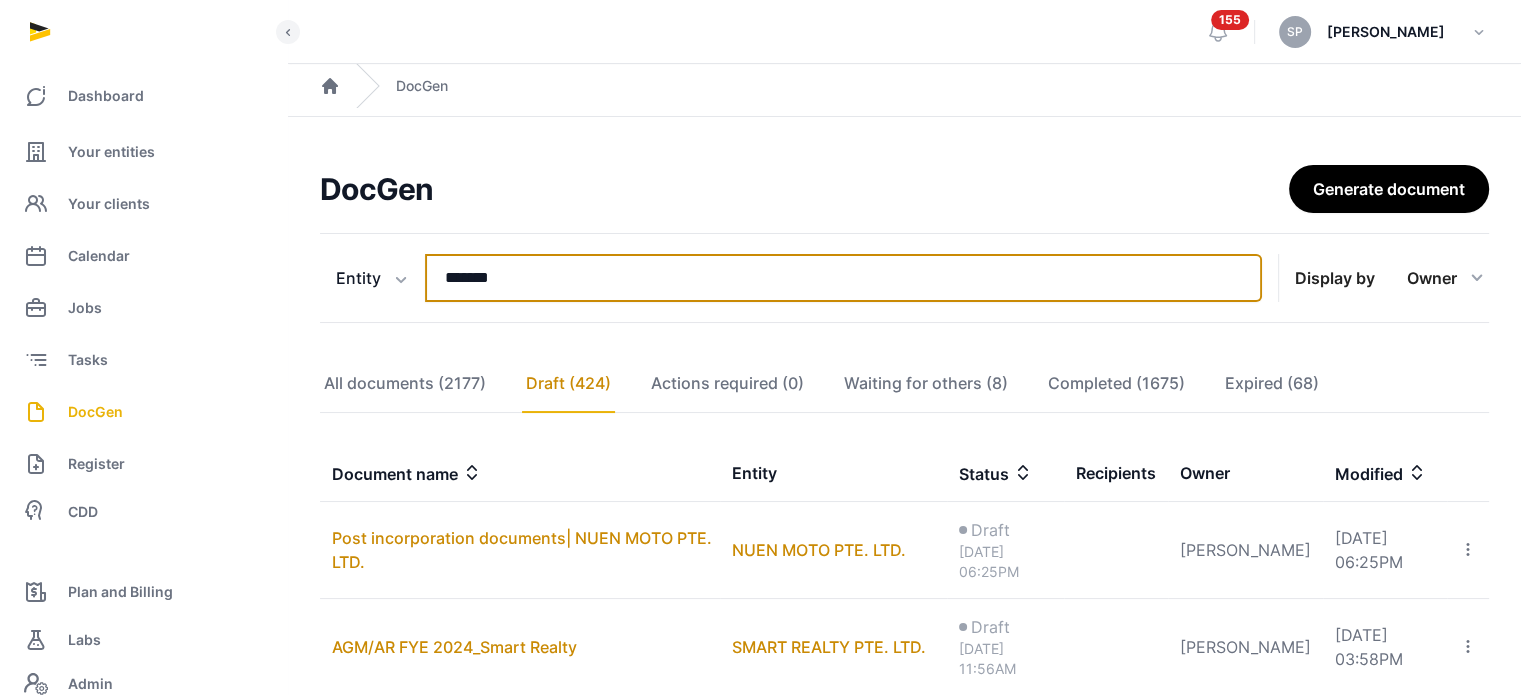 type on "*******" 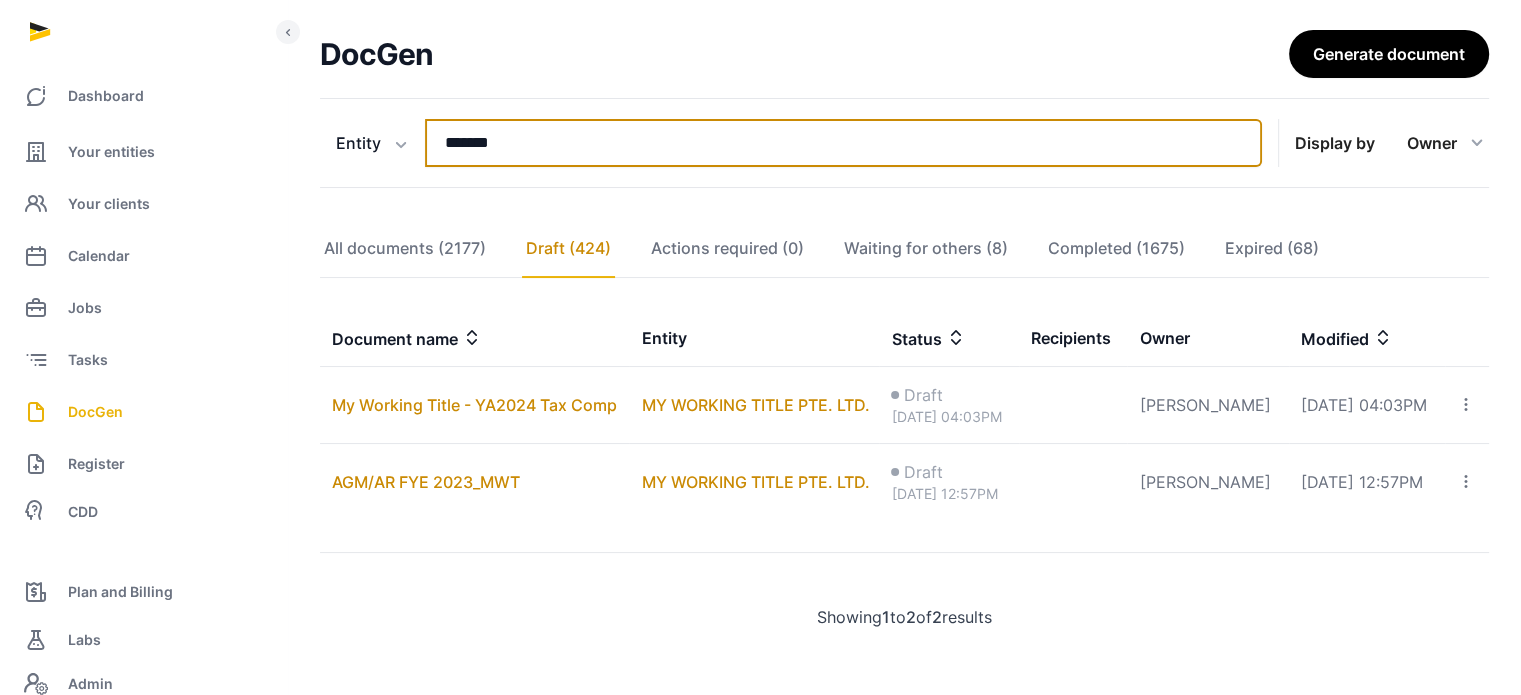 scroll, scrollTop: 155, scrollLeft: 0, axis: vertical 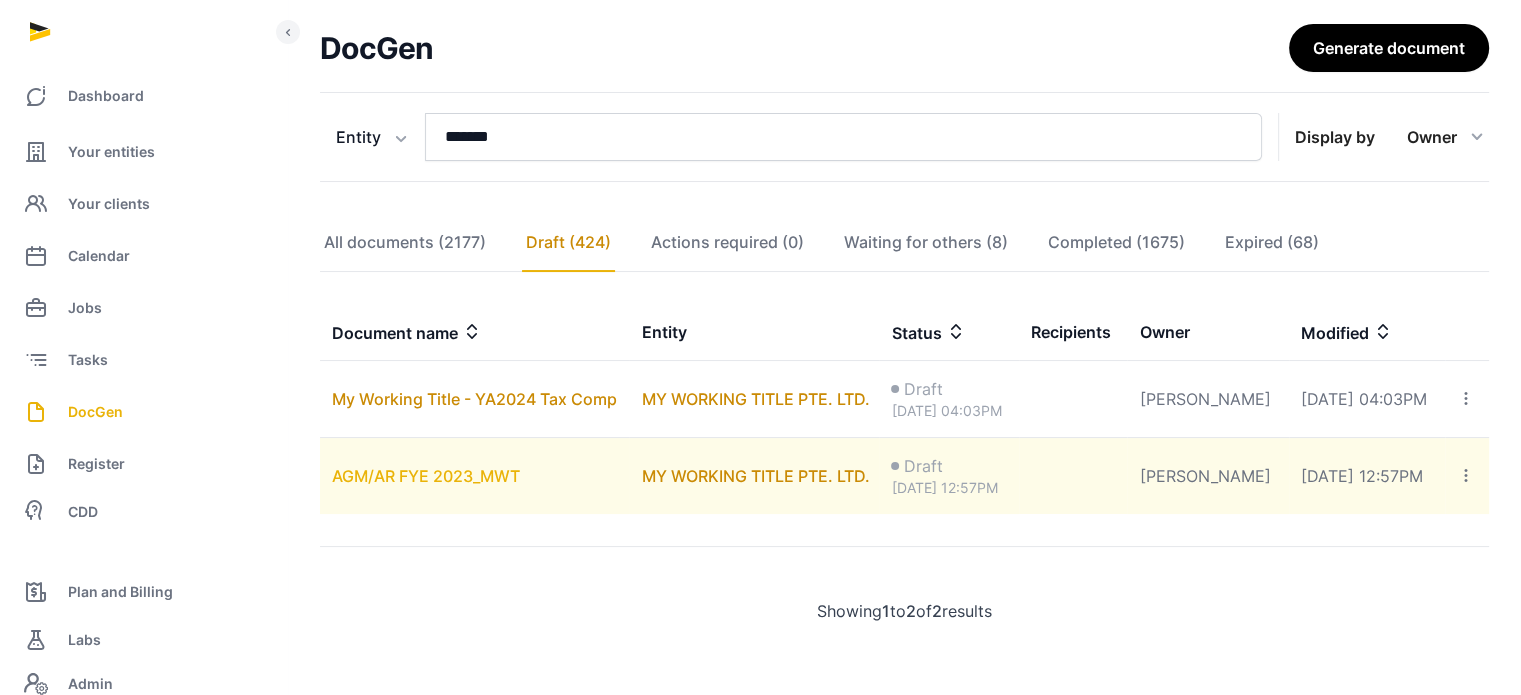click on "AGM/AR FYE 2023_MWT" at bounding box center [426, 476] 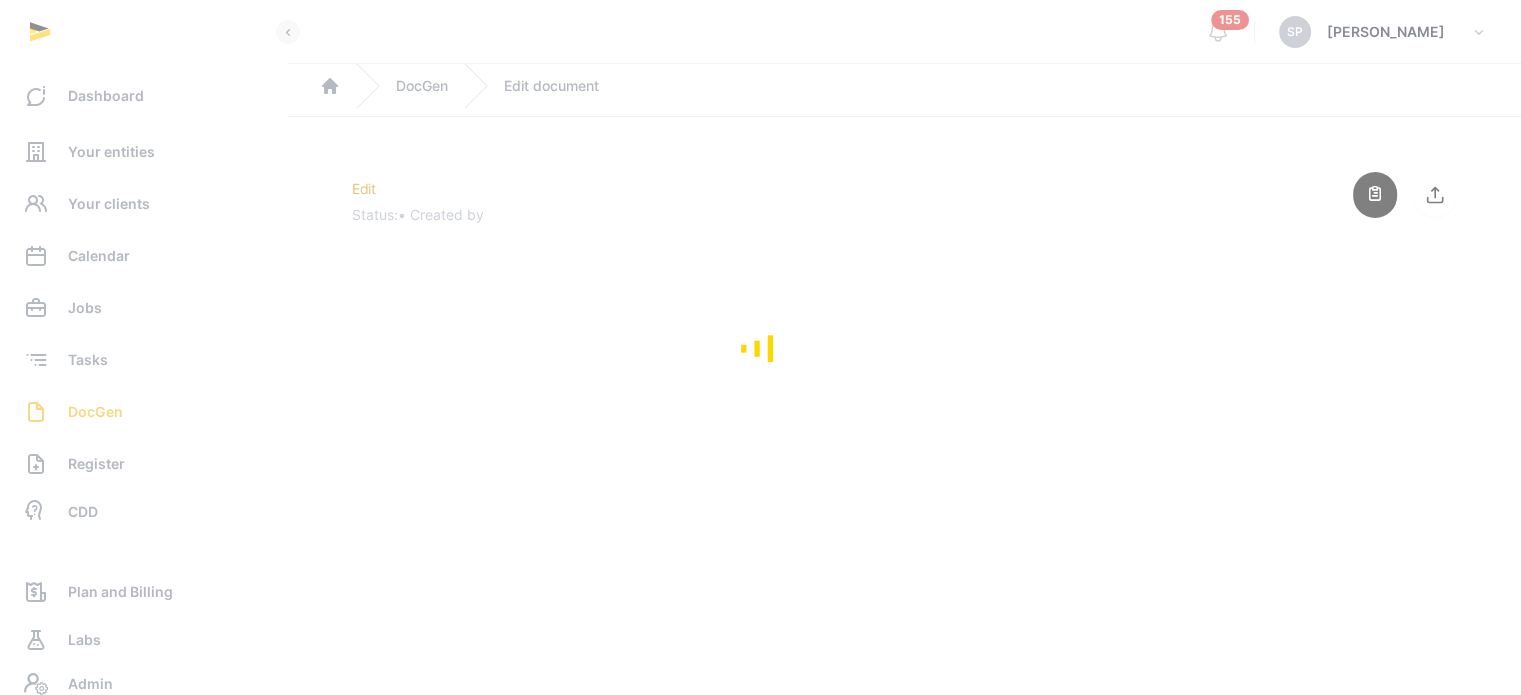 scroll, scrollTop: 0, scrollLeft: 0, axis: both 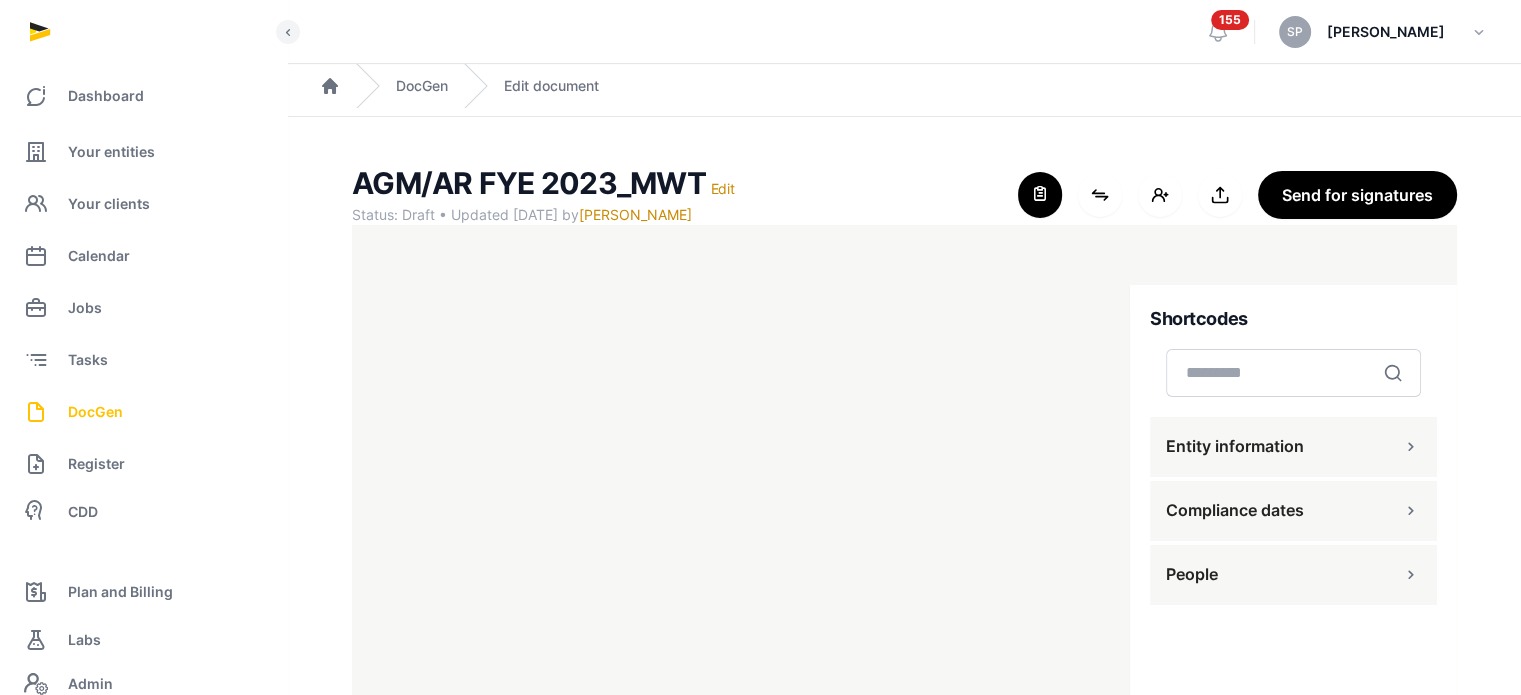 click on "DocGen" at bounding box center (143, 412) 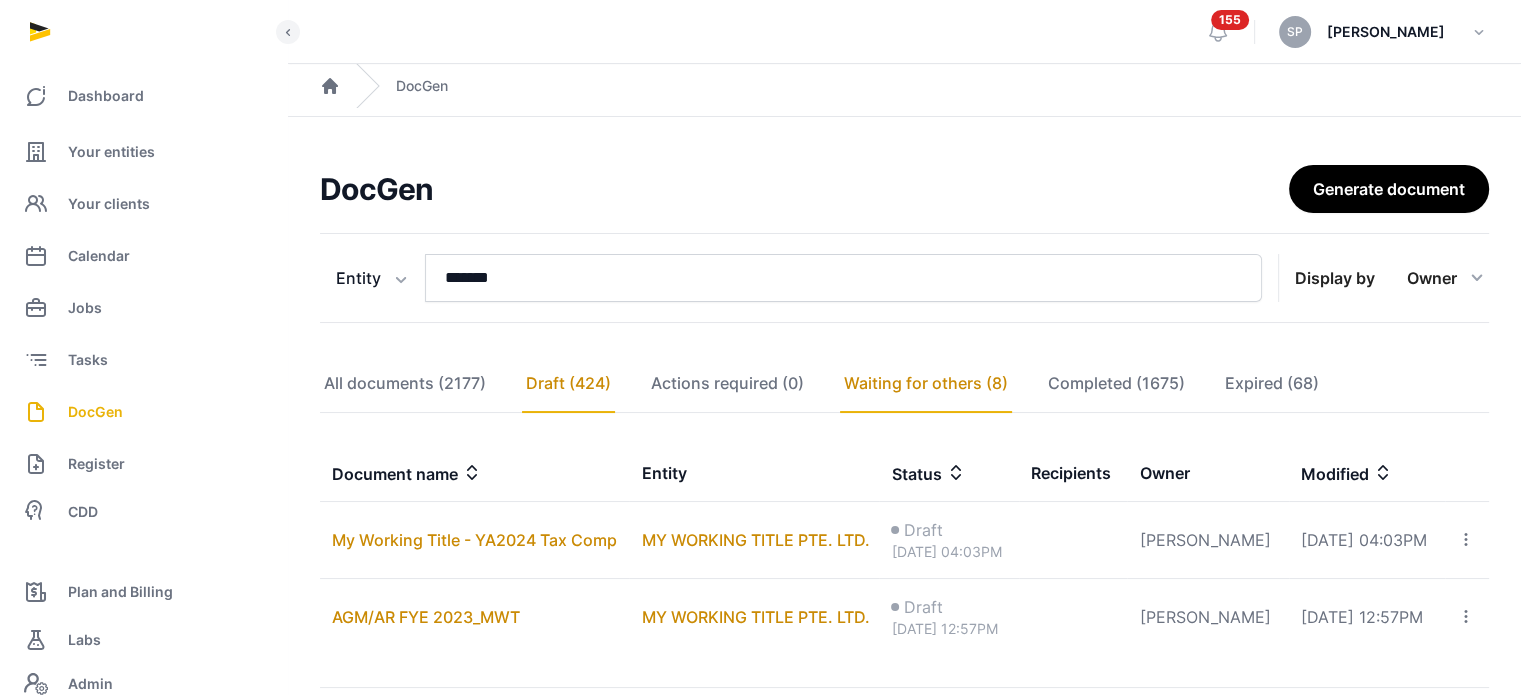 click on "Waiting for others (8)" 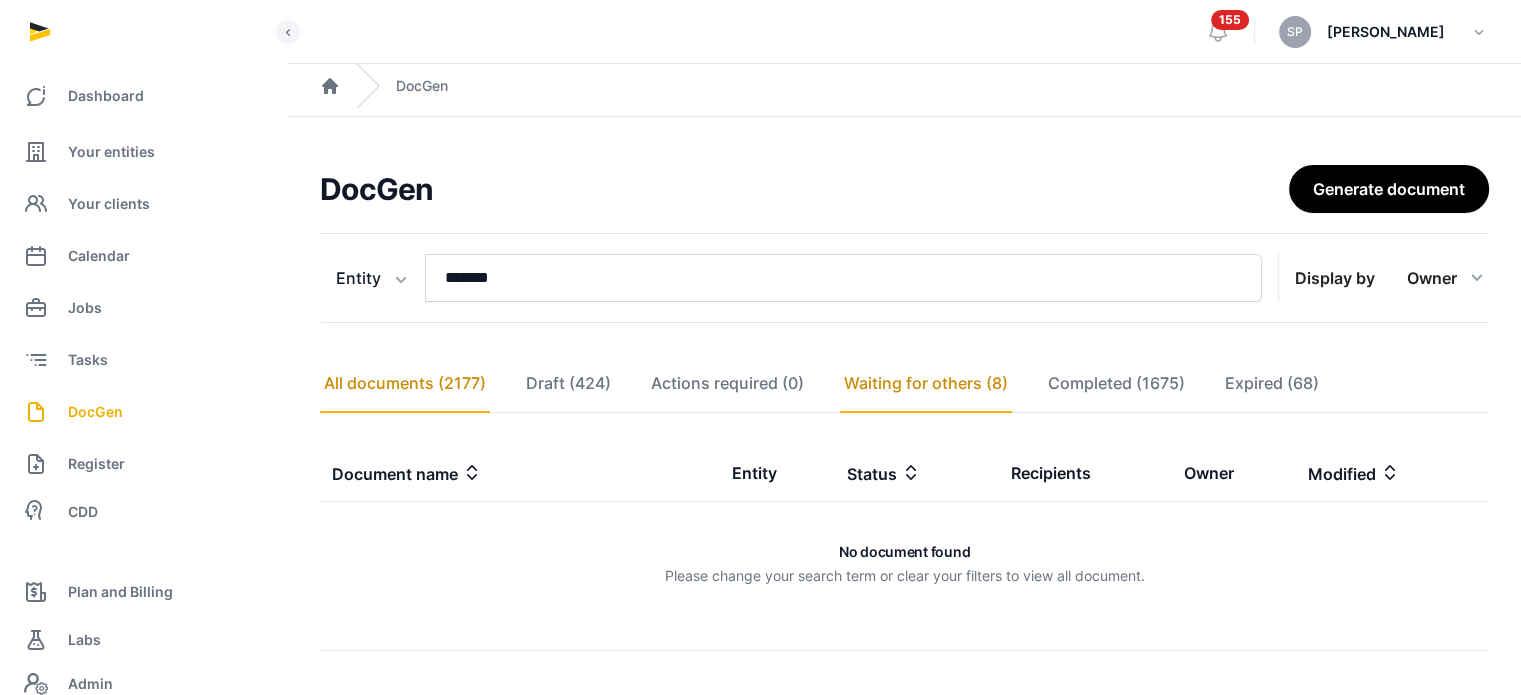 click on "All documents (2177)" at bounding box center (405, 384) 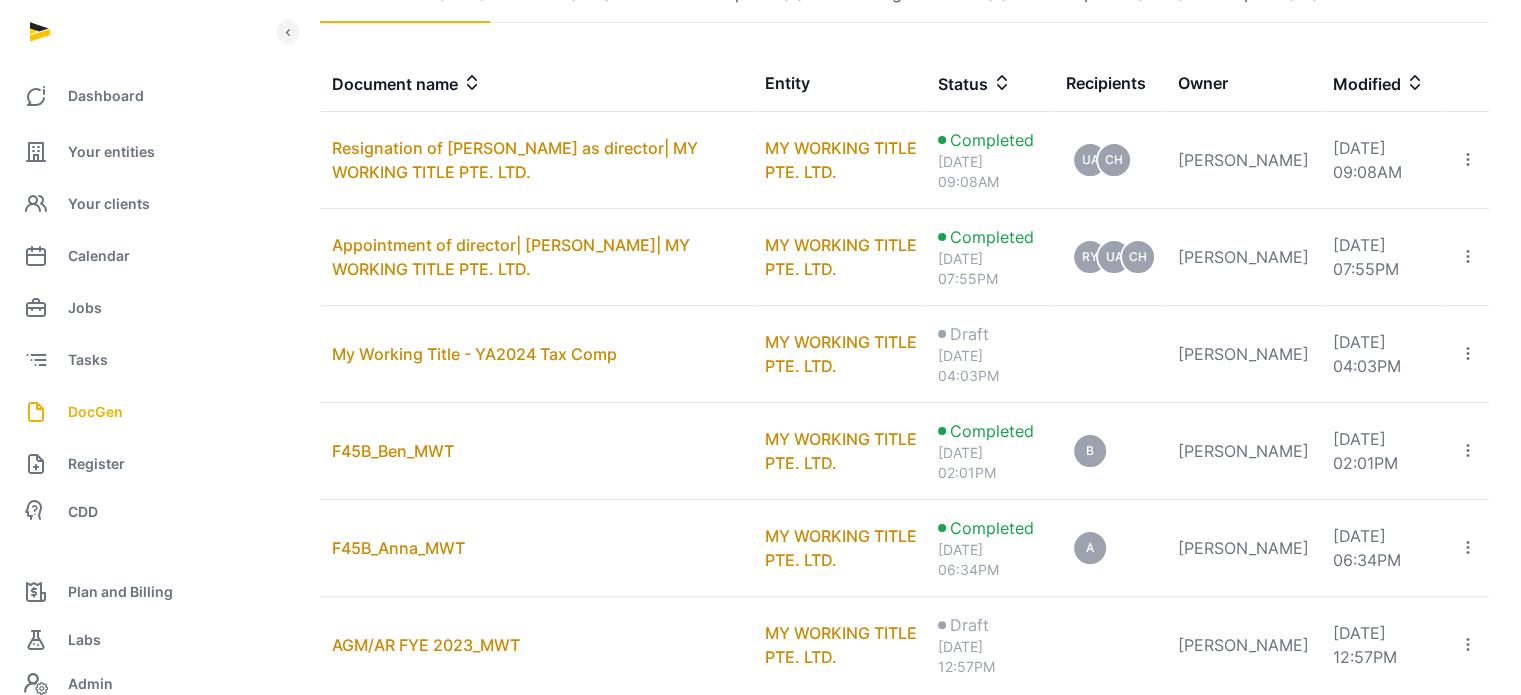 scroll, scrollTop: 562, scrollLeft: 0, axis: vertical 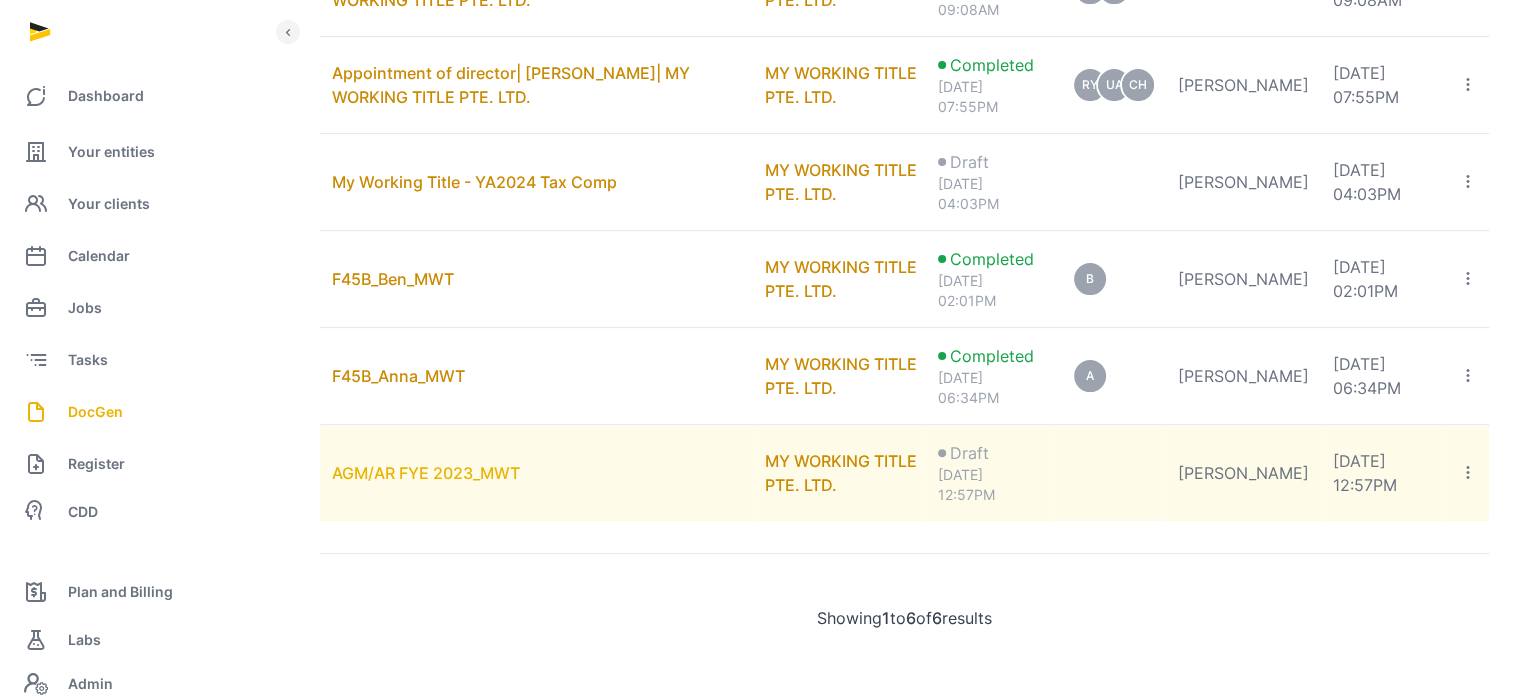 click on "AGM/AR FYE 2023_MWT" at bounding box center (426, 473) 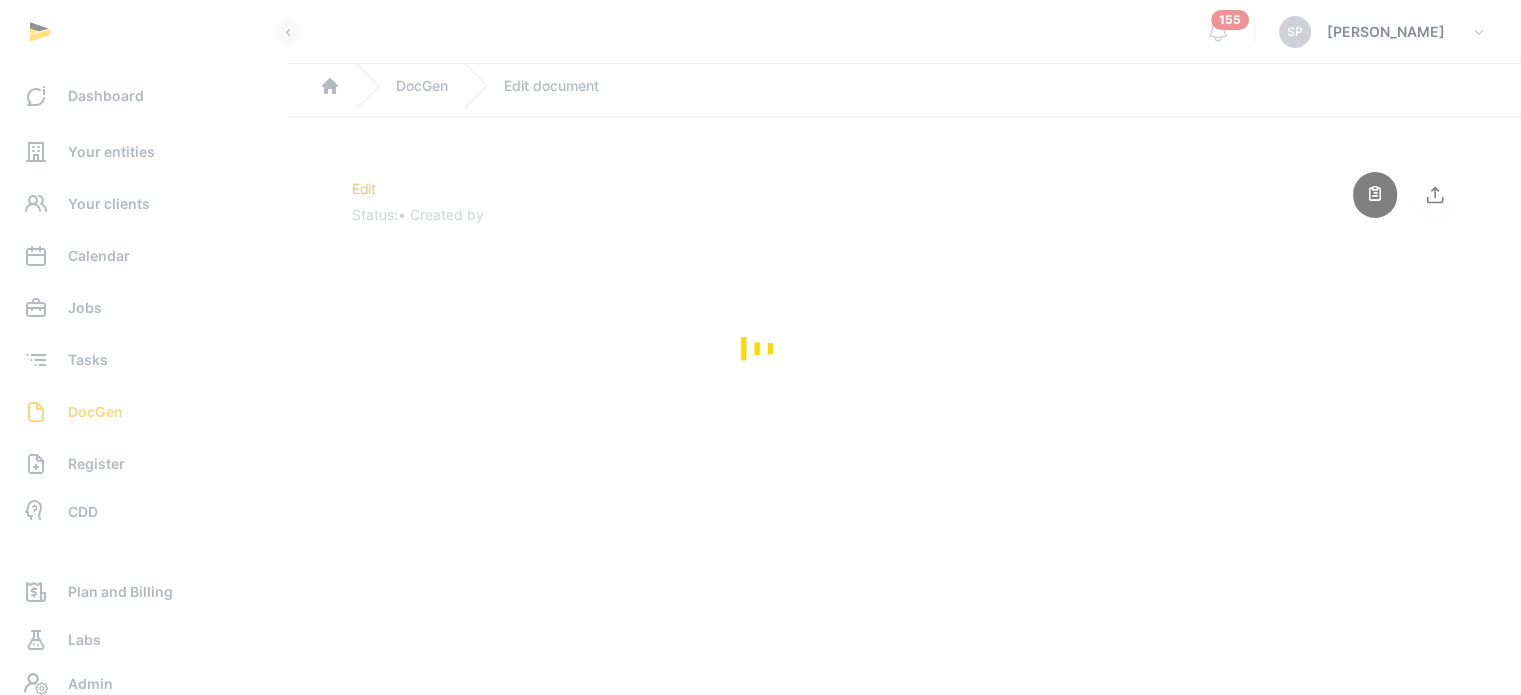 scroll, scrollTop: 0, scrollLeft: 0, axis: both 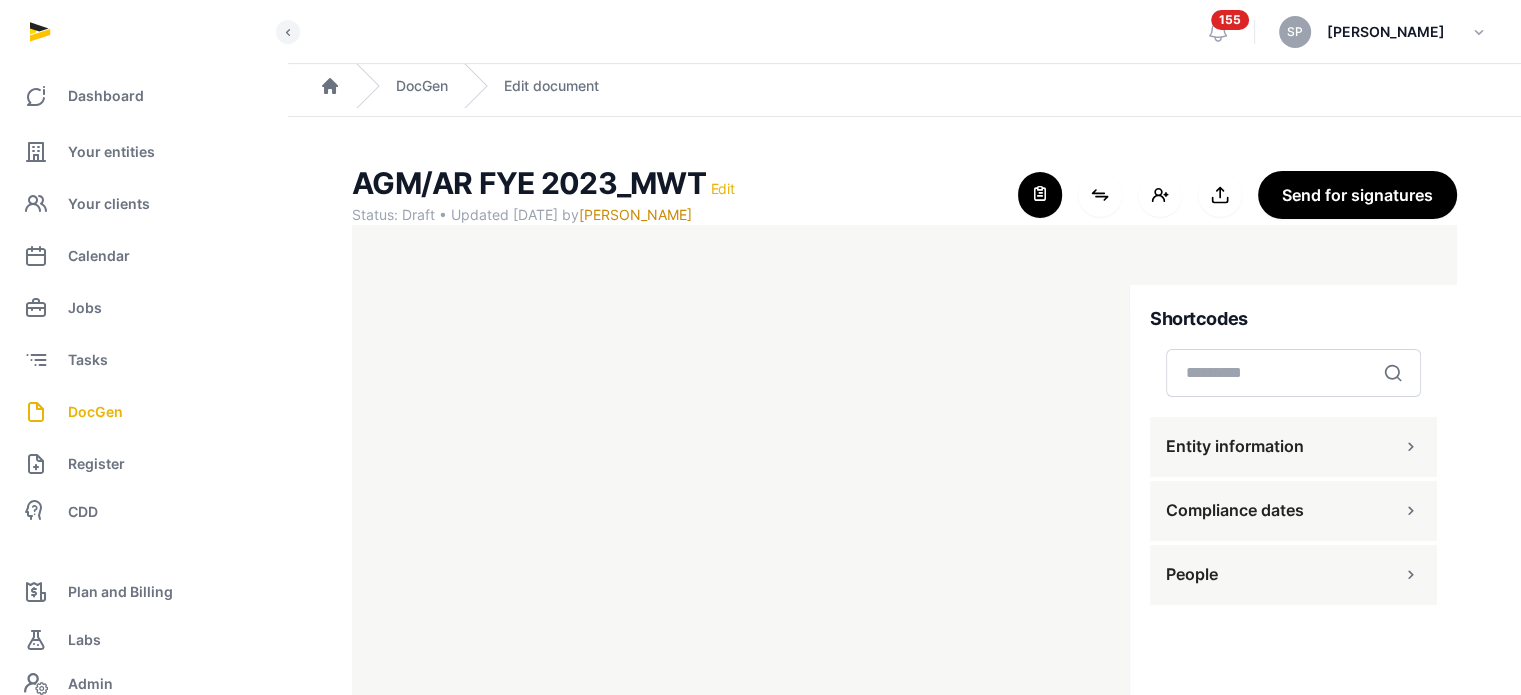 click on "Edit" at bounding box center (722, 188) 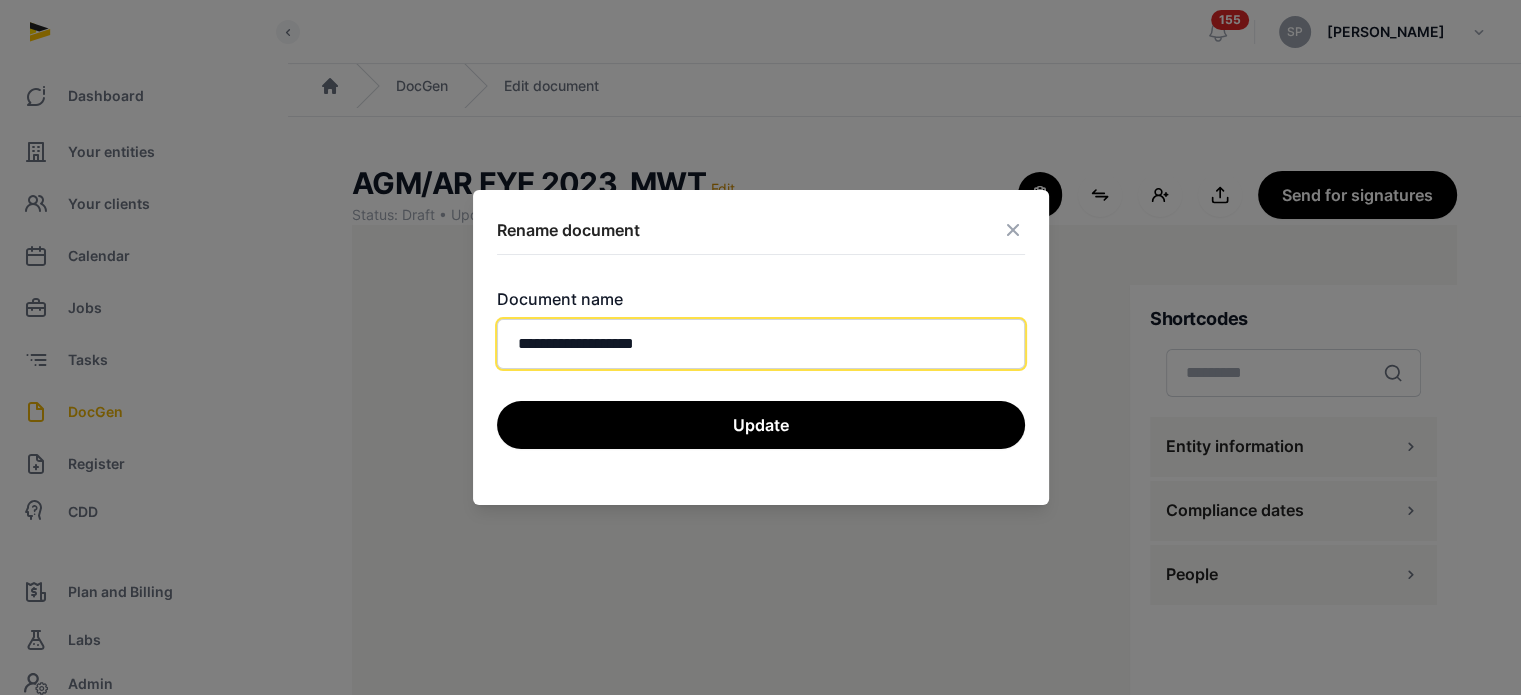 click on "**********" 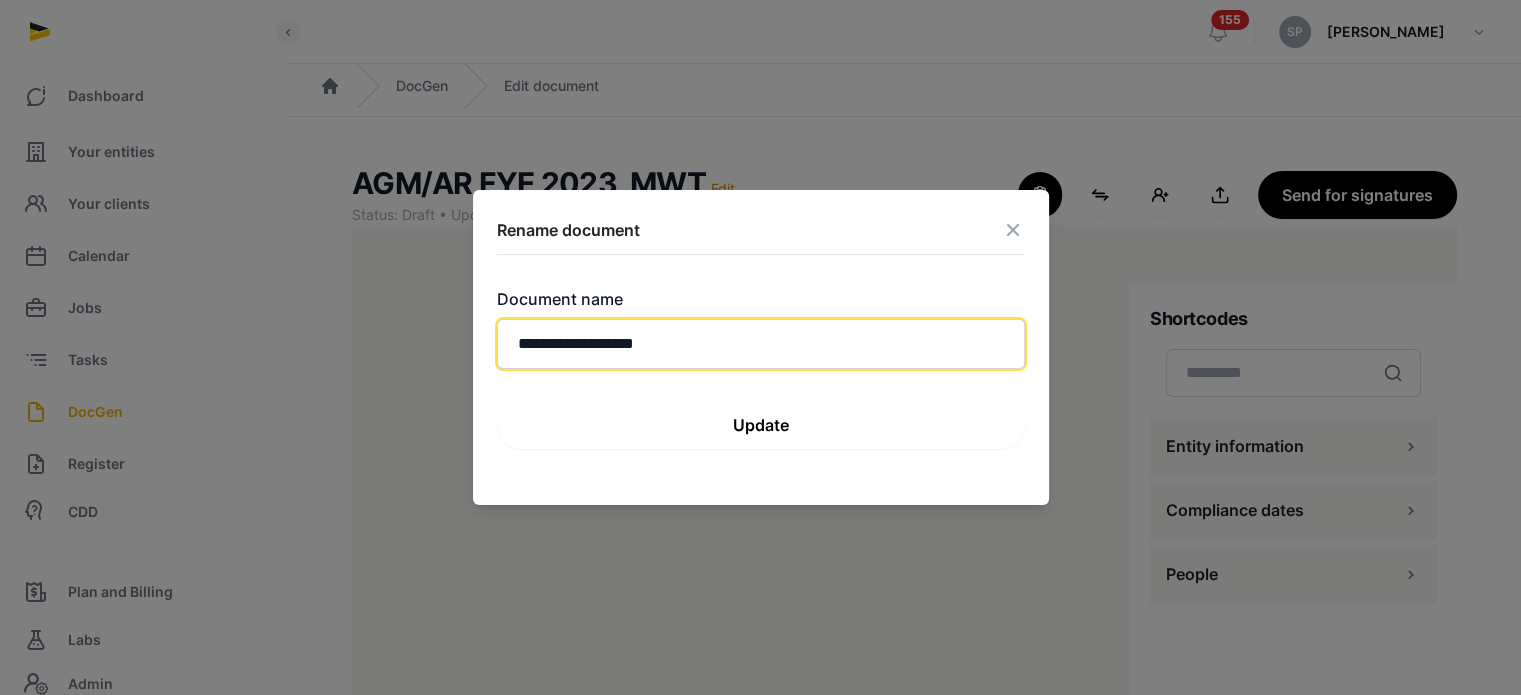 type on "**********" 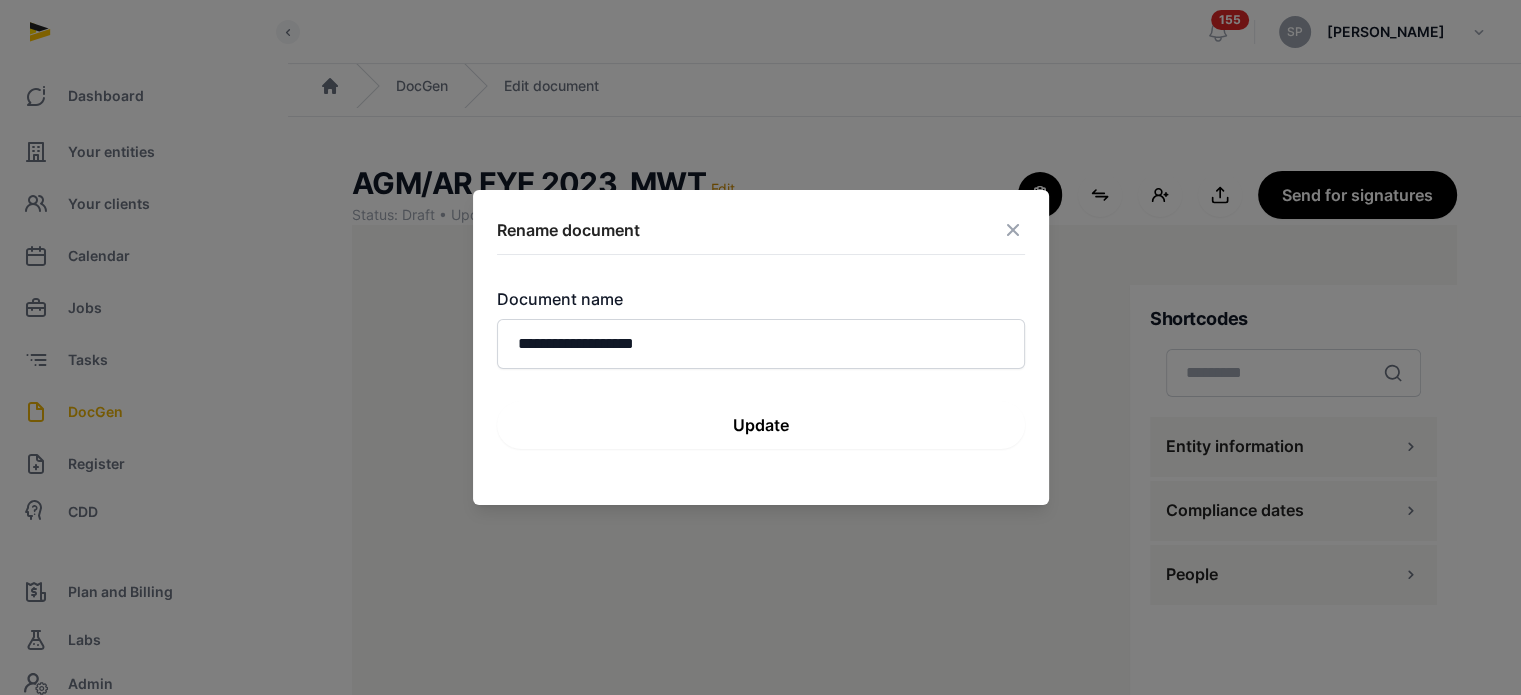 click on "Update" at bounding box center [761, 425] 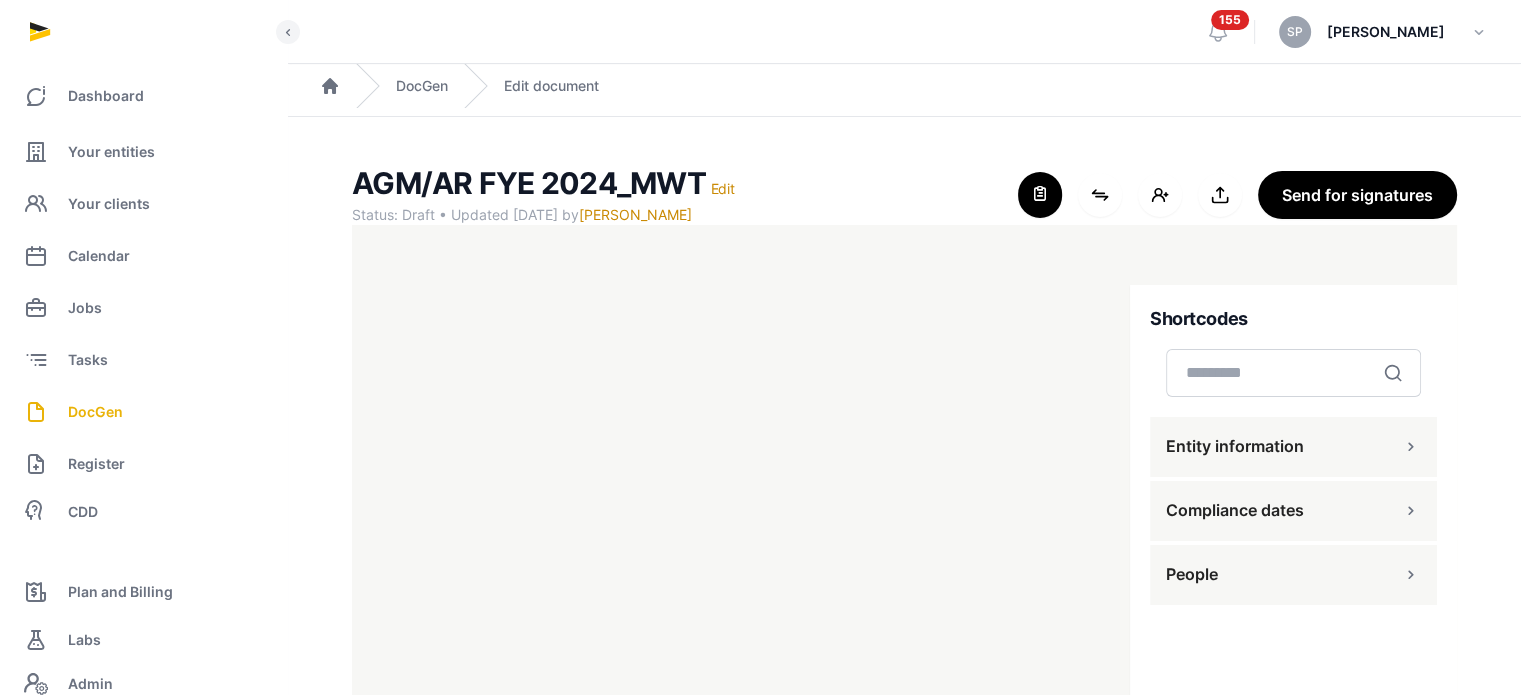 scroll, scrollTop: 91, scrollLeft: 0, axis: vertical 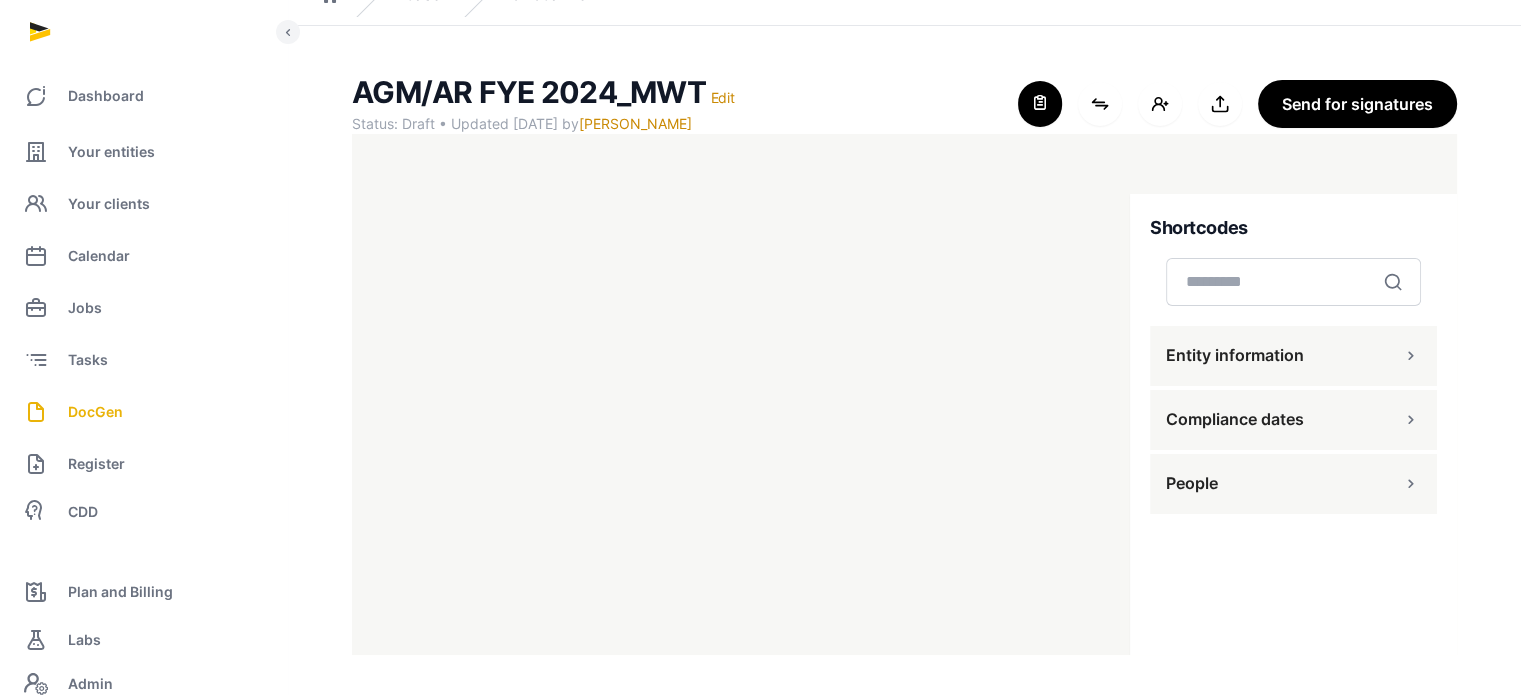 click on "People" at bounding box center (1192, 483) 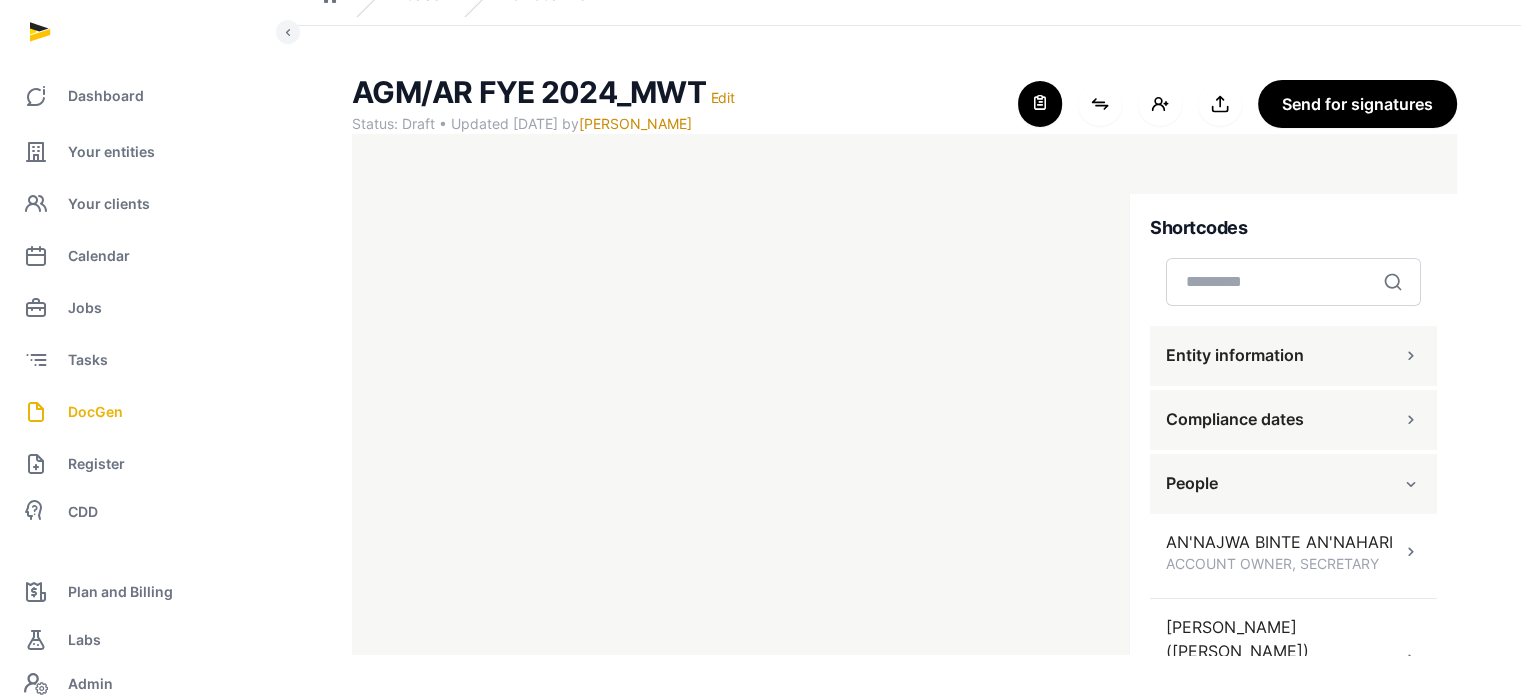 click on "AGM/AR FYE 2024_MWT   Edit Status: Draft • Updated 2025-07-07 by  Sneha Patwari For optimal experience, please use a desktop computer to generate documents for the best user experience. Close shortcodes Connect shortcodes Add people Export to Documents Send for signatures" at bounding box center (904, 104) 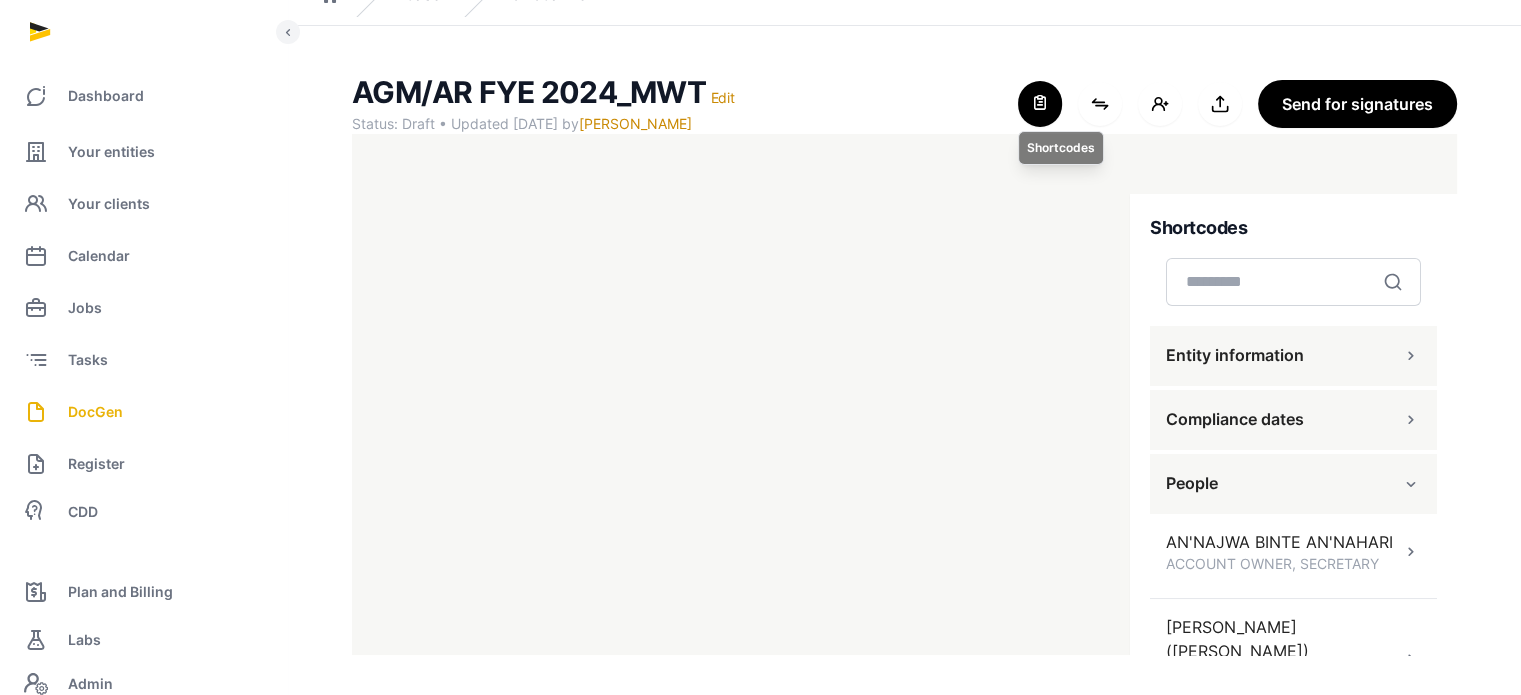 click at bounding box center [1040, 104] 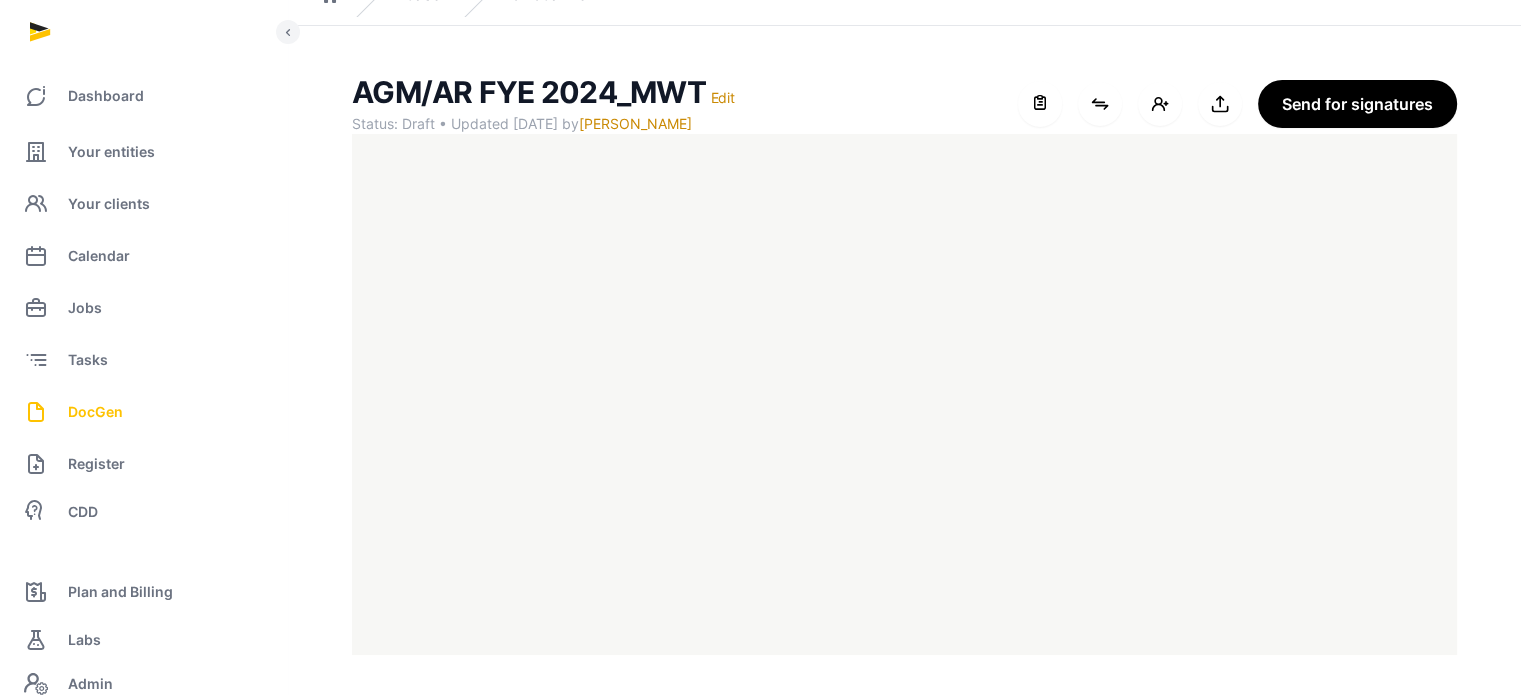 click on "DocGen" at bounding box center (95, 412) 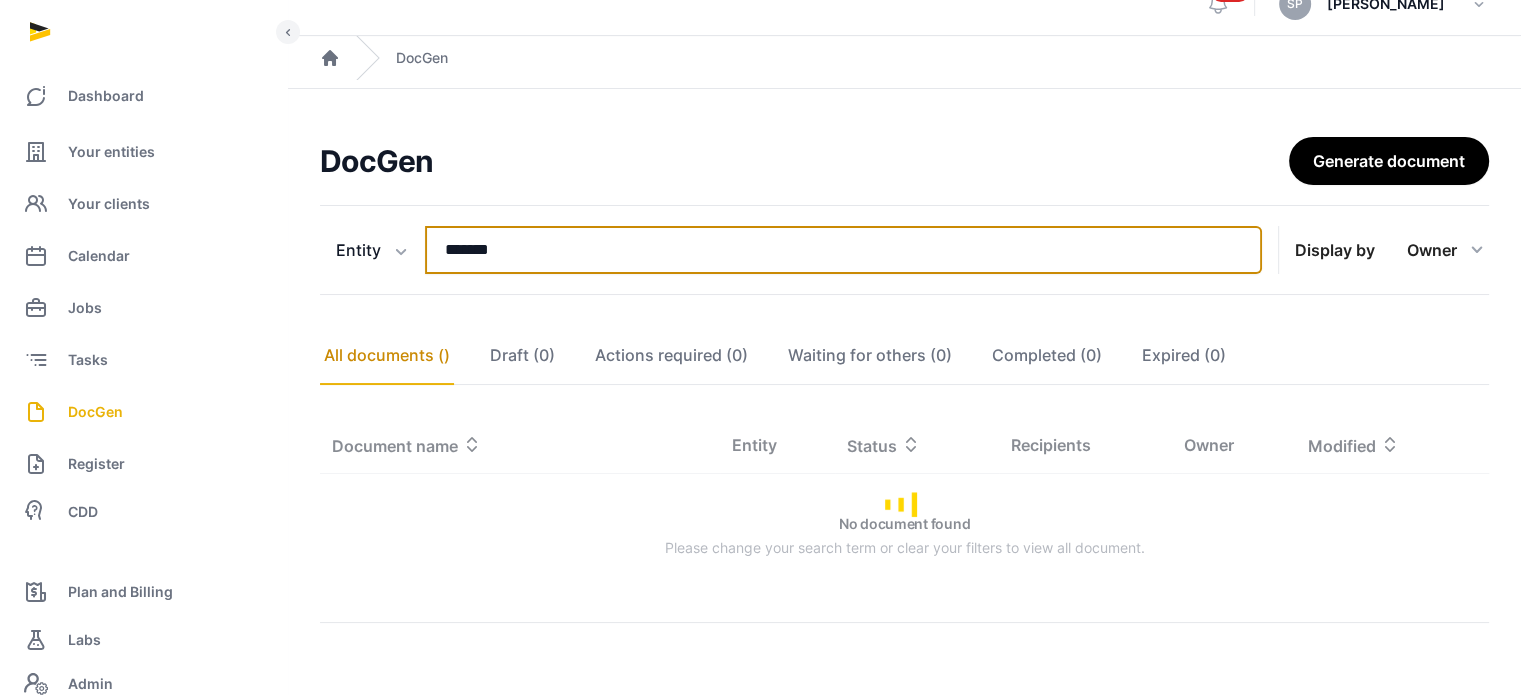 click on "*******" at bounding box center (843, 250) 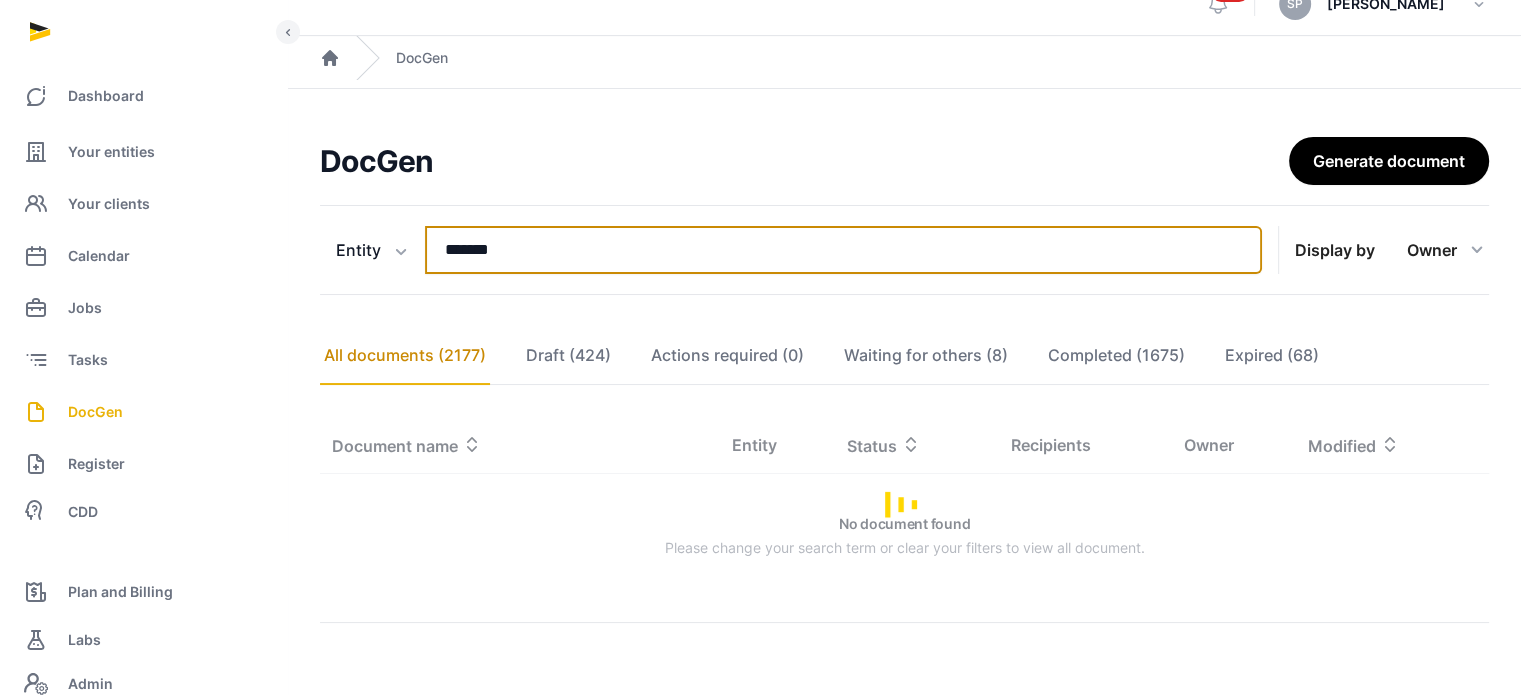 click on "*******" at bounding box center (843, 250) 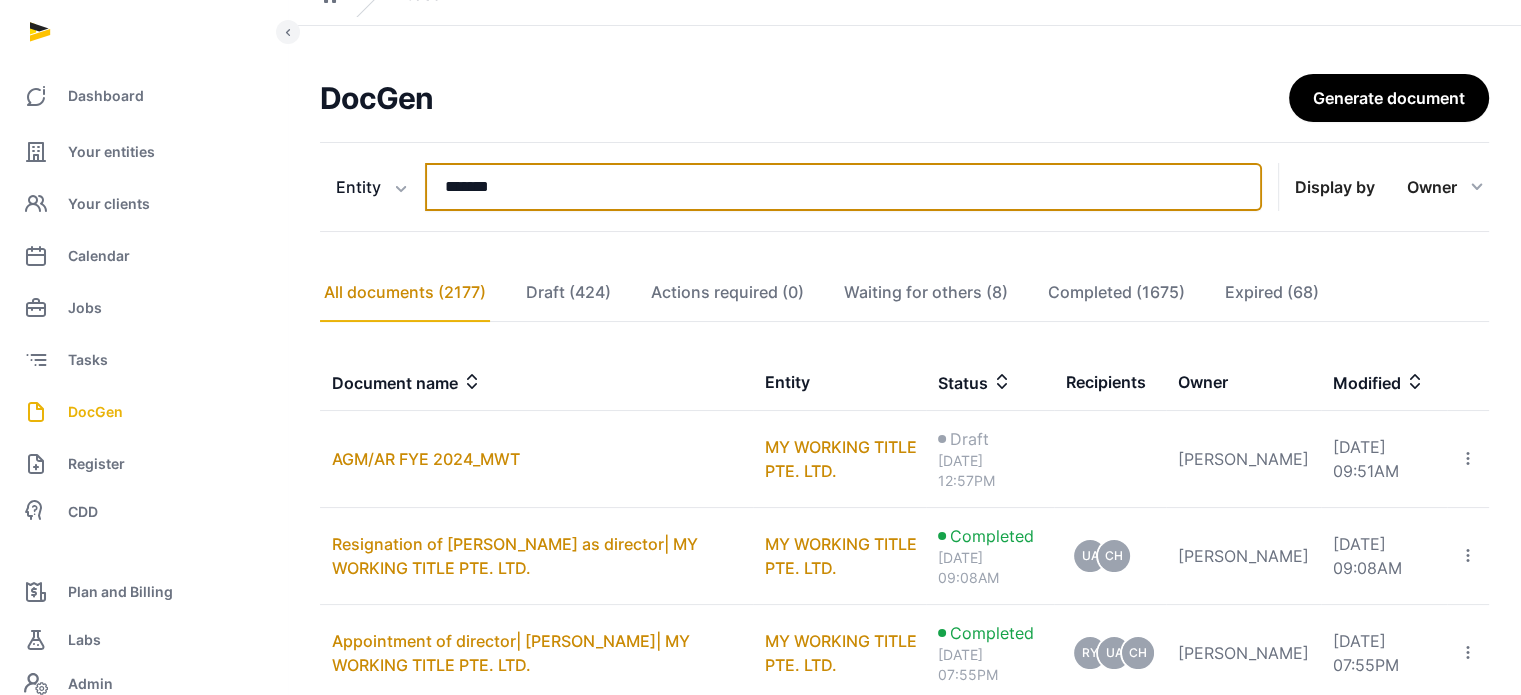 click on "*******" at bounding box center [843, 187] 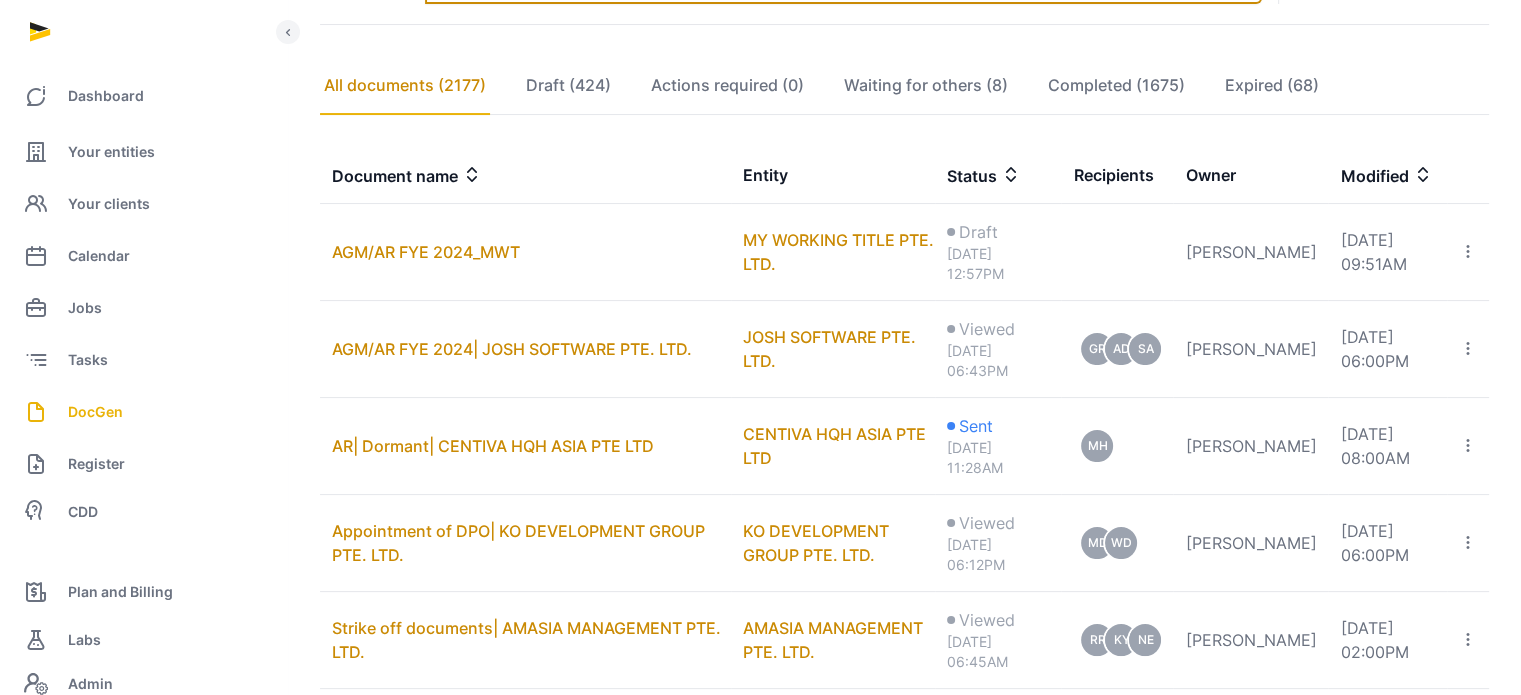 scroll, scrollTop: 328, scrollLeft: 0, axis: vertical 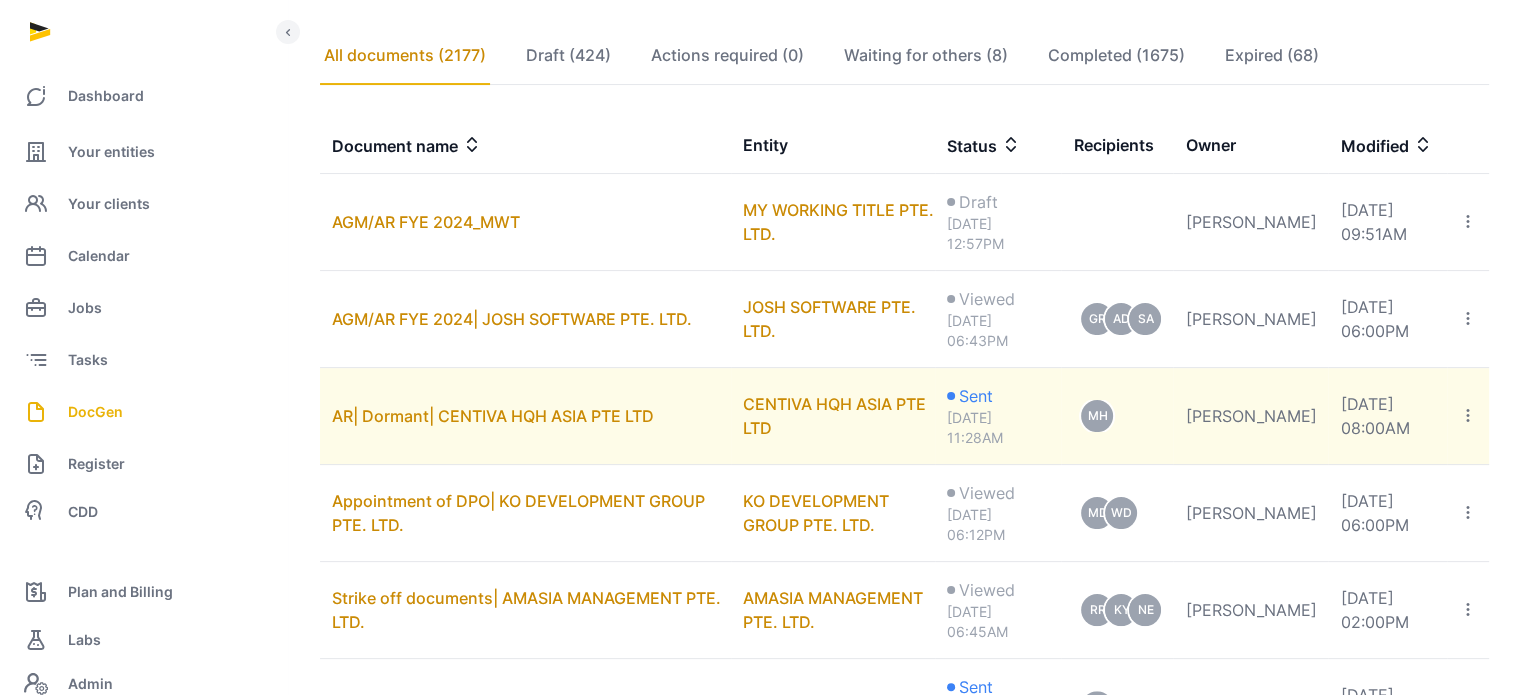 type 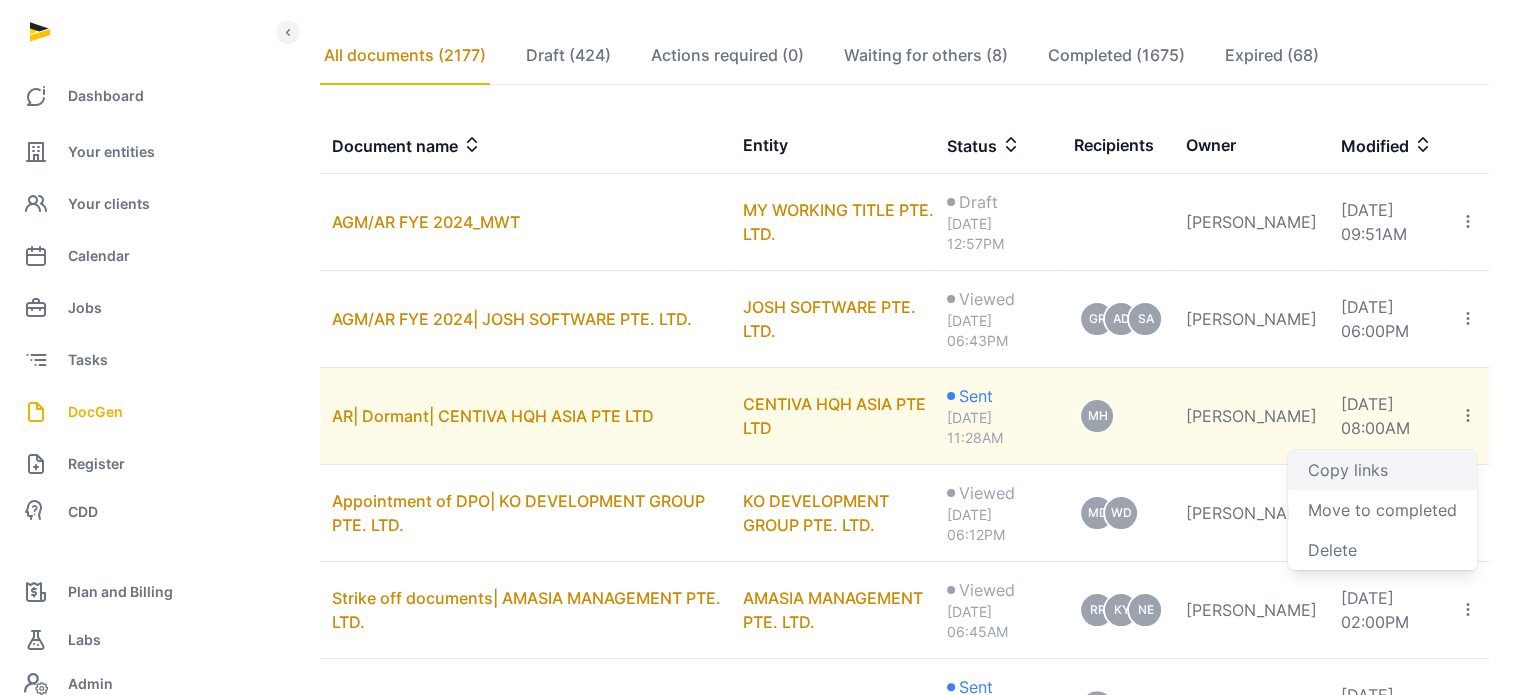 click on "Copy links" at bounding box center (1382, 470) 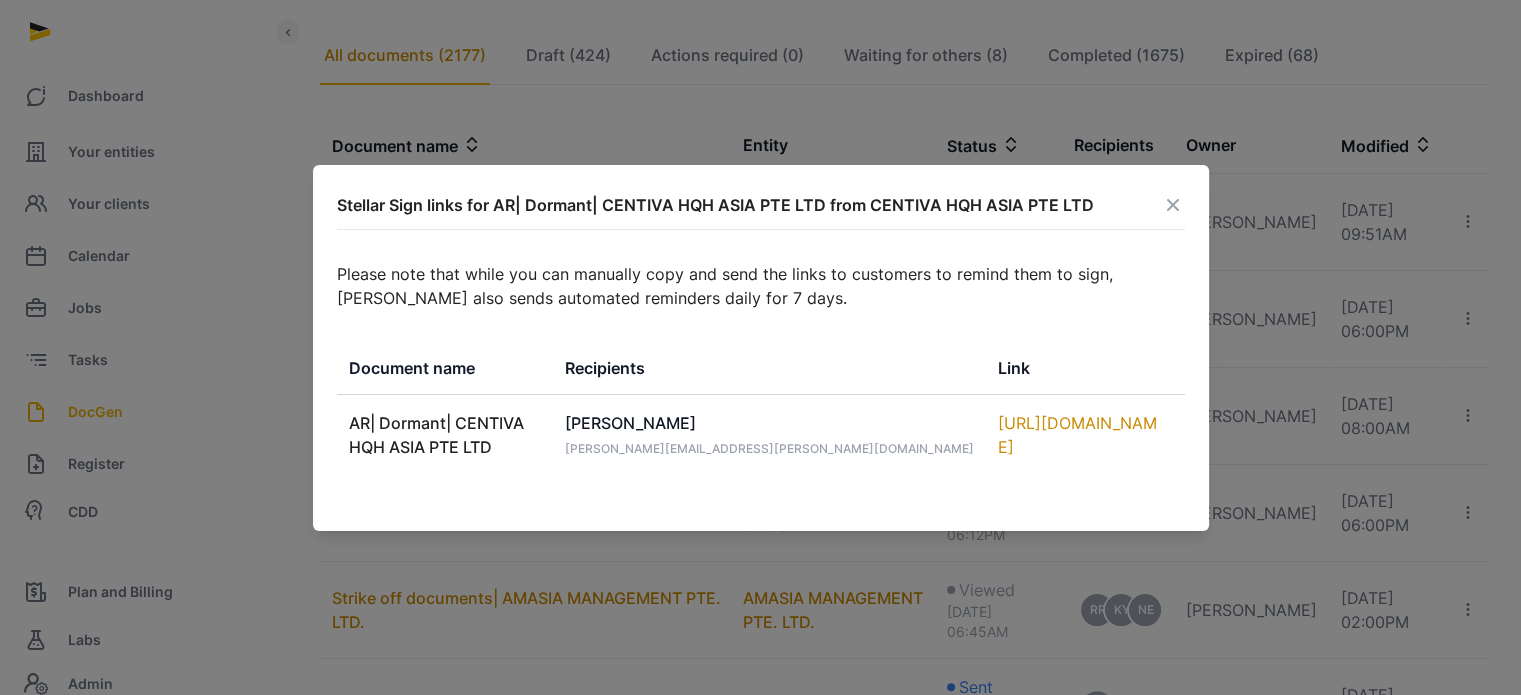 click on "https://app.pandadoc.com/s/6e6NUA6uZLJe5uqDBndeCP" at bounding box center (1085, 434) 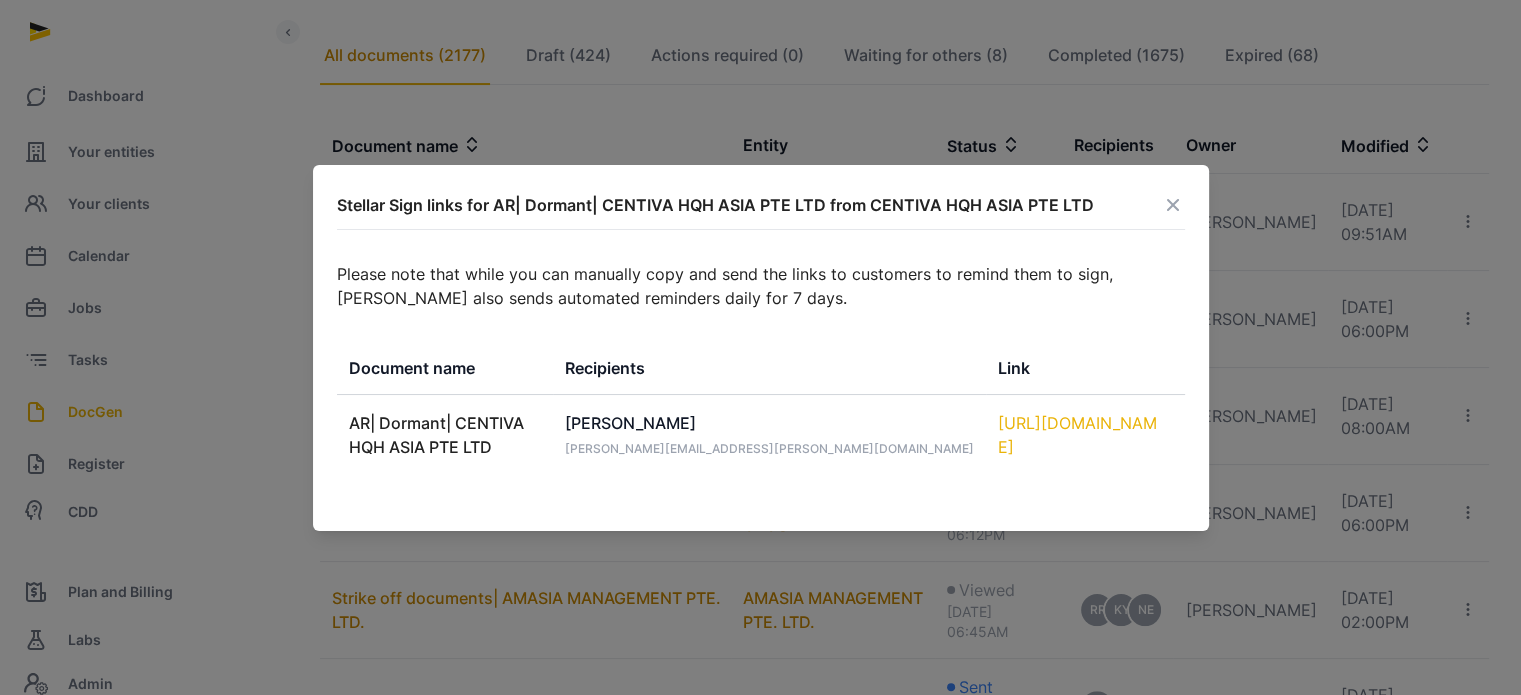 click on "https://app.pandadoc.com/s/6e6NUA6uZLJe5uqDBndeCP" at bounding box center (1085, 435) 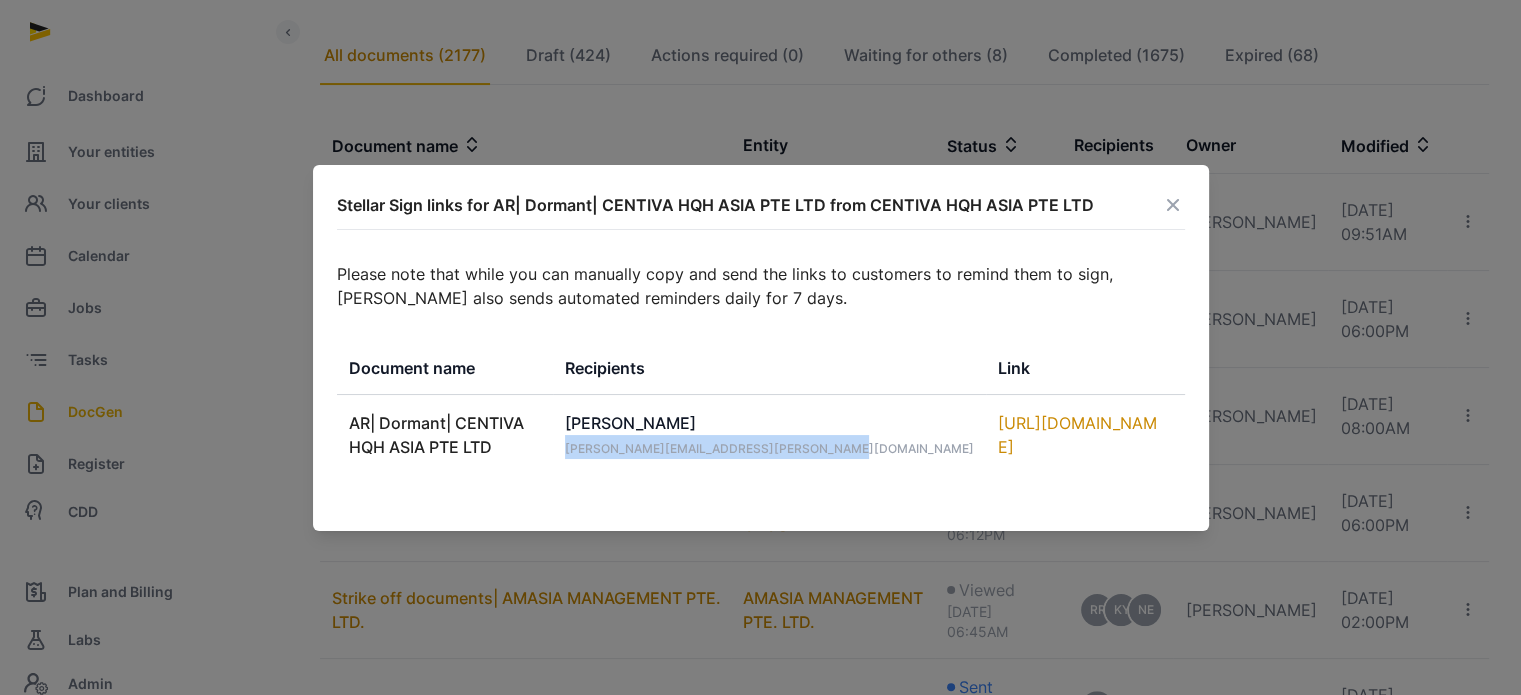 drag, startPoint x: 892, startPoint y: 448, endPoint x: 626, endPoint y: 441, distance: 266.0921 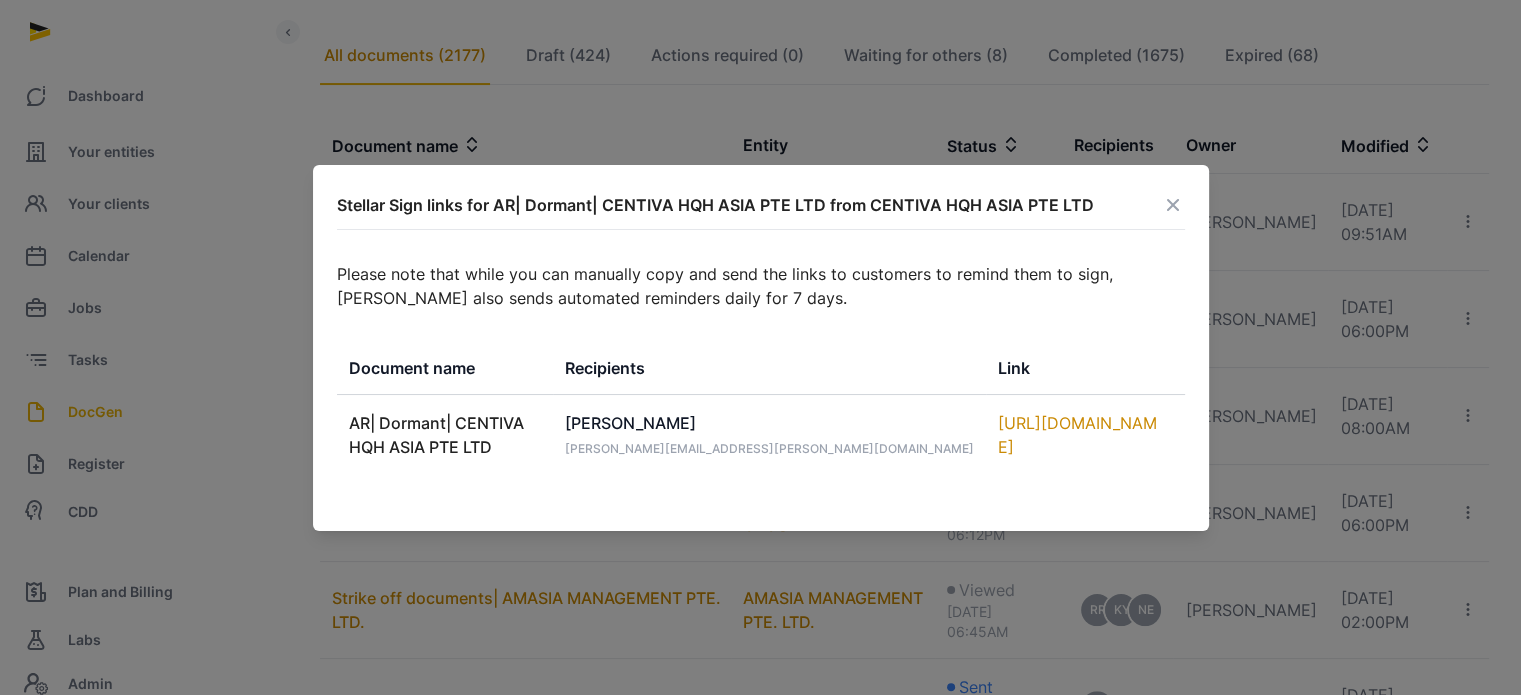 click at bounding box center [1173, 205] 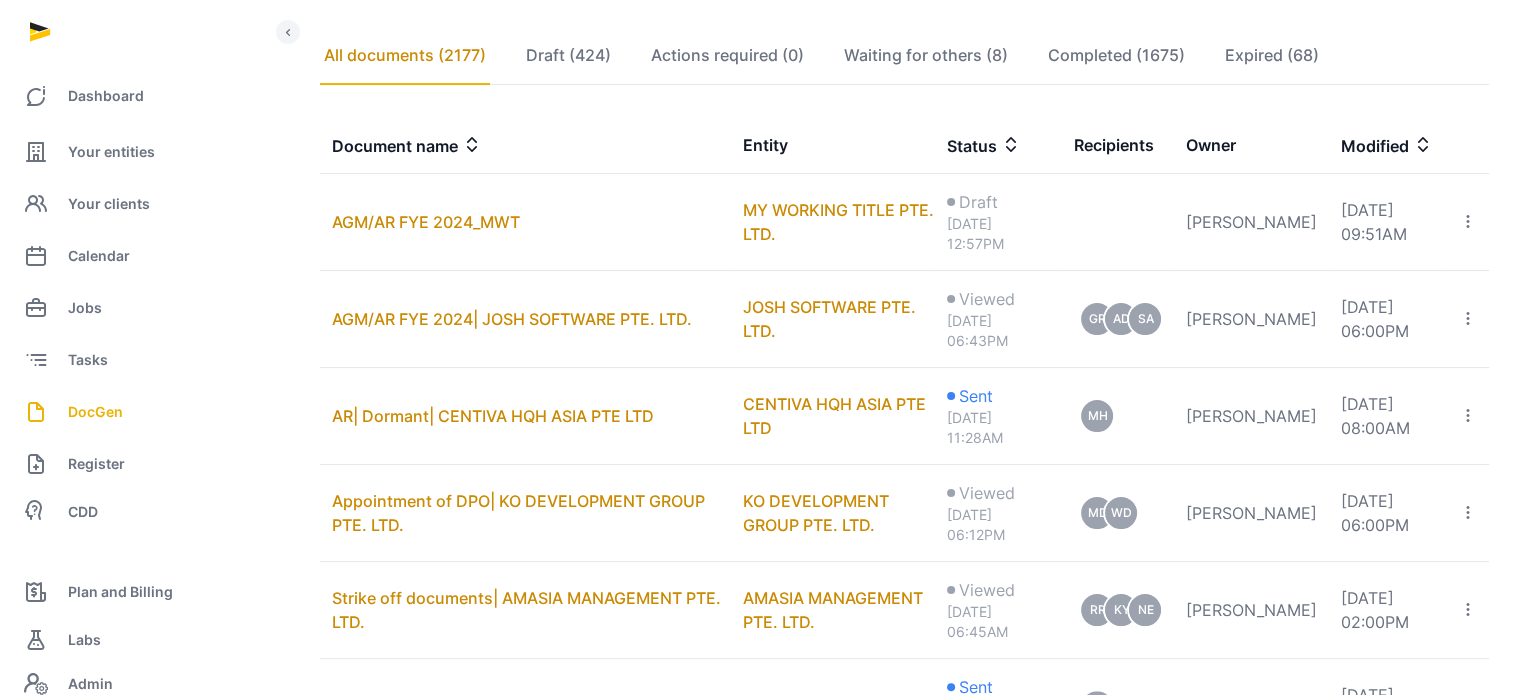 scroll, scrollTop: 0, scrollLeft: 0, axis: both 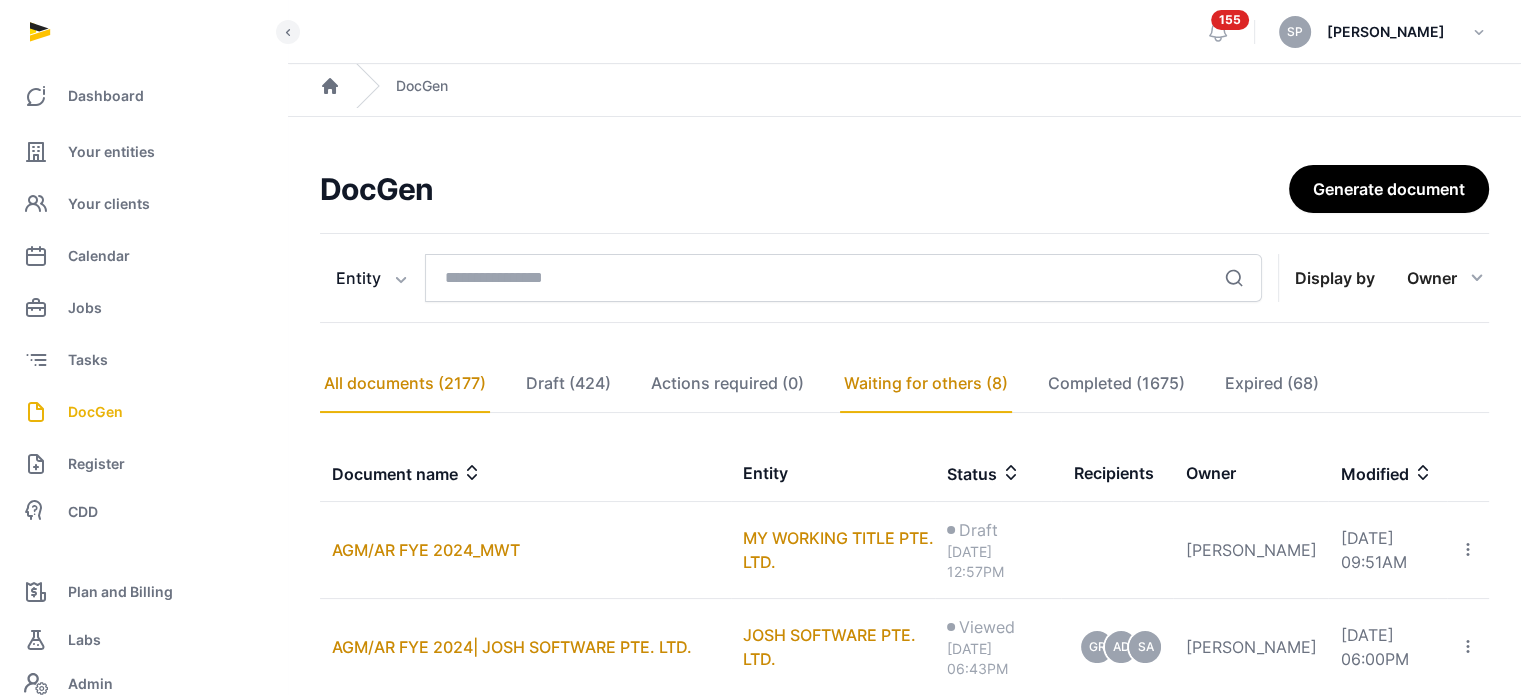 click on "Waiting for others (8)" 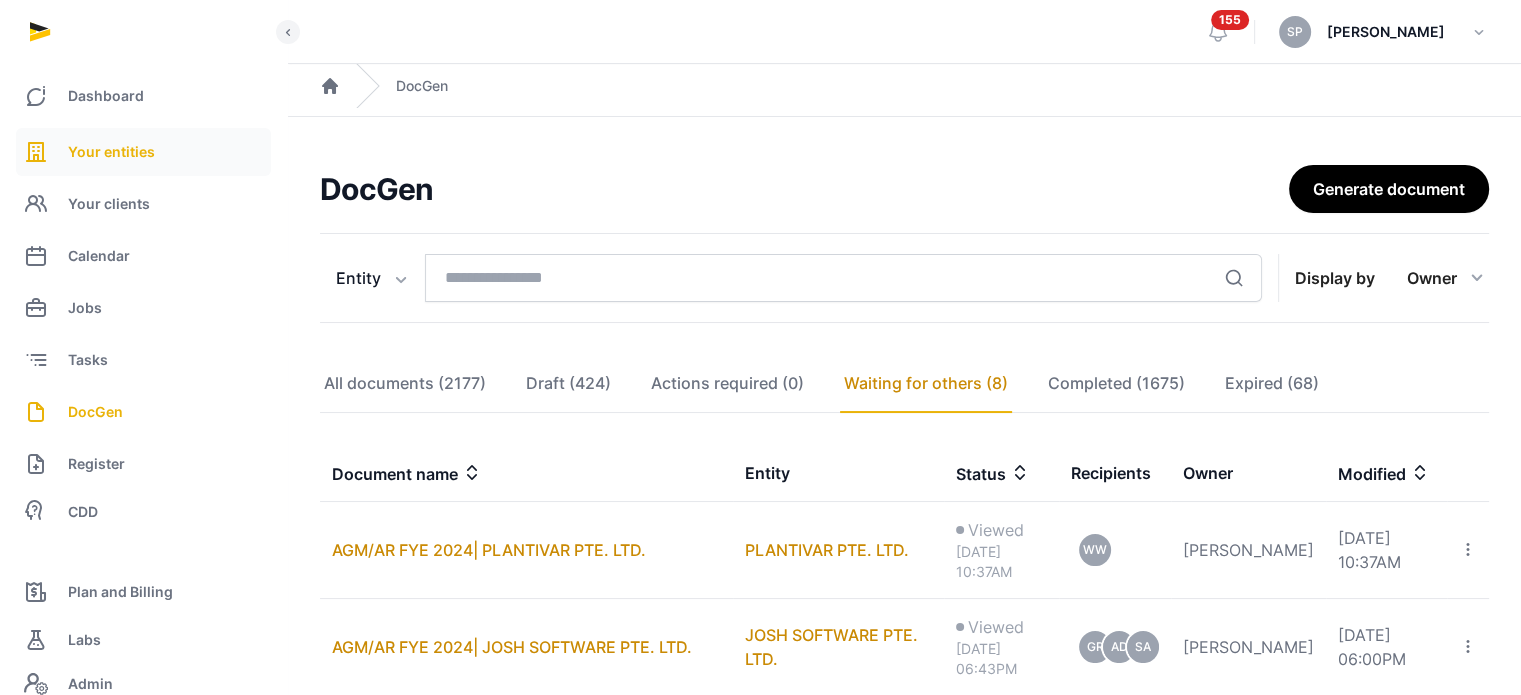 click on "Your entities" at bounding box center (111, 152) 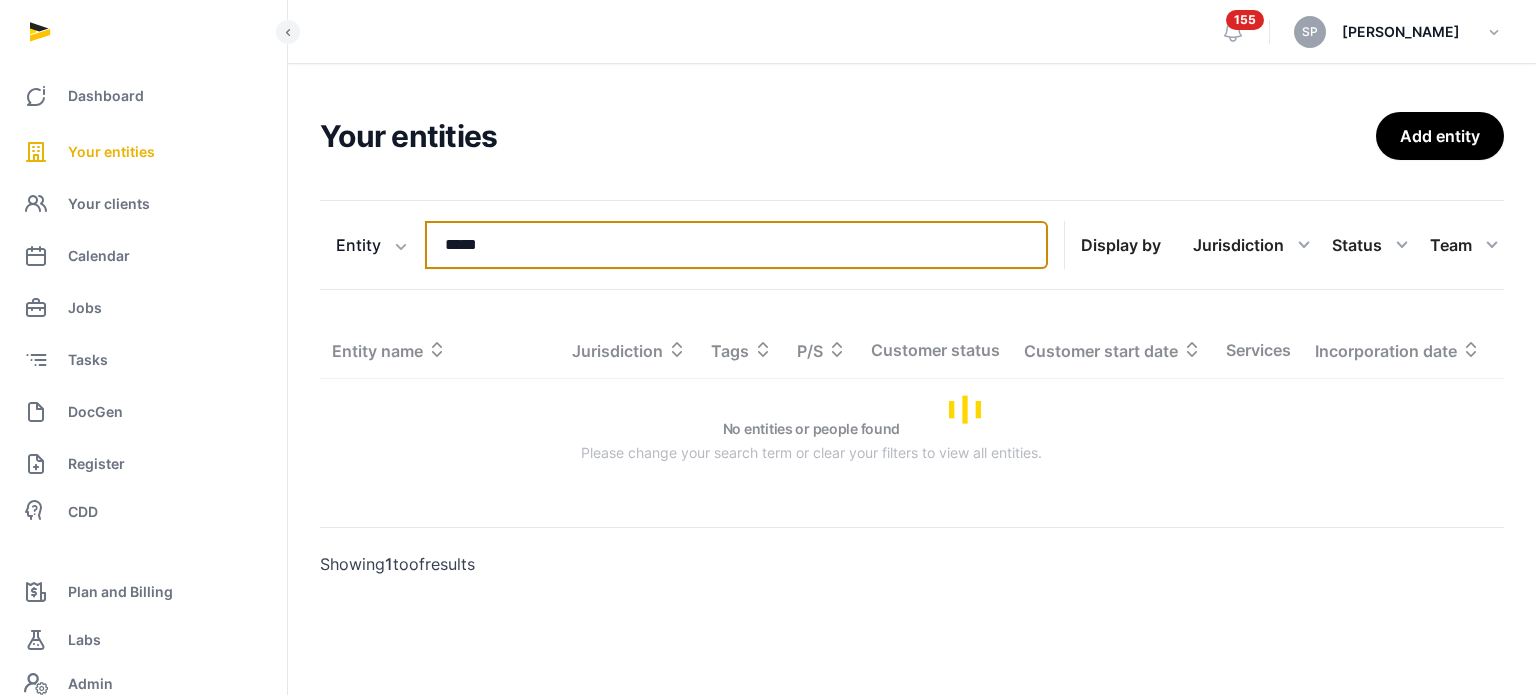 click on "*****" at bounding box center (736, 245) 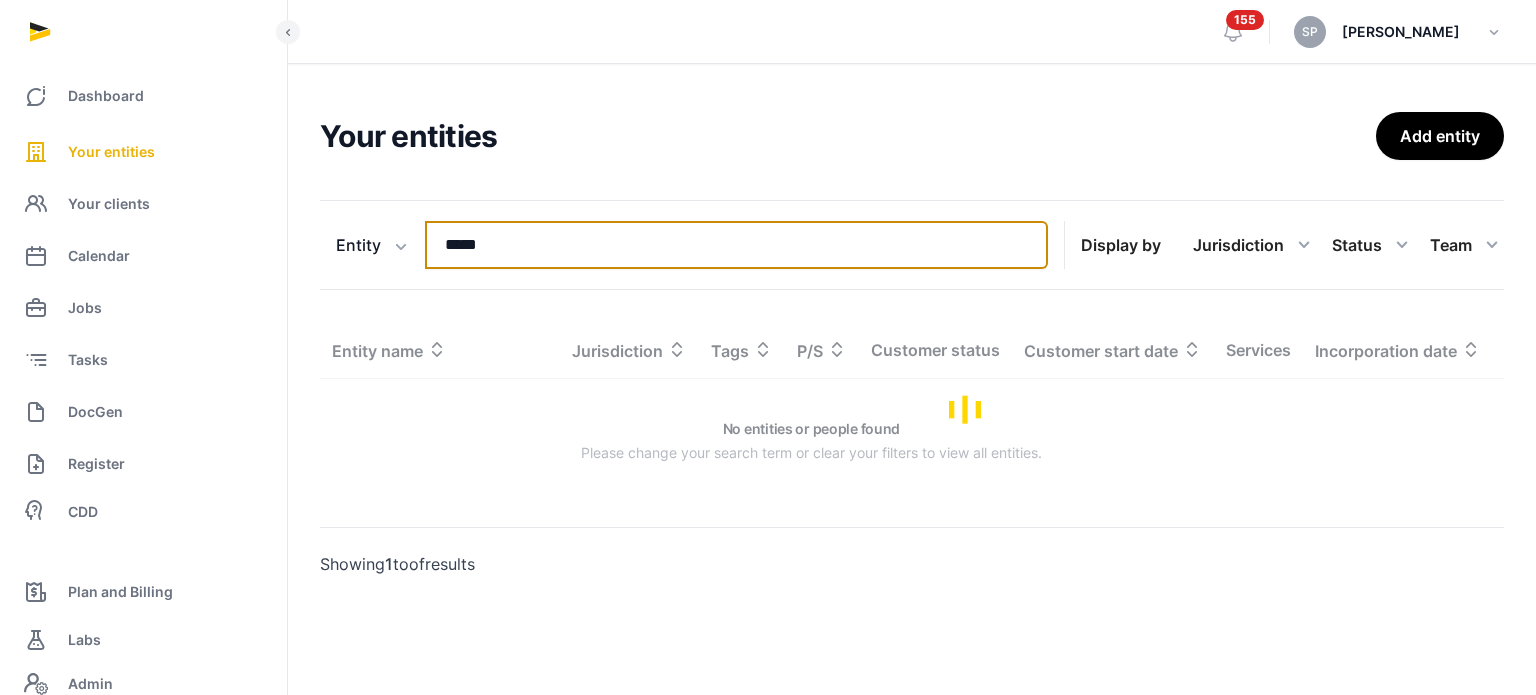 click on "*****" at bounding box center (736, 245) 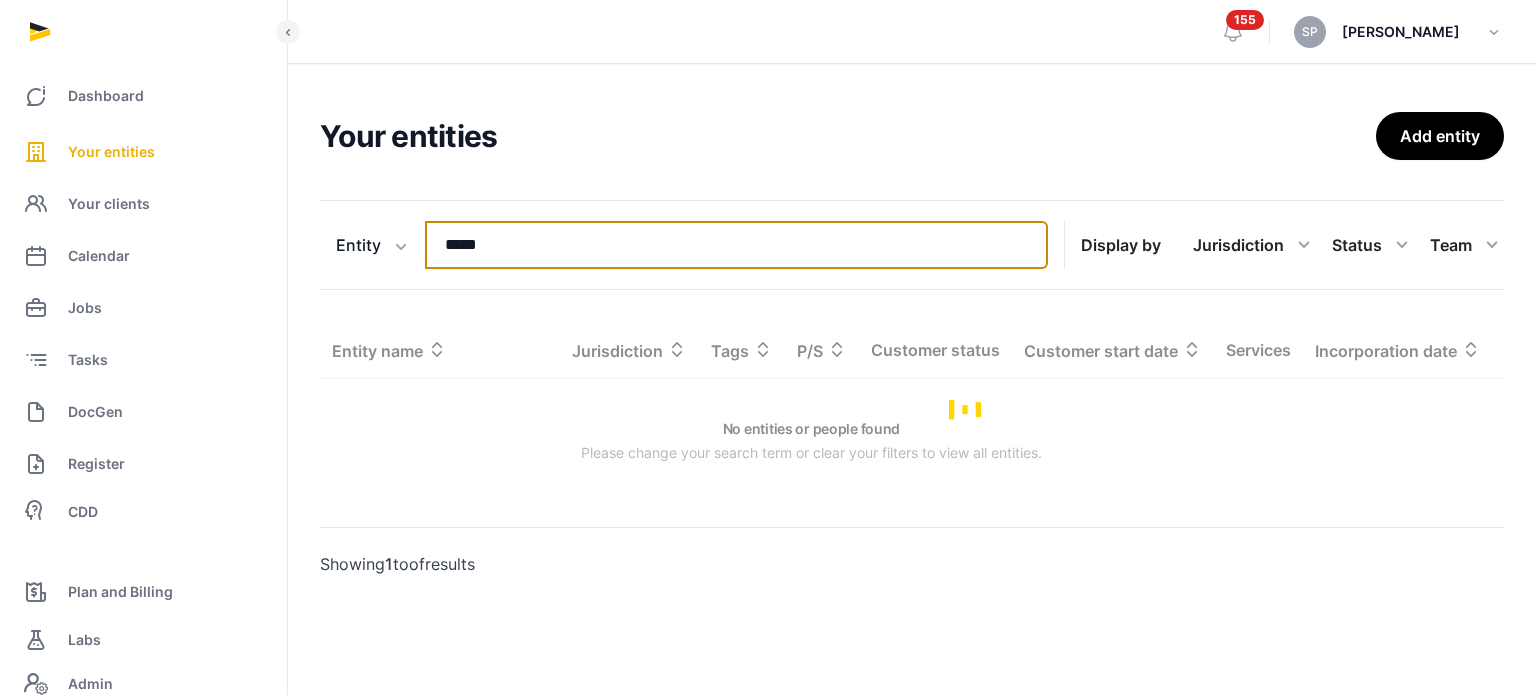 click on "*****" at bounding box center (736, 245) 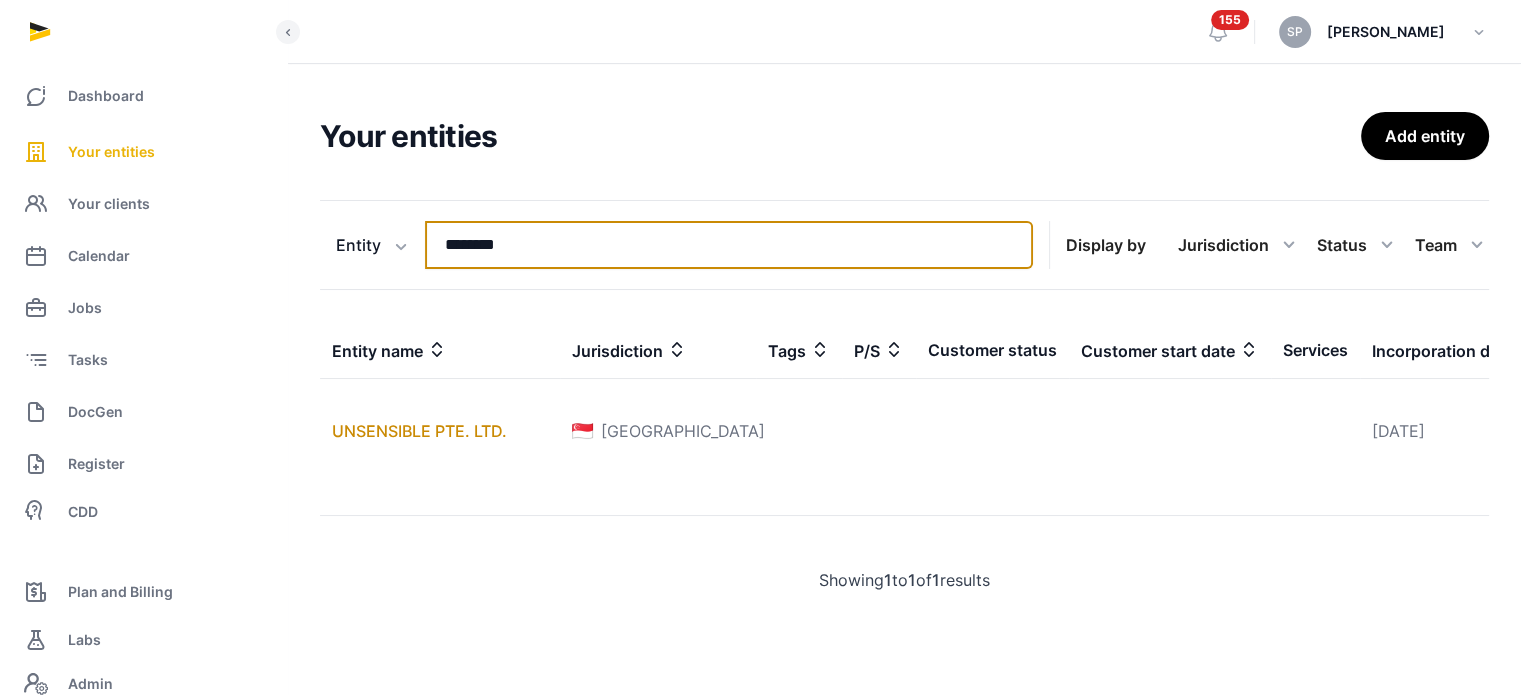 type on "********" 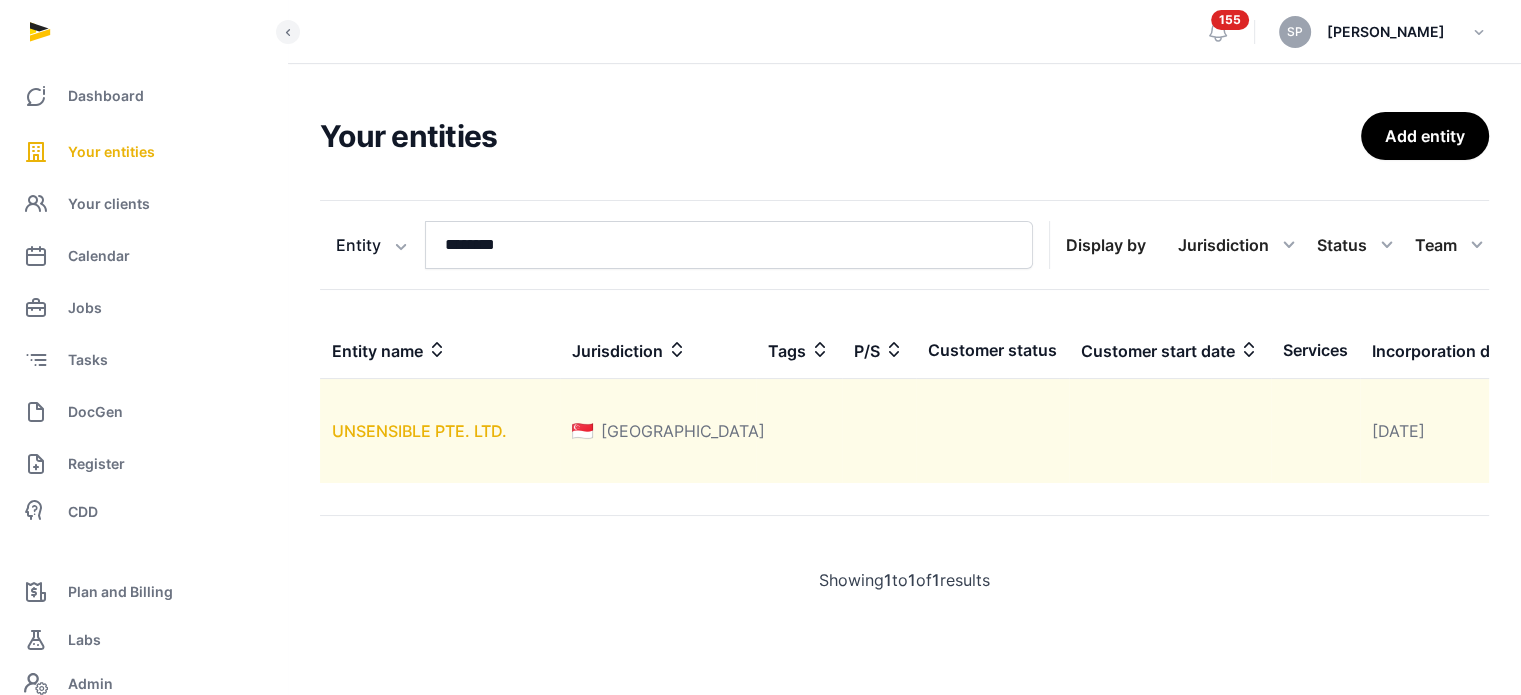 click on "UNSENSIBLE PTE. LTD." at bounding box center (419, 431) 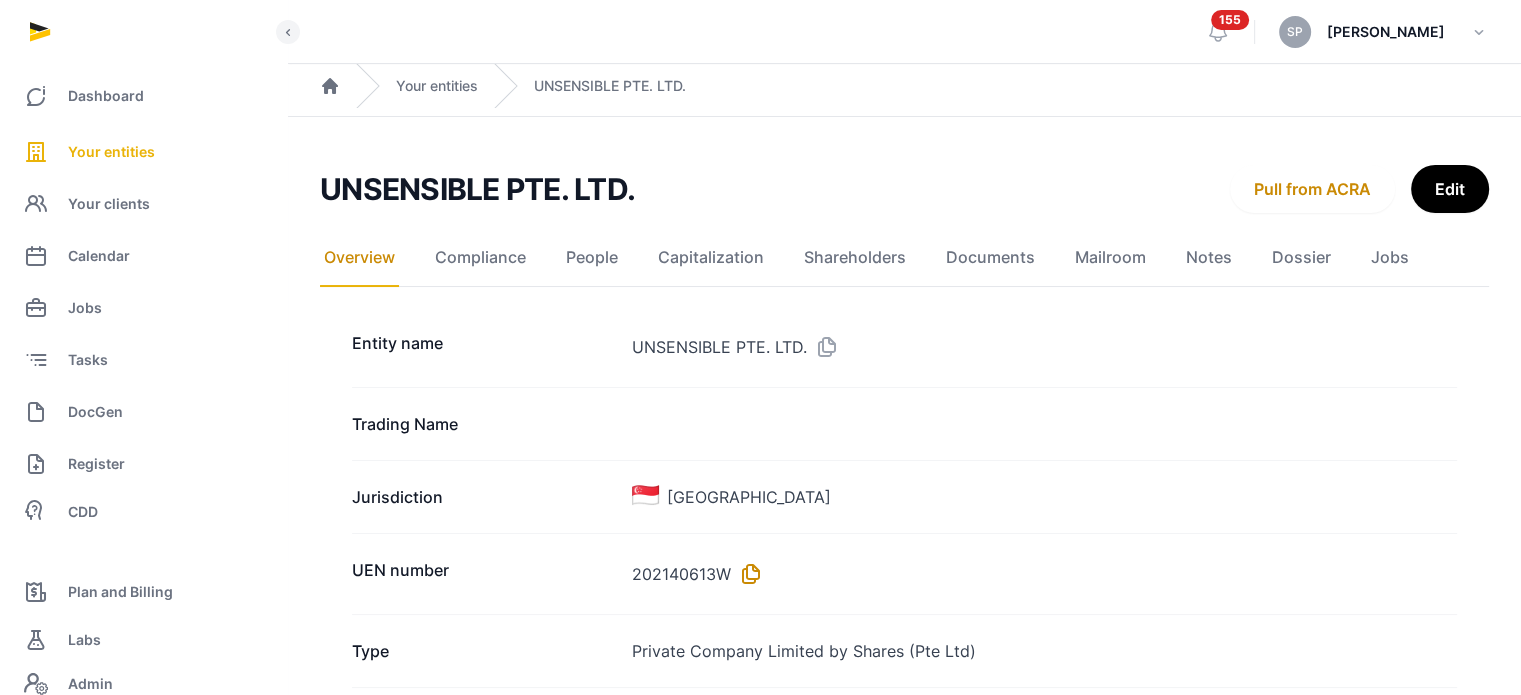 click at bounding box center (747, 574) 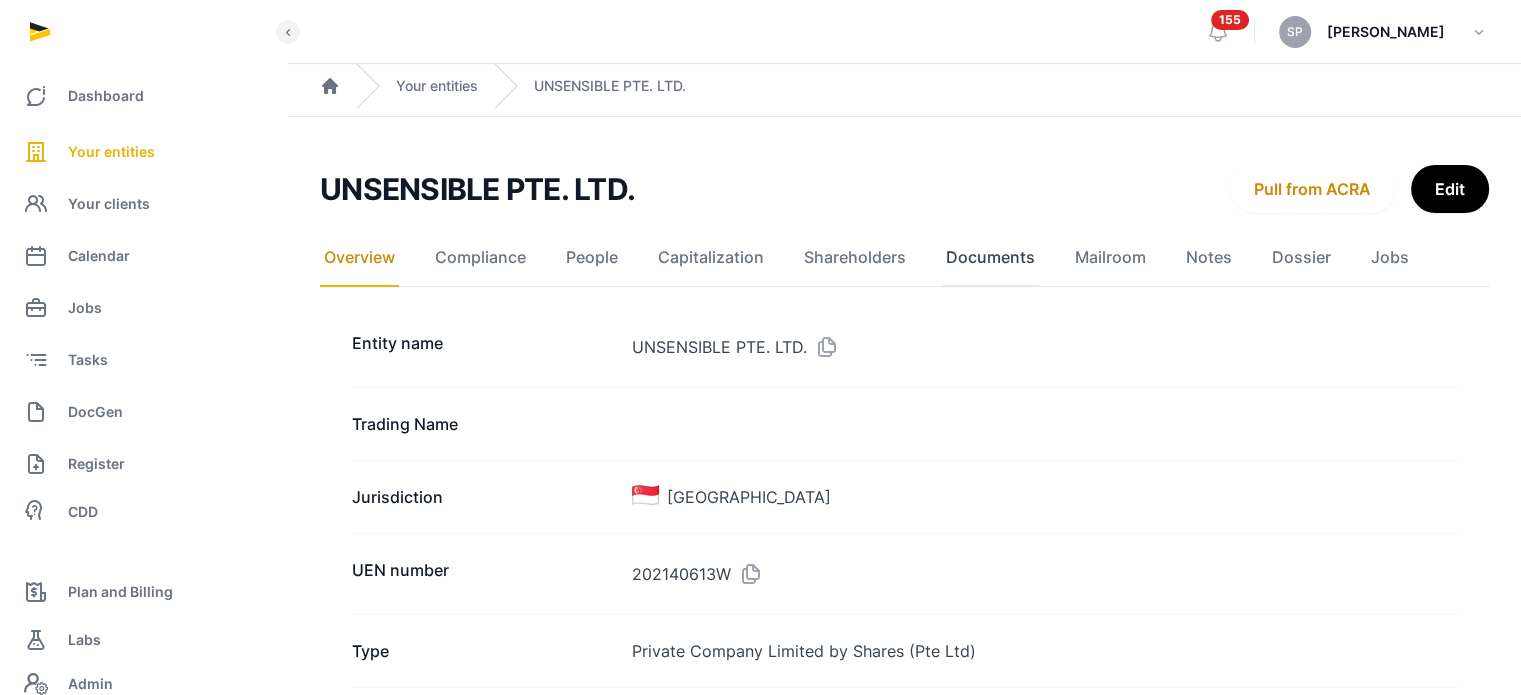 click on "Documents" 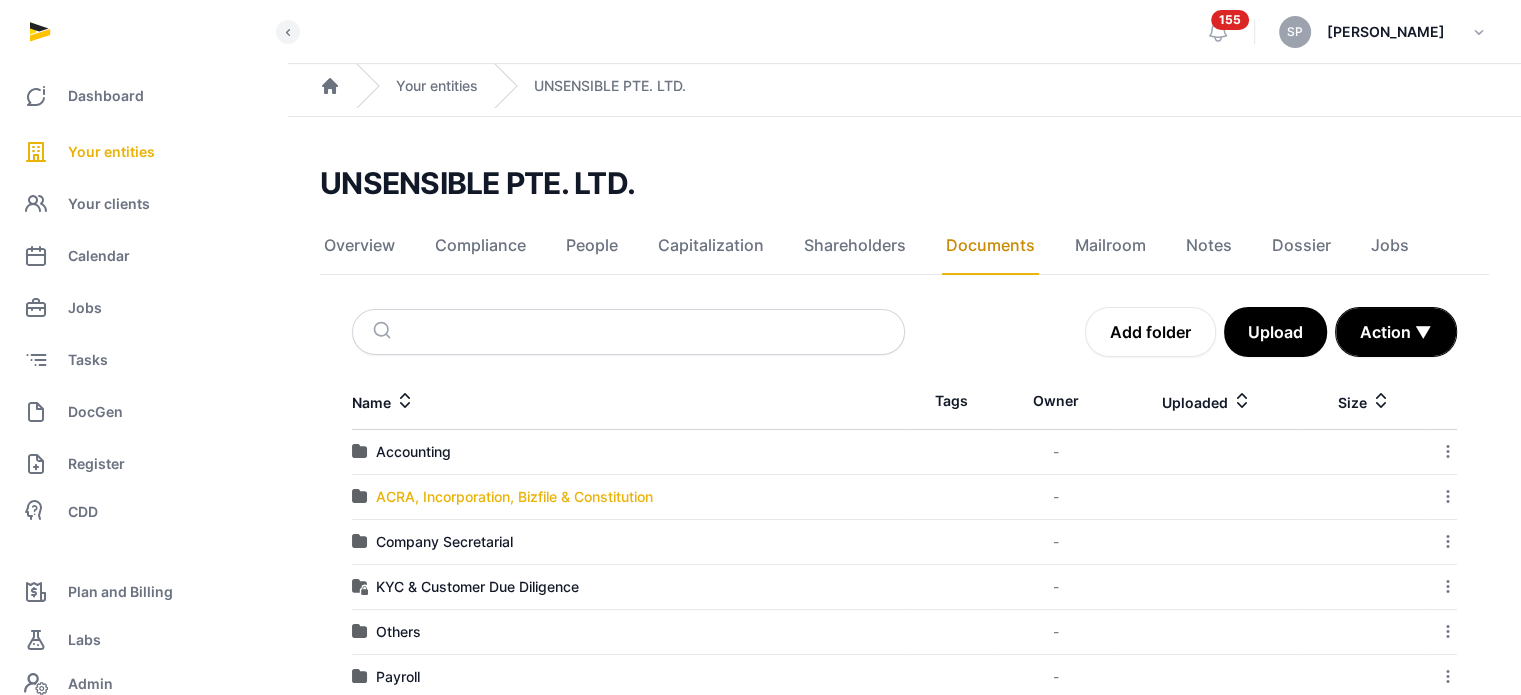 click on "ACRA, Incorporation, Bizfile & Constitution" at bounding box center [514, 497] 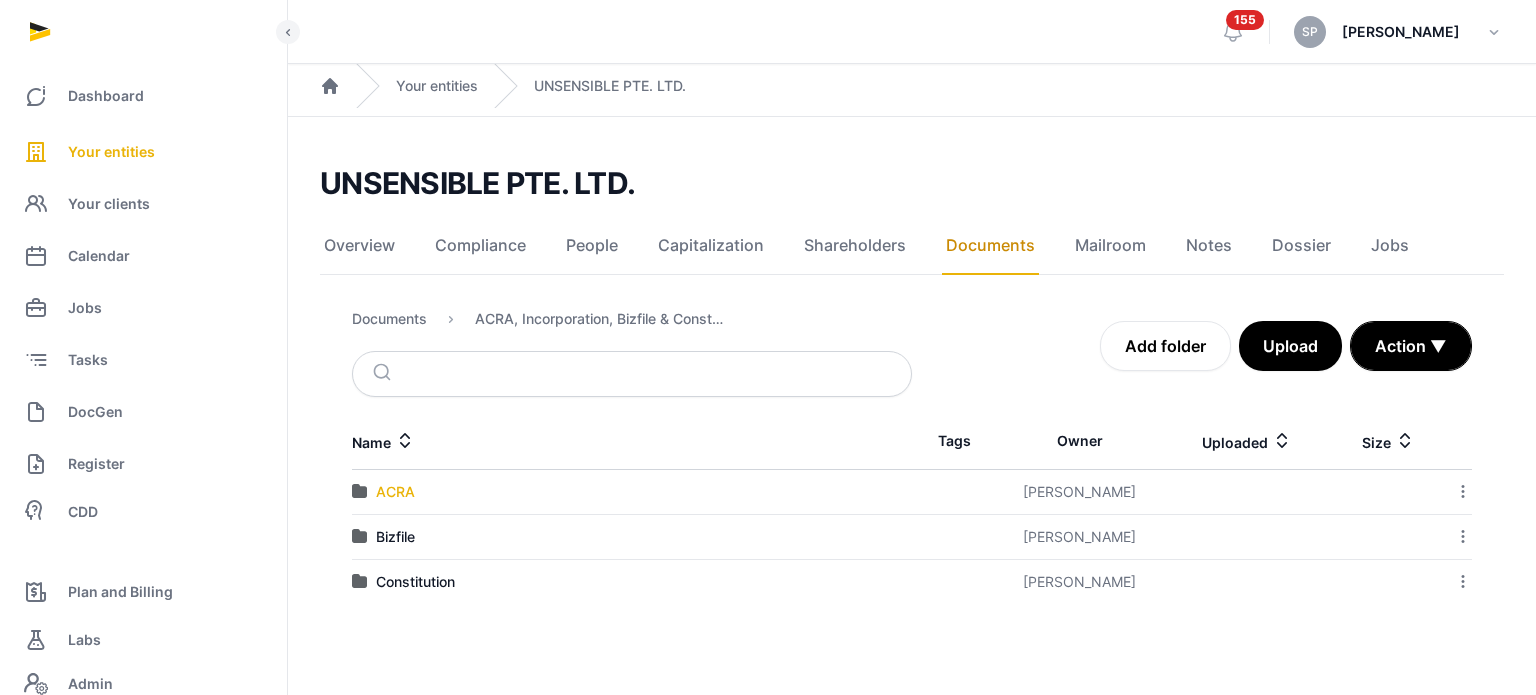 click on "ACRA" at bounding box center [395, 492] 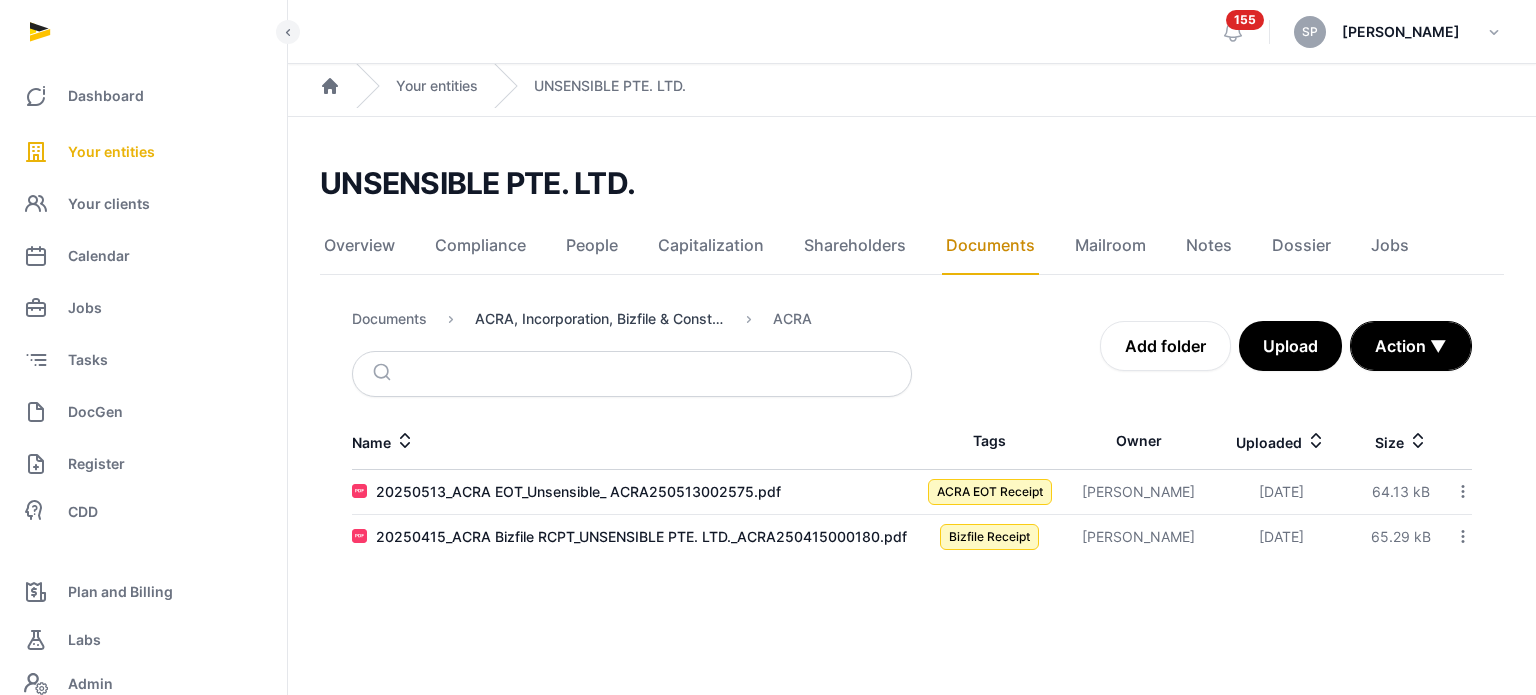 click on "ACRA, Incorporation, Bizfile & Constitution" at bounding box center [600, 319] 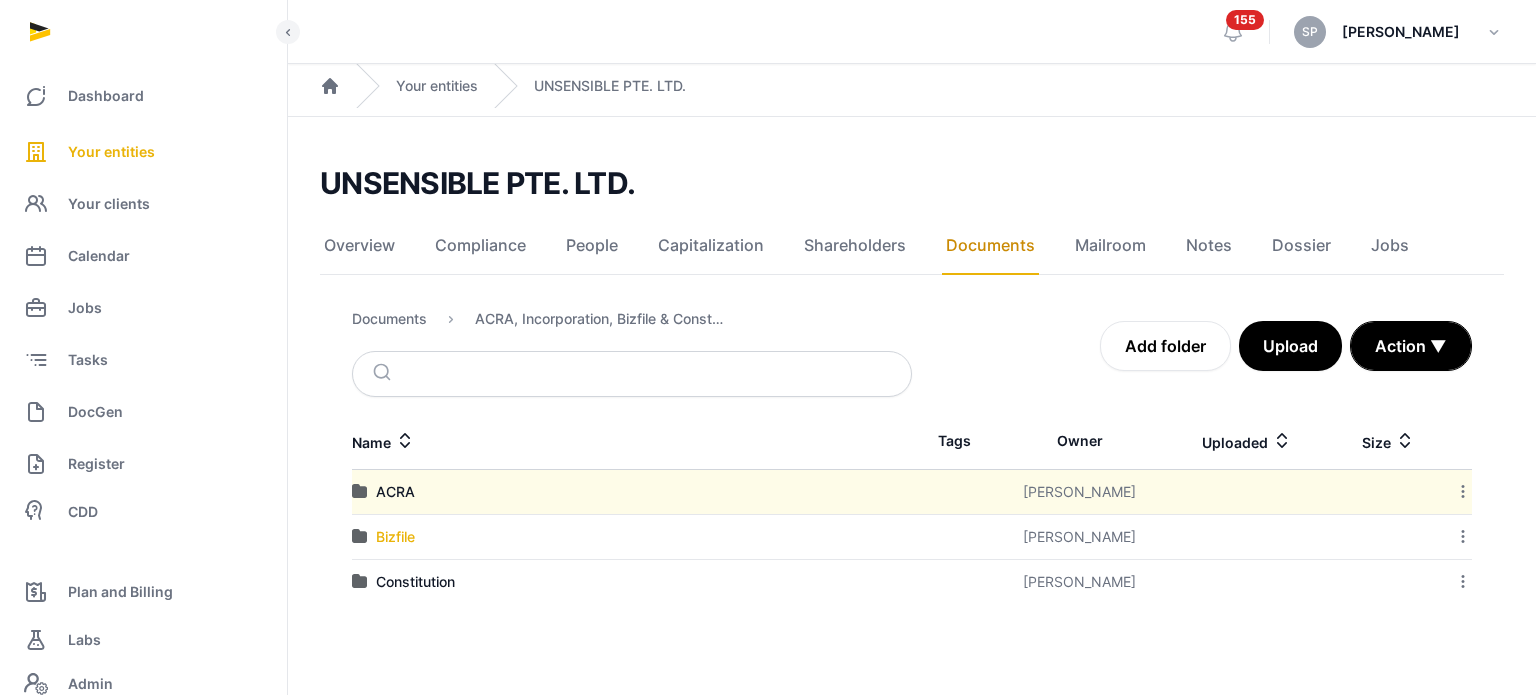 click on "Bizfile" at bounding box center [395, 537] 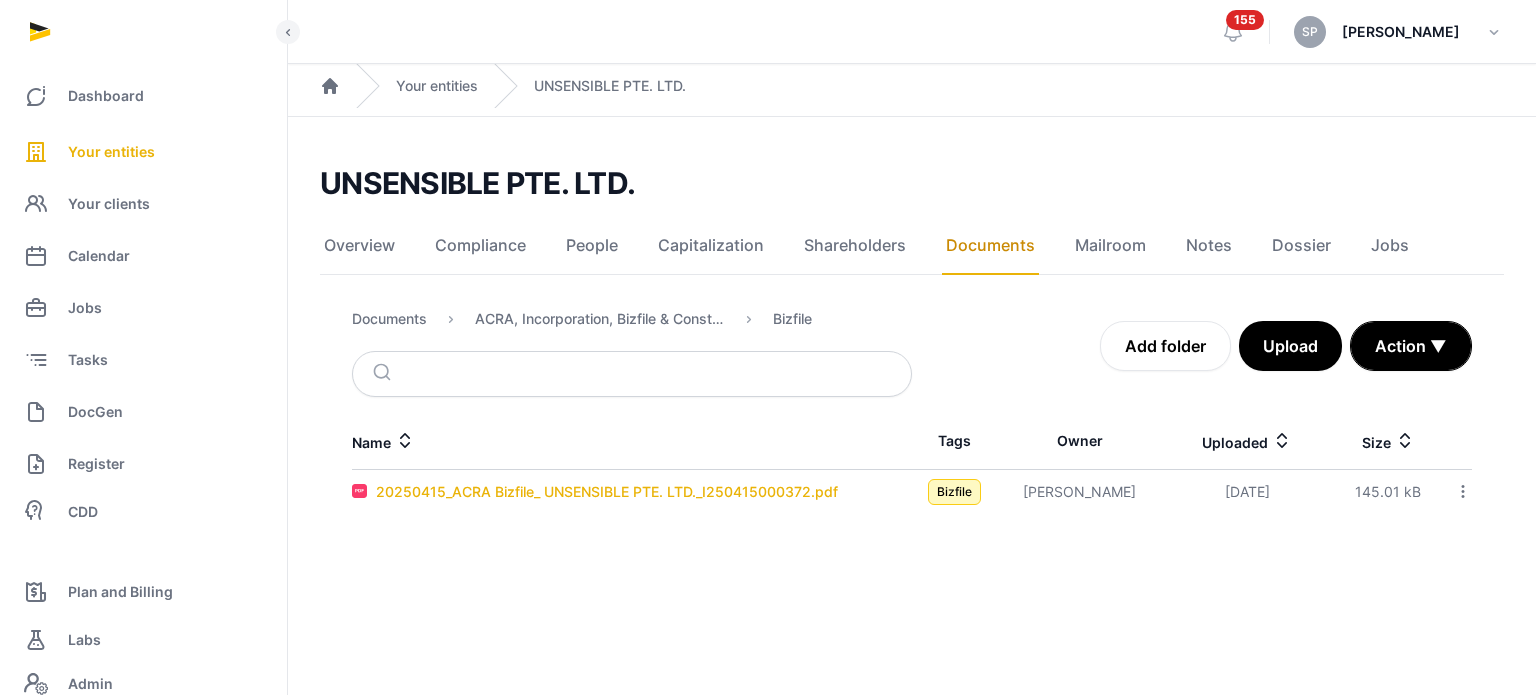 click on "20250415_ACRA Bizfile_ UNSENSIBLE PTE. LTD._I250415000372.pdf" at bounding box center (607, 492) 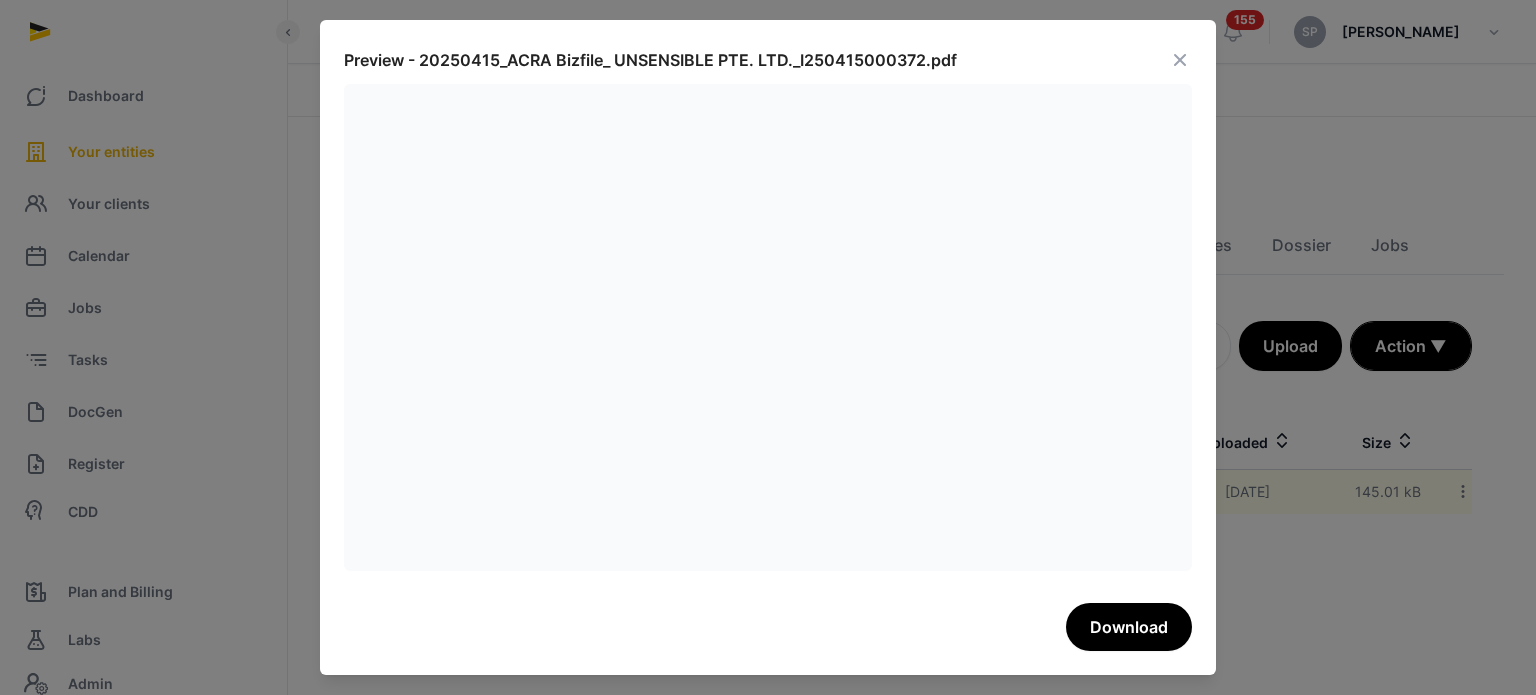 click at bounding box center (1180, 60) 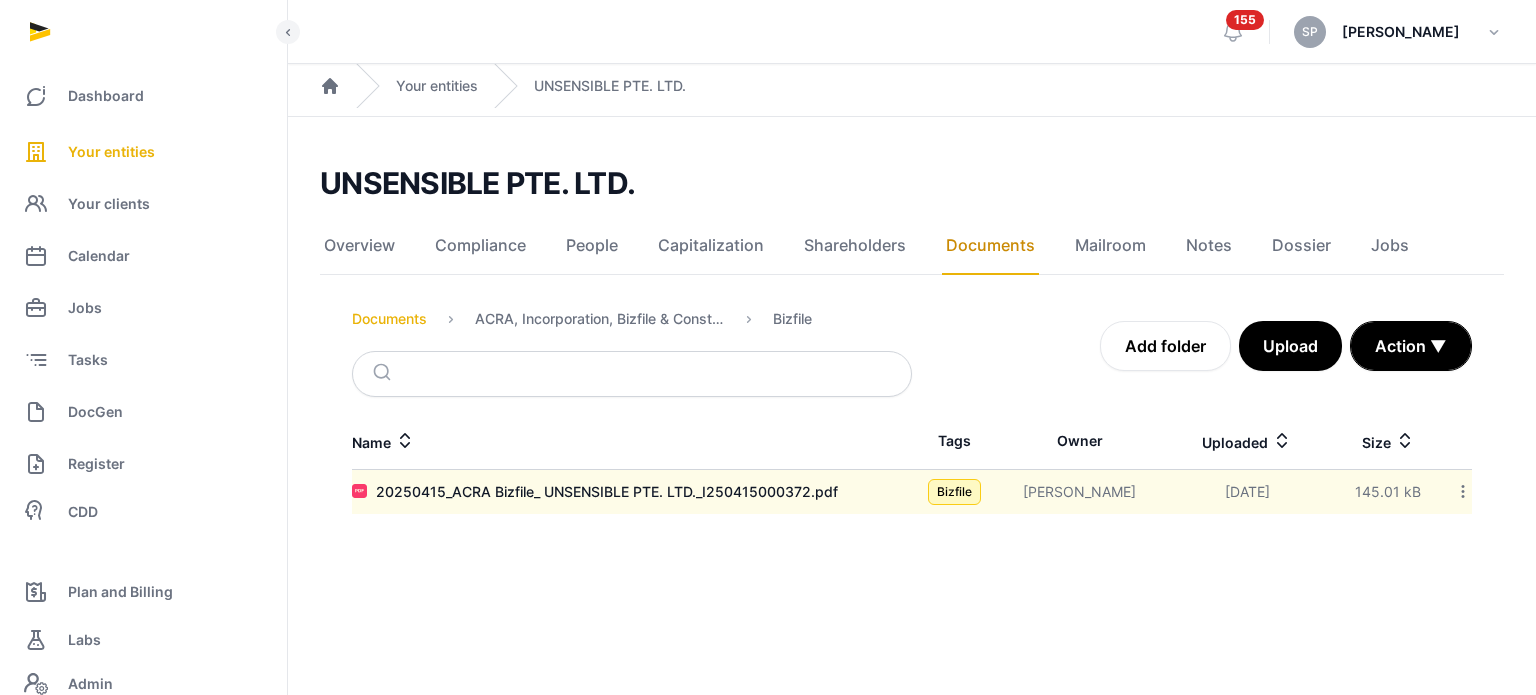click on "Documents" at bounding box center [389, 319] 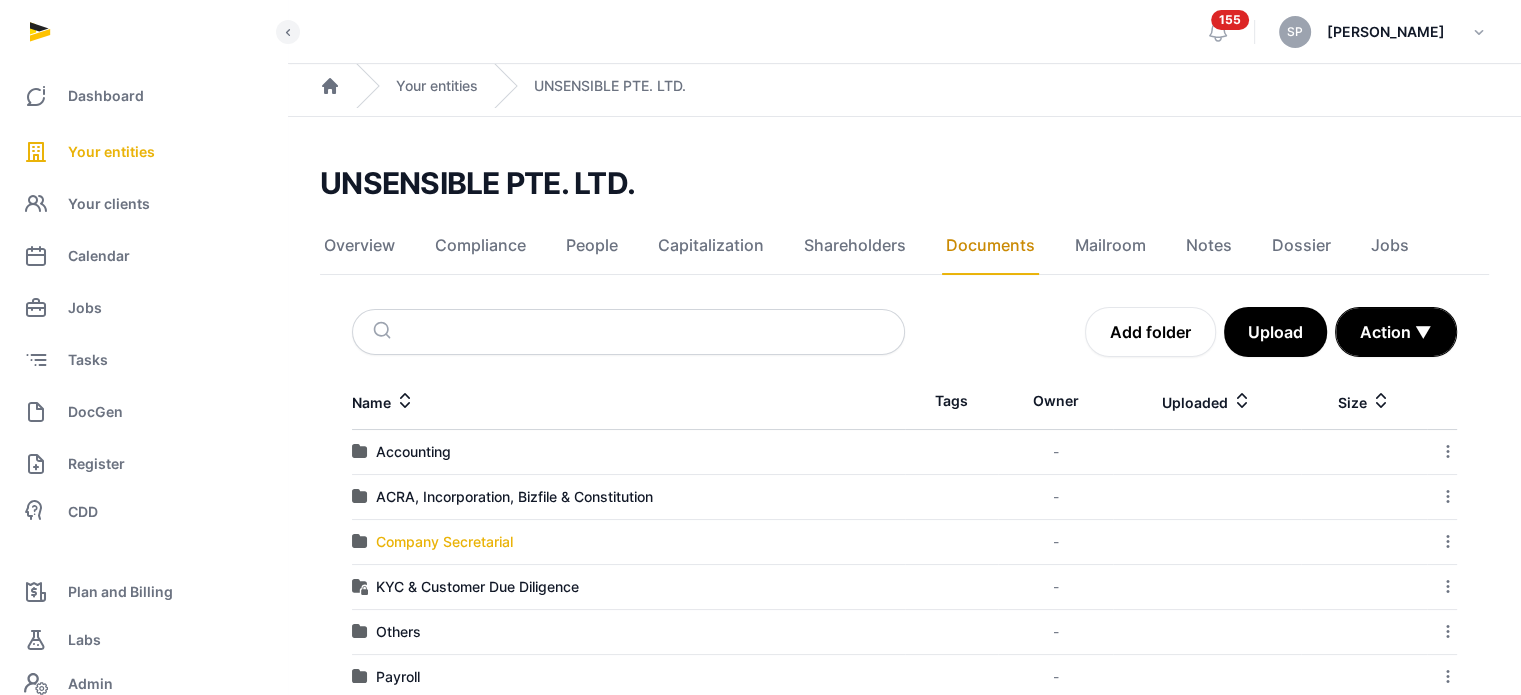 click on "Company Secretarial" at bounding box center (444, 542) 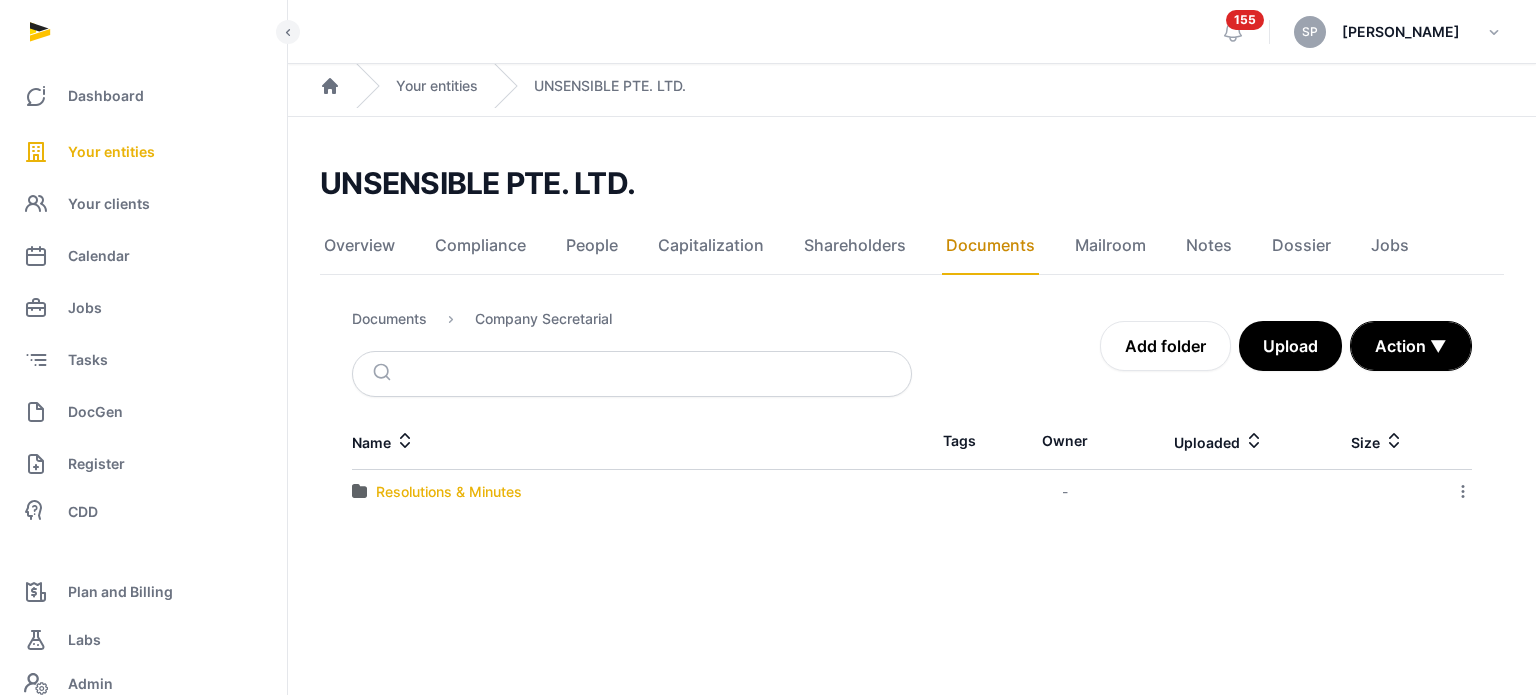 click on "Resolutions & Minutes" at bounding box center [449, 492] 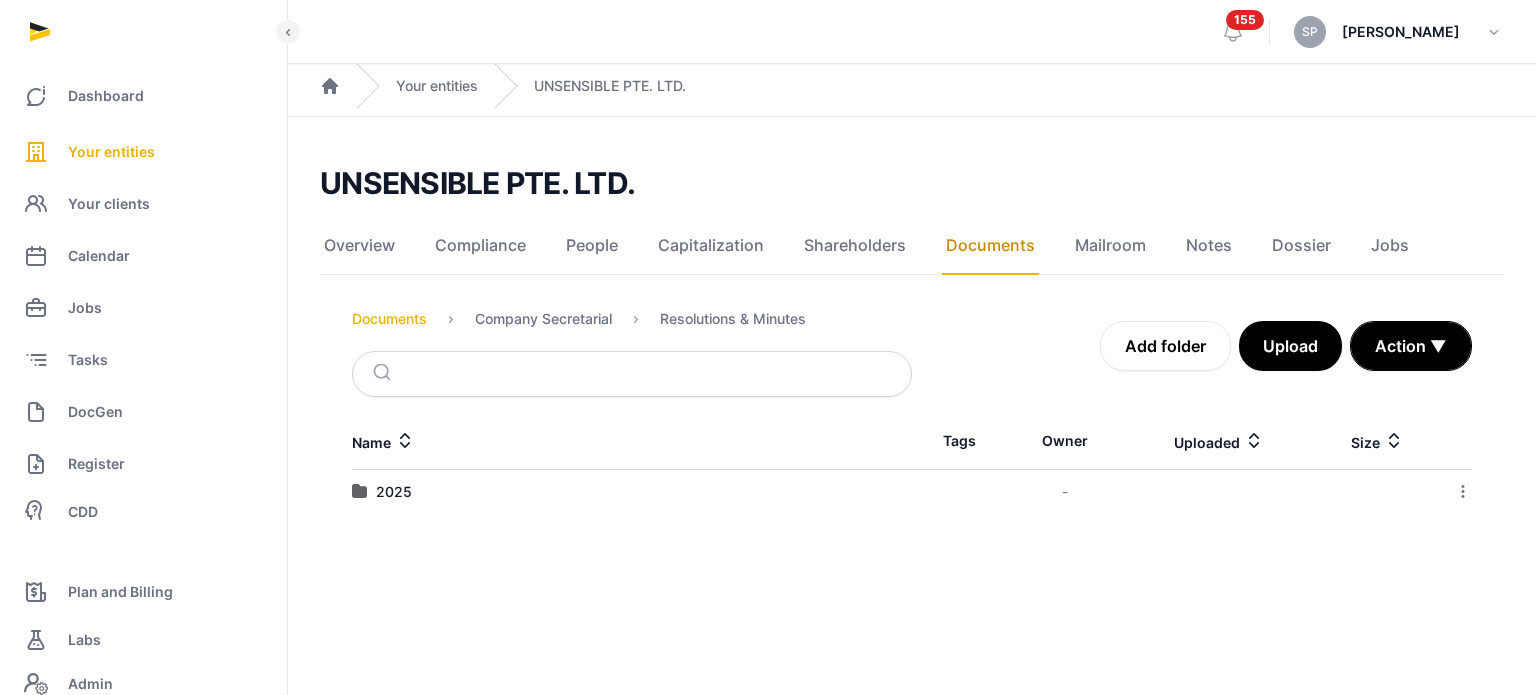 click on "Documents" at bounding box center [389, 319] 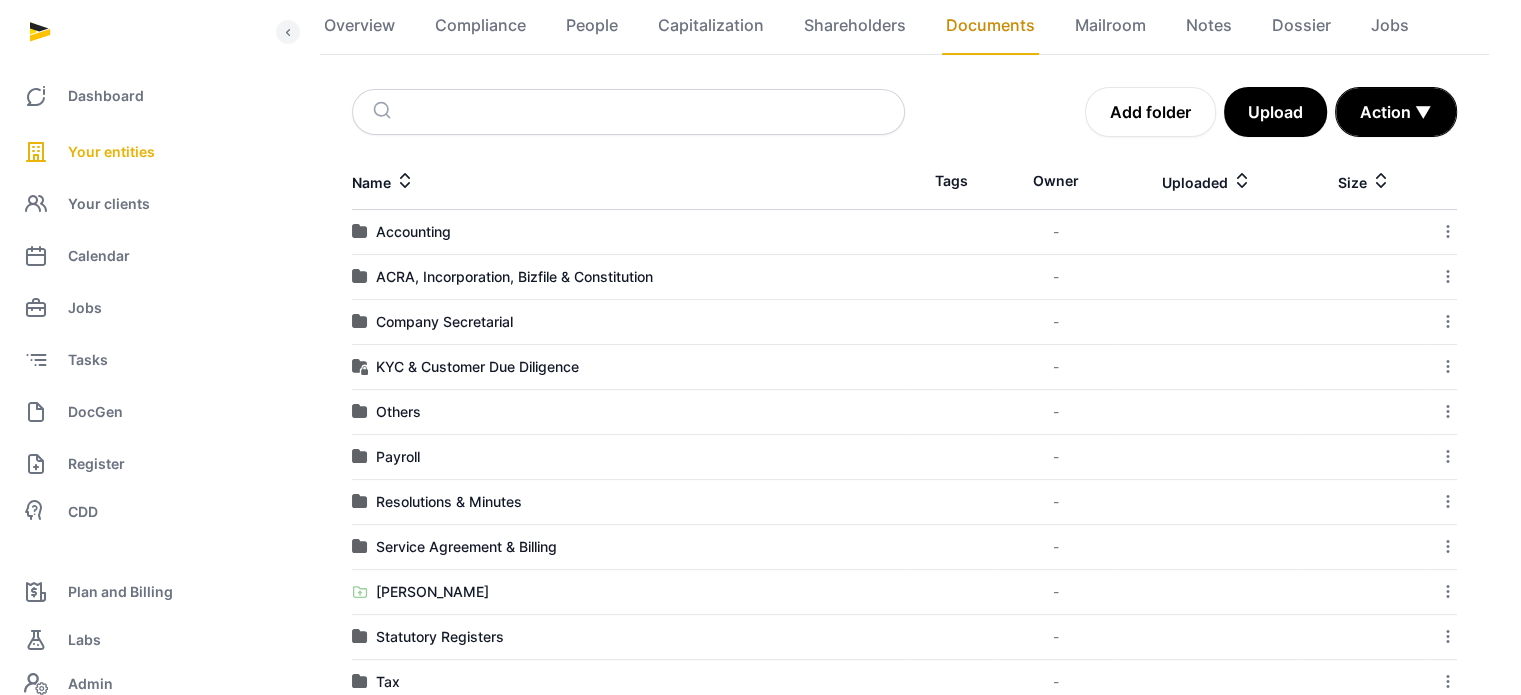 scroll, scrollTop: 265, scrollLeft: 0, axis: vertical 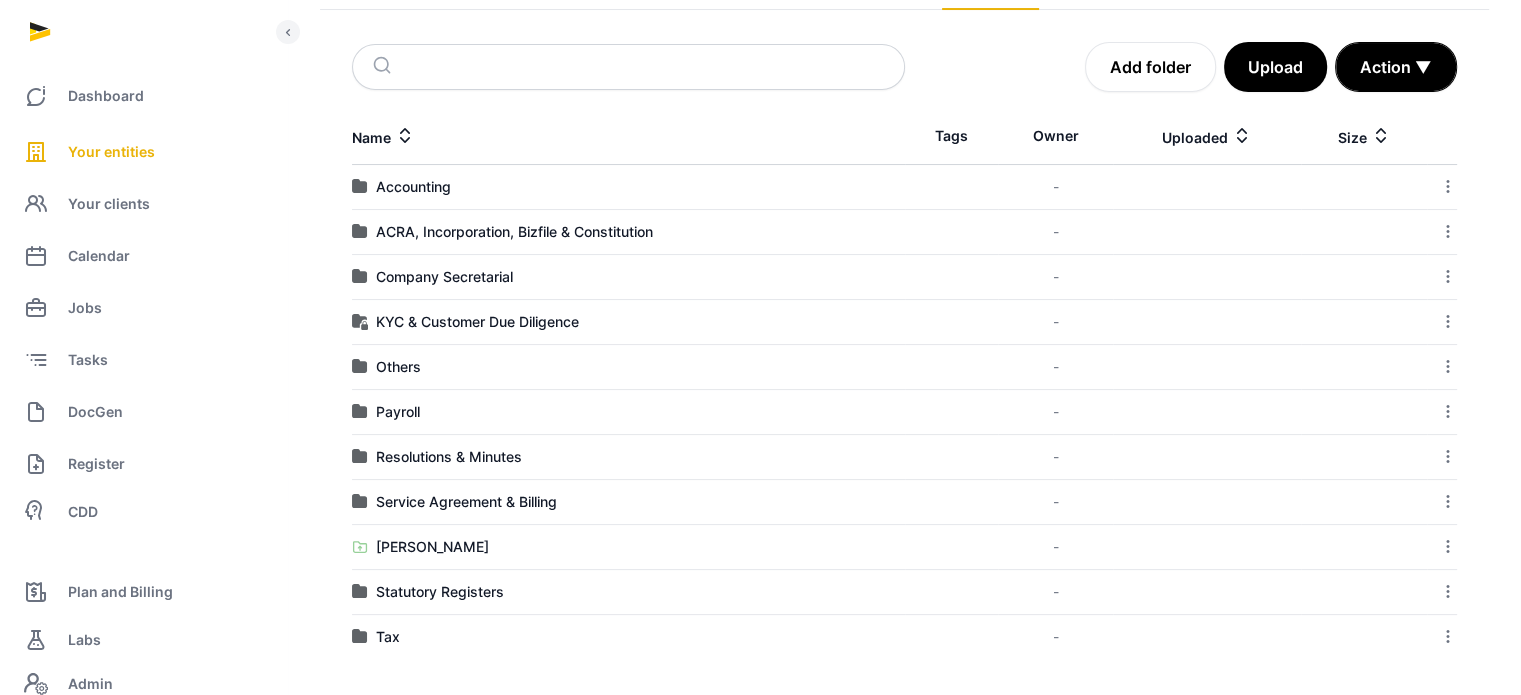 click on "Resolutions & Minutes" at bounding box center (628, 457) 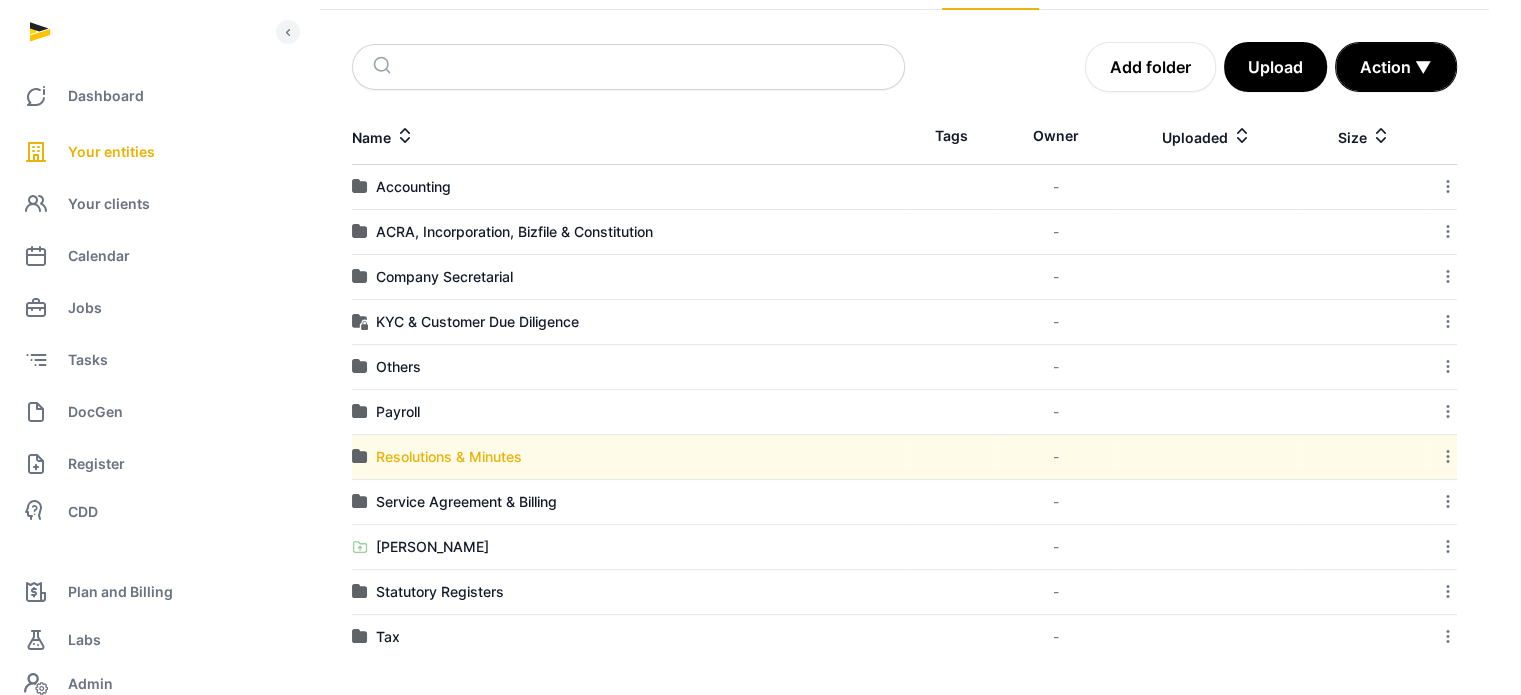 click on "Resolutions & Minutes" at bounding box center [449, 457] 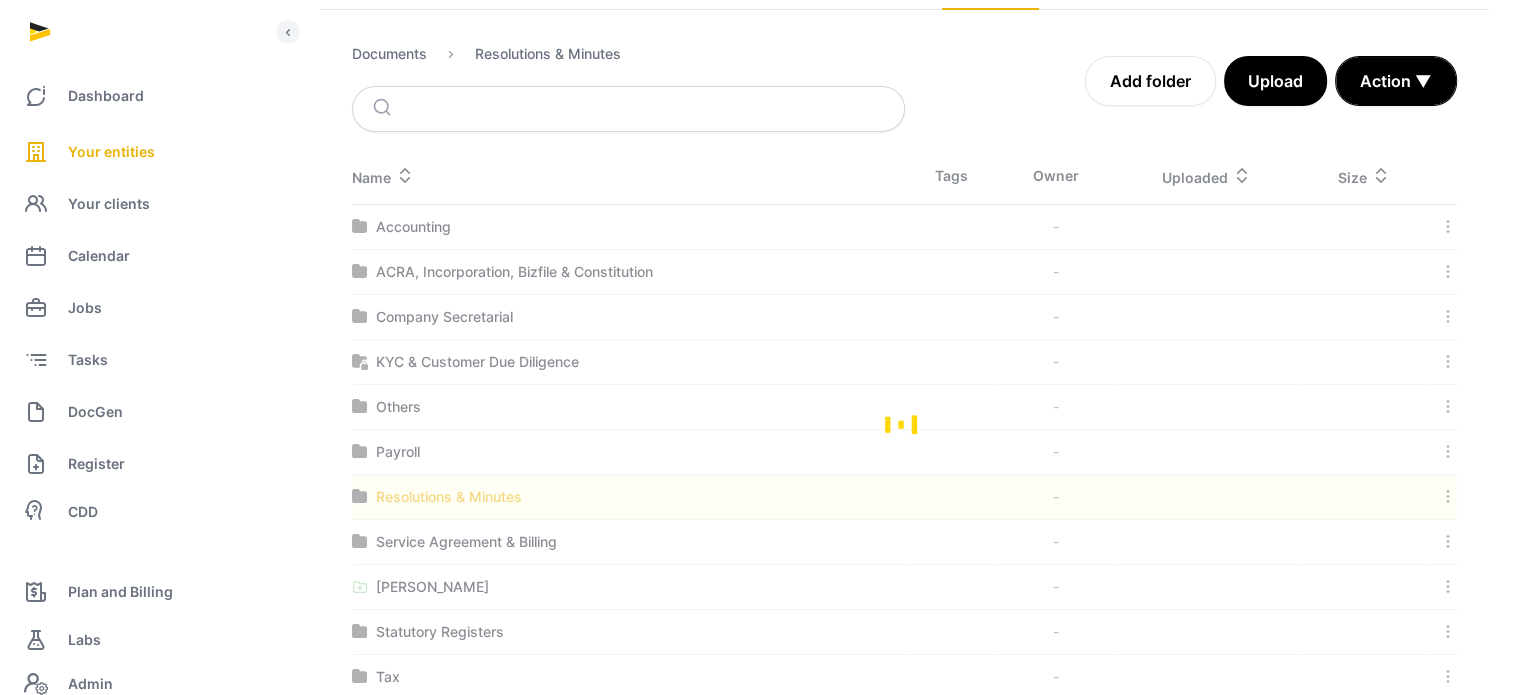 scroll, scrollTop: 0, scrollLeft: 0, axis: both 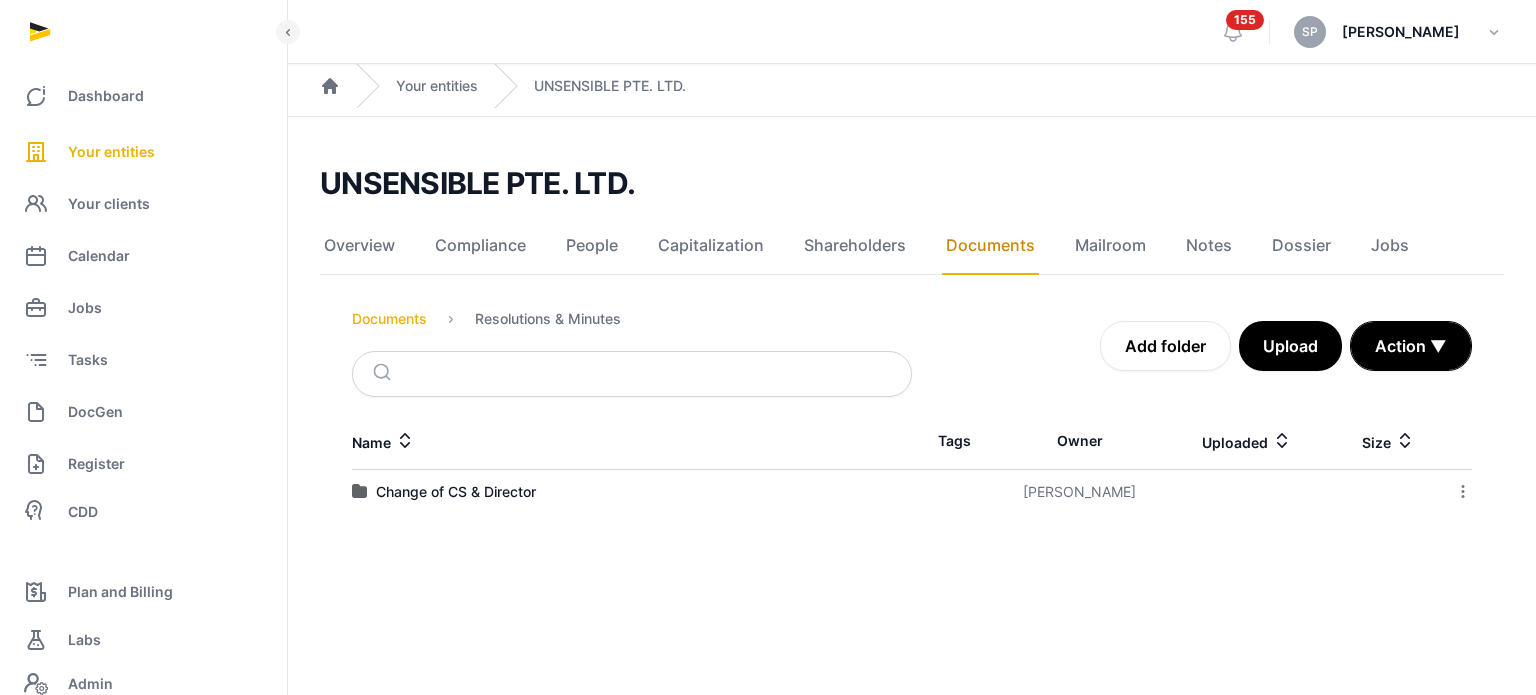 click on "Documents" at bounding box center (389, 319) 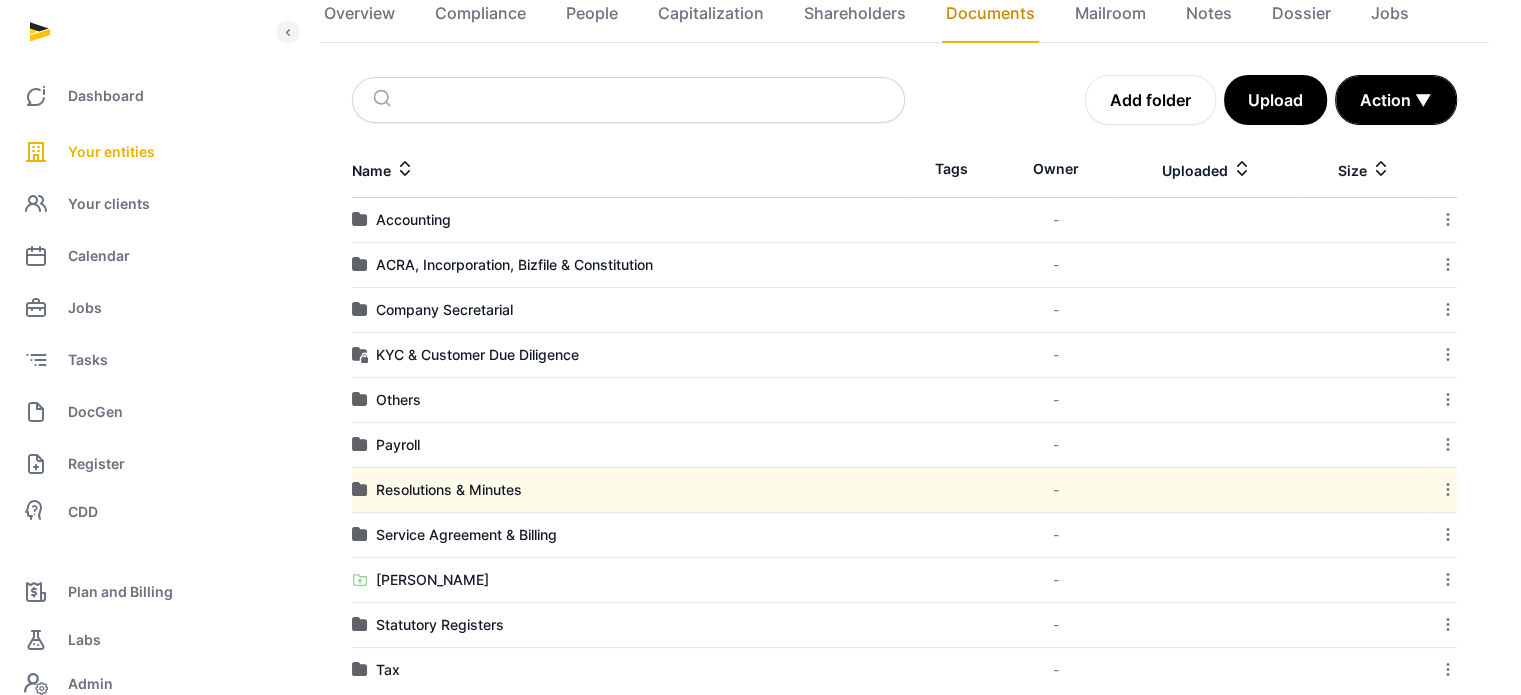 scroll, scrollTop: 265, scrollLeft: 0, axis: vertical 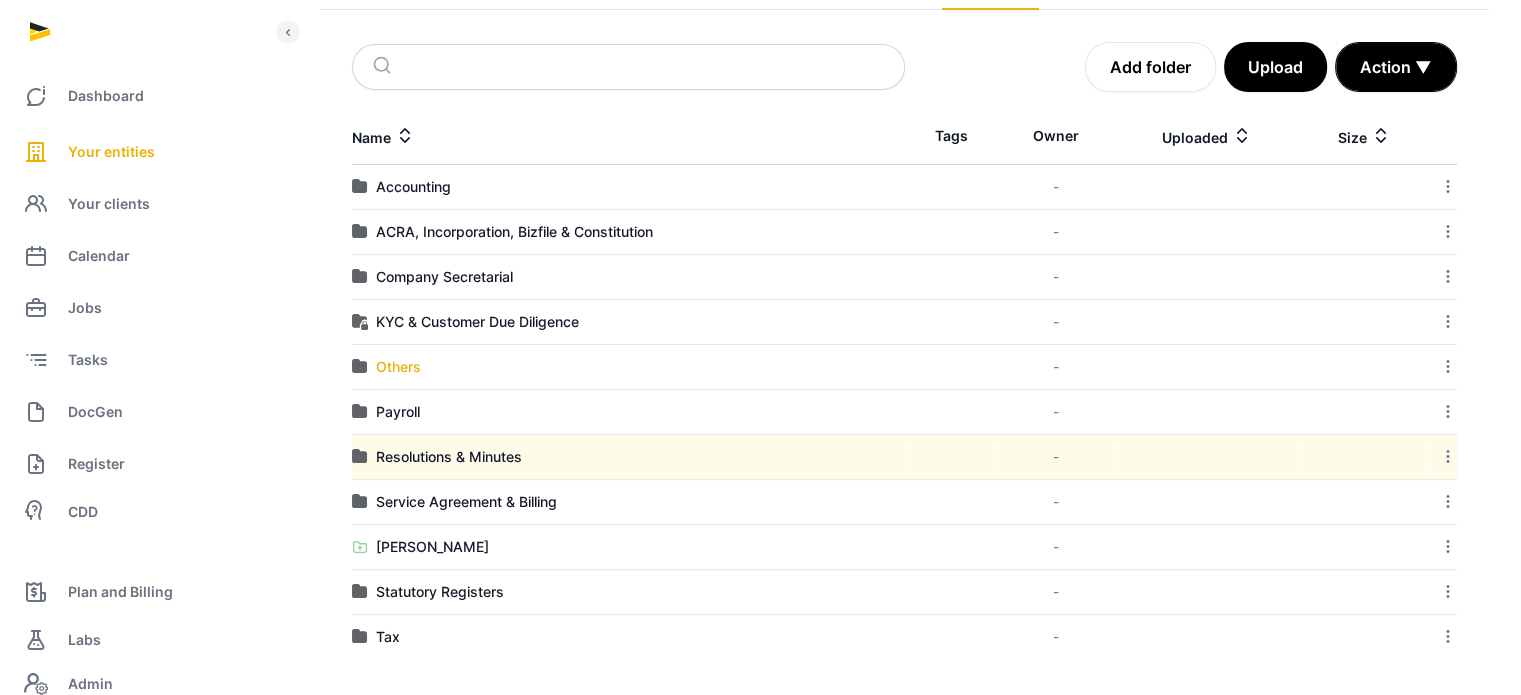 click on "Others" at bounding box center (398, 367) 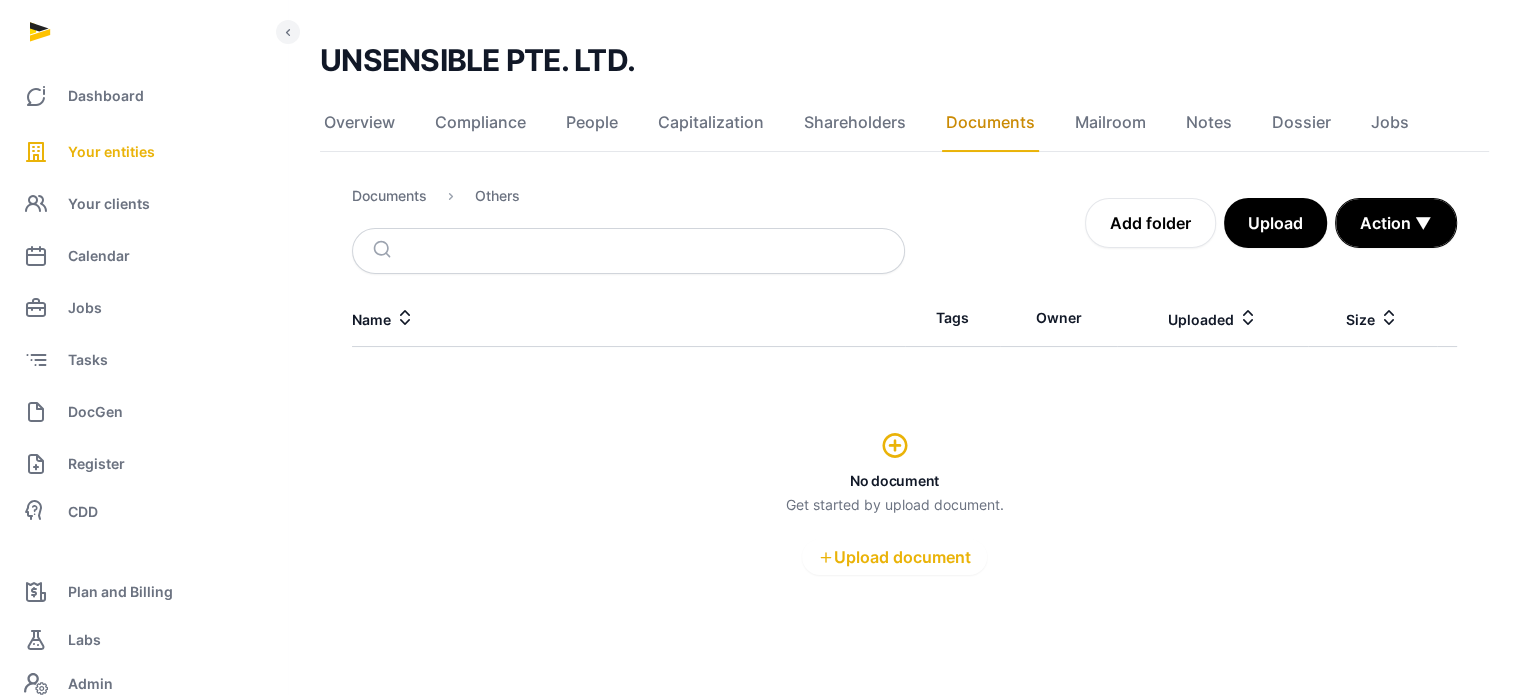 scroll, scrollTop: 121, scrollLeft: 0, axis: vertical 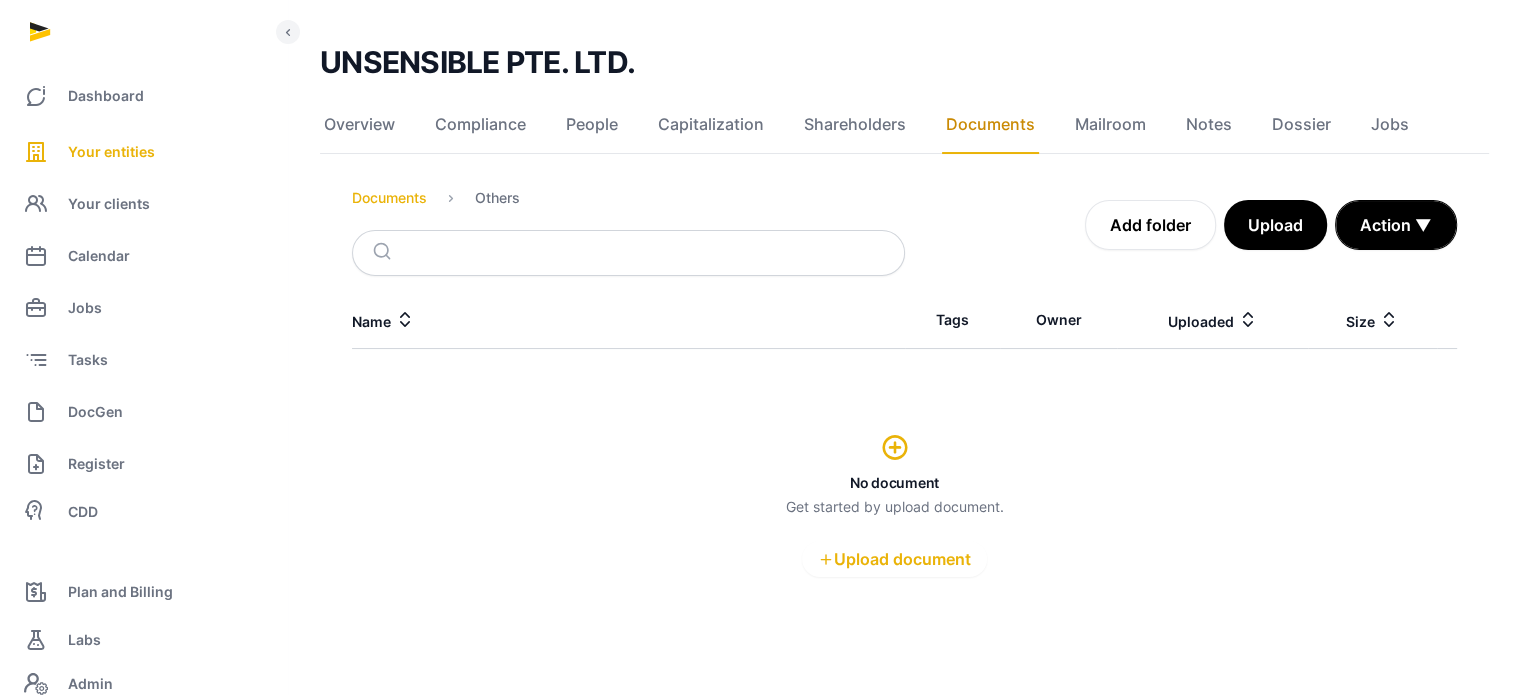click on "Documents" at bounding box center (389, 198) 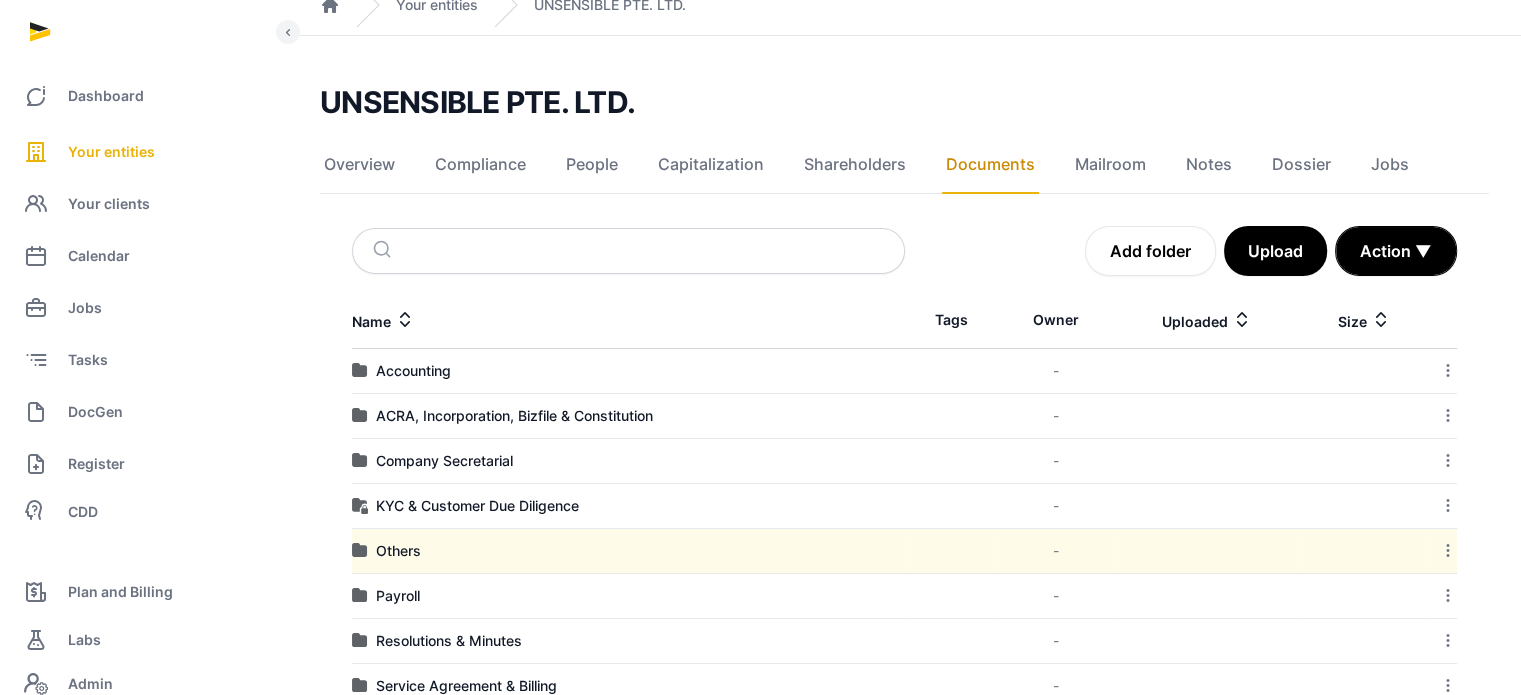 scroll, scrollTop: 265, scrollLeft: 0, axis: vertical 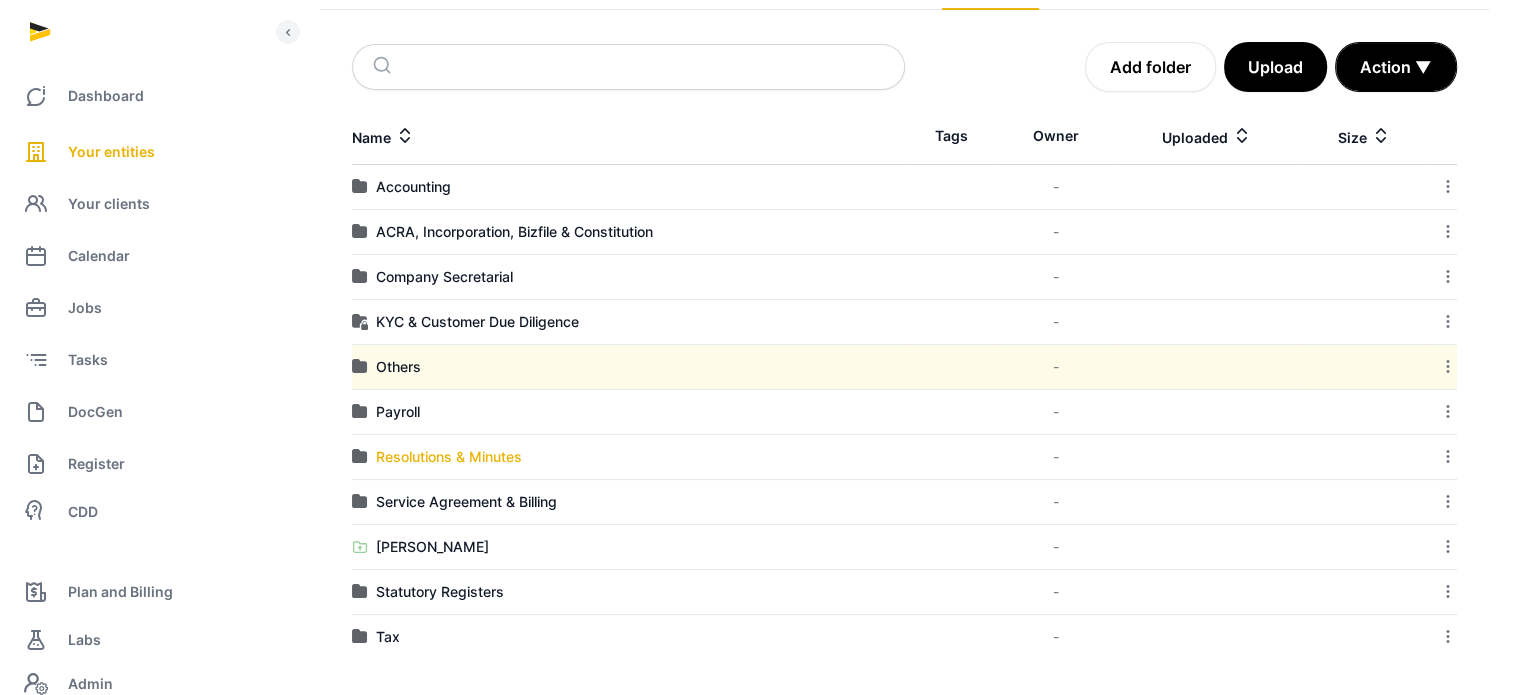 click on "Resolutions & Minutes" at bounding box center [449, 457] 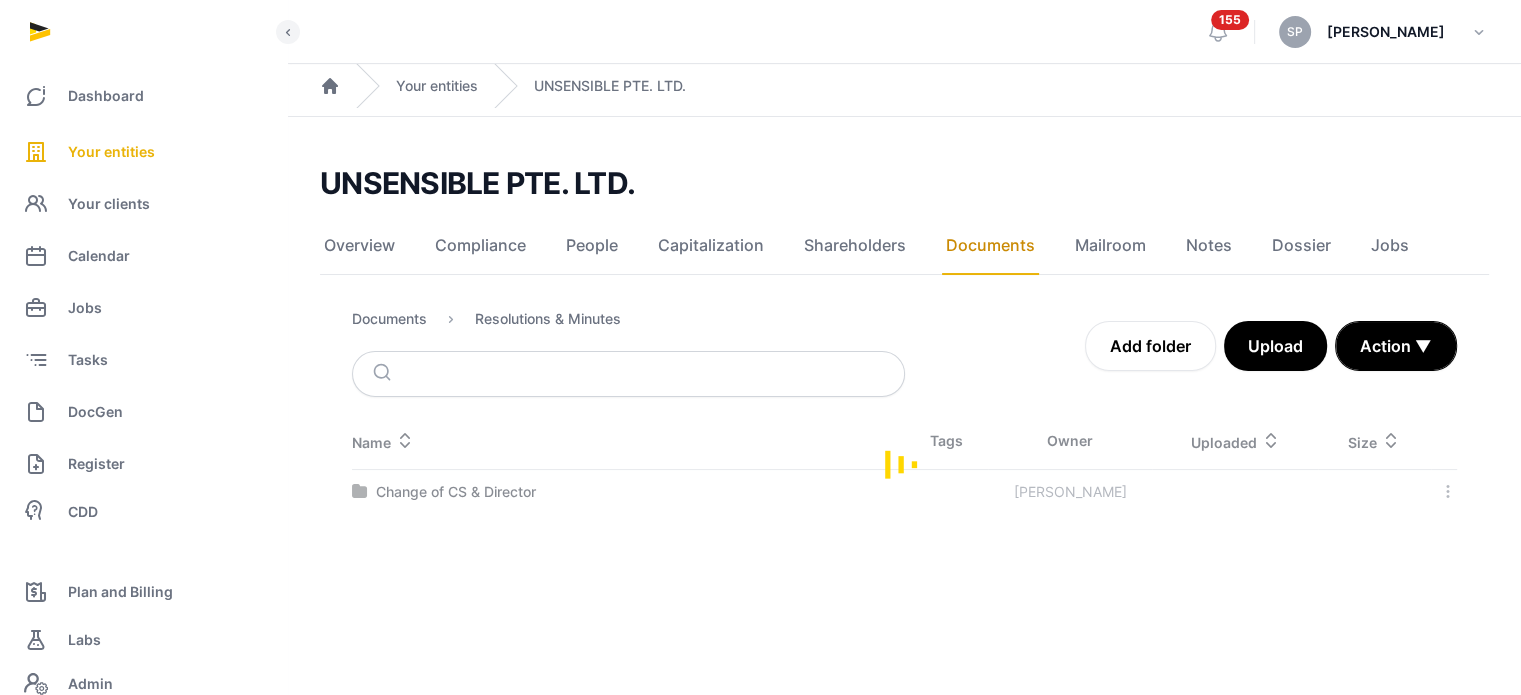 scroll, scrollTop: 0, scrollLeft: 0, axis: both 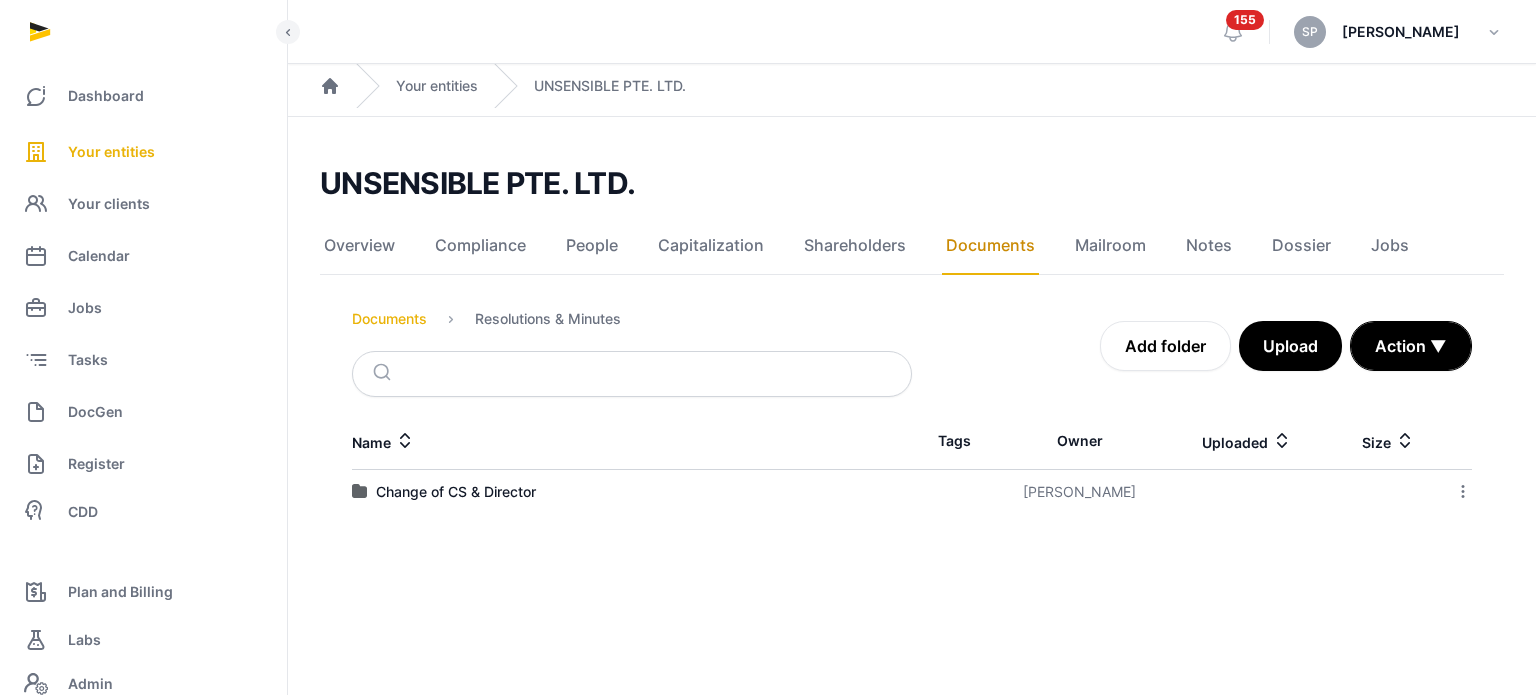 click on "Documents" at bounding box center (389, 319) 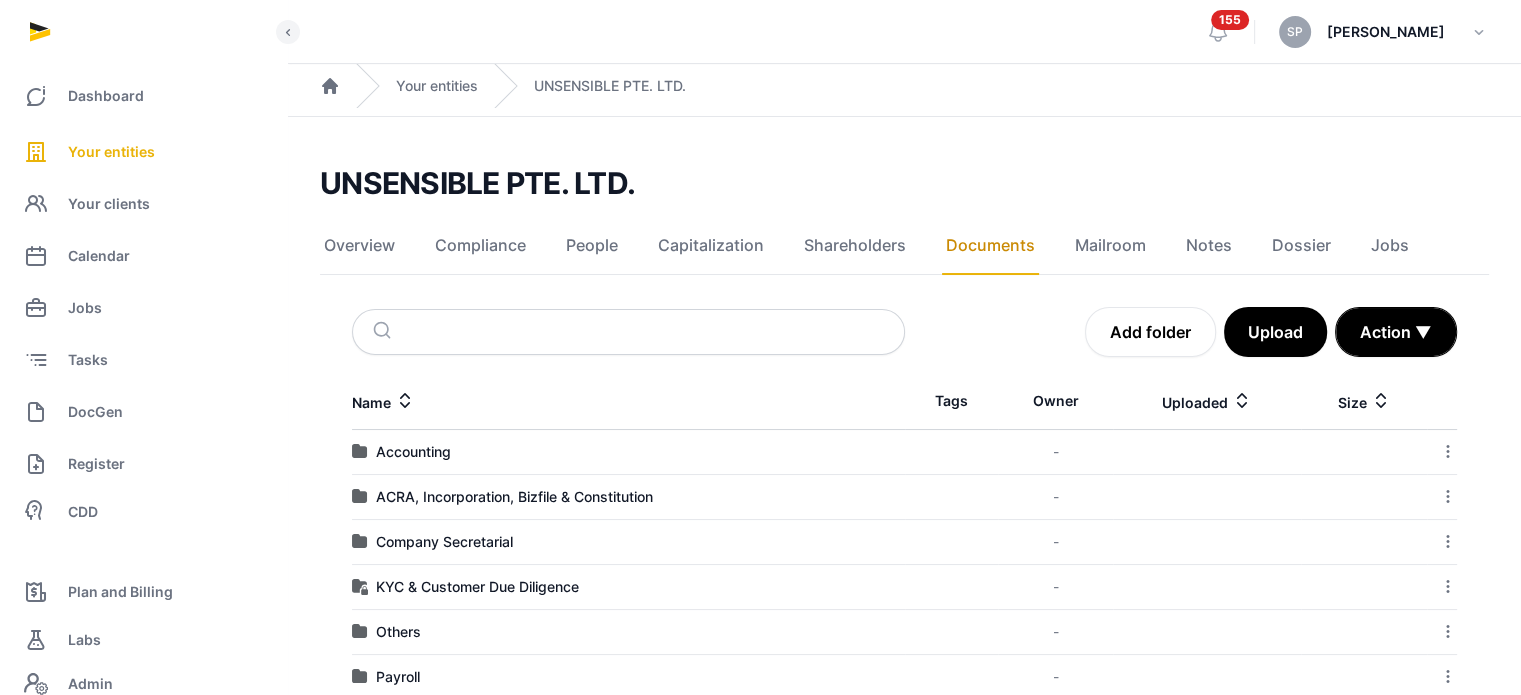drag, startPoint x: 1535, startPoint y: 377, endPoint x: 1535, endPoint y: 445, distance: 68 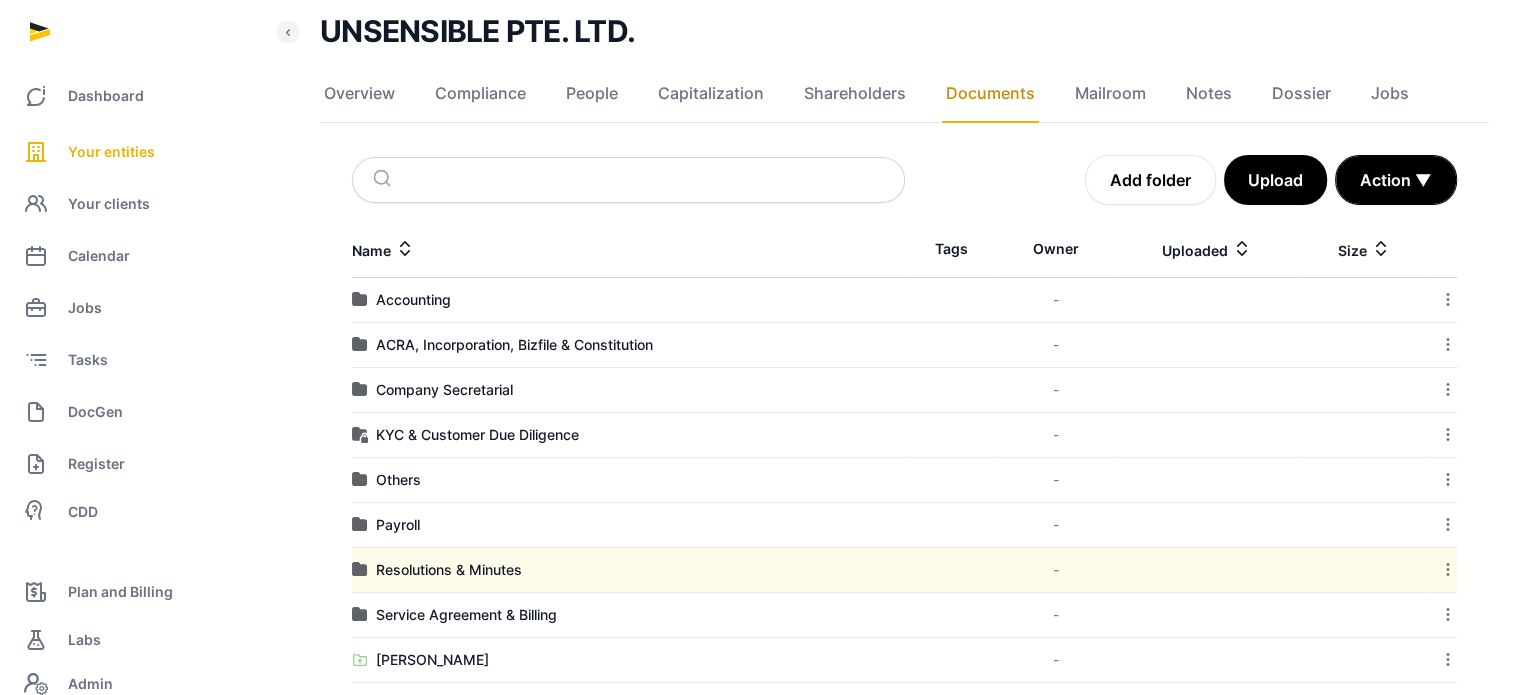 scroll, scrollTop: 265, scrollLeft: 0, axis: vertical 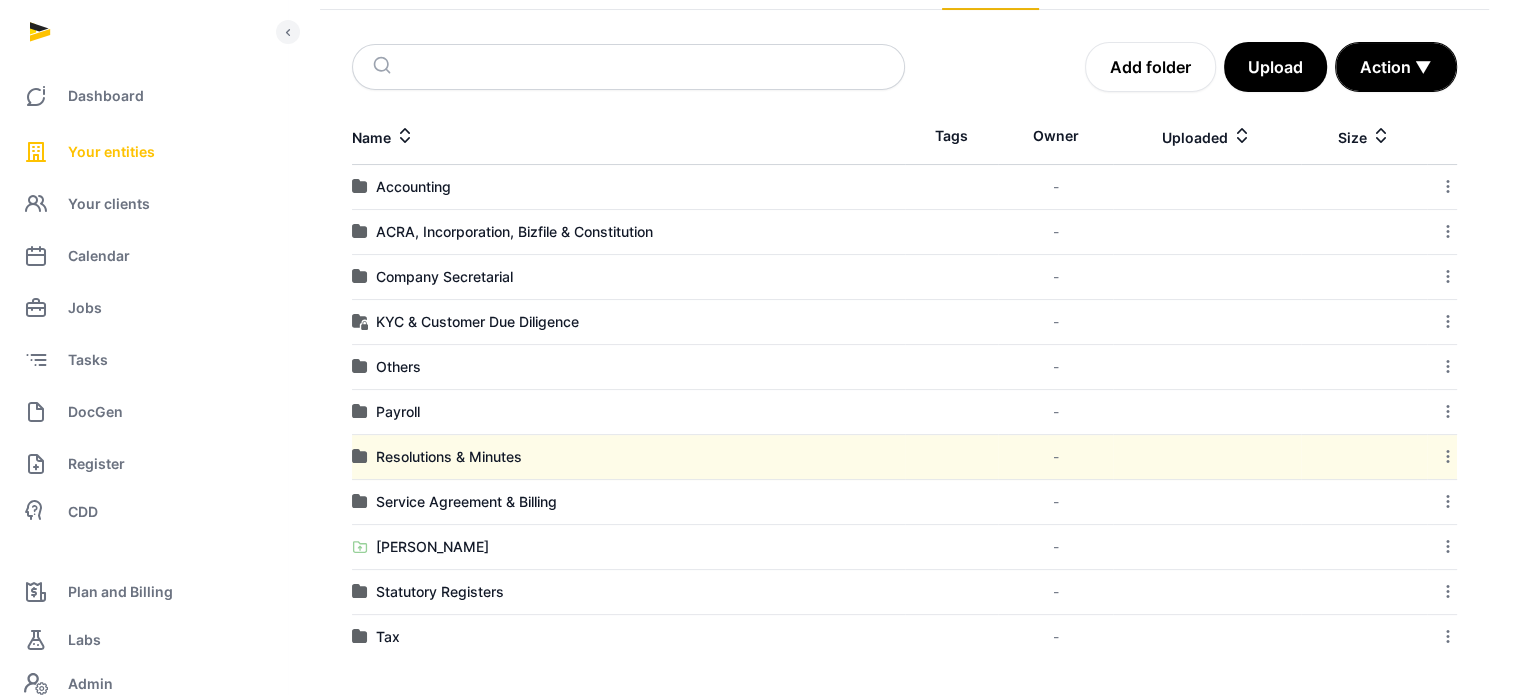 click on "Your entities" at bounding box center [111, 152] 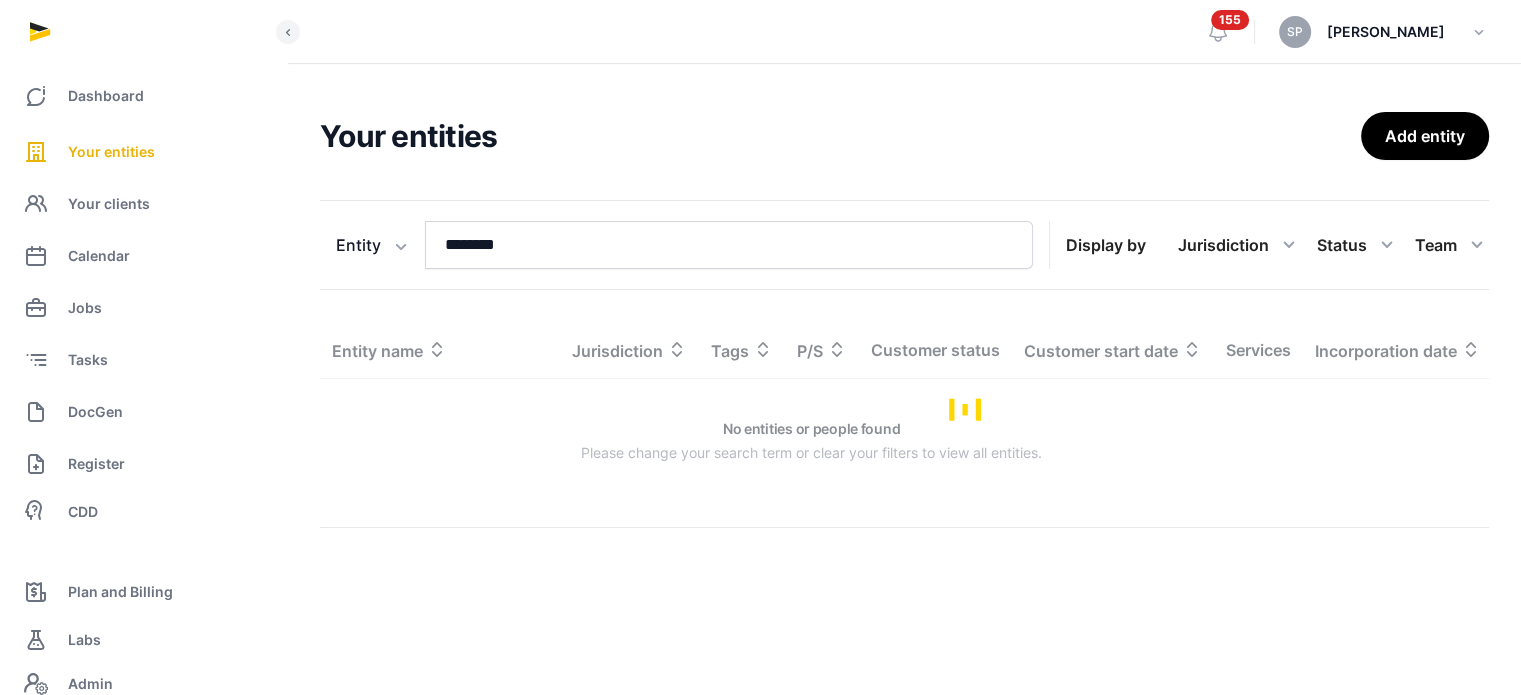 scroll, scrollTop: 0, scrollLeft: 0, axis: both 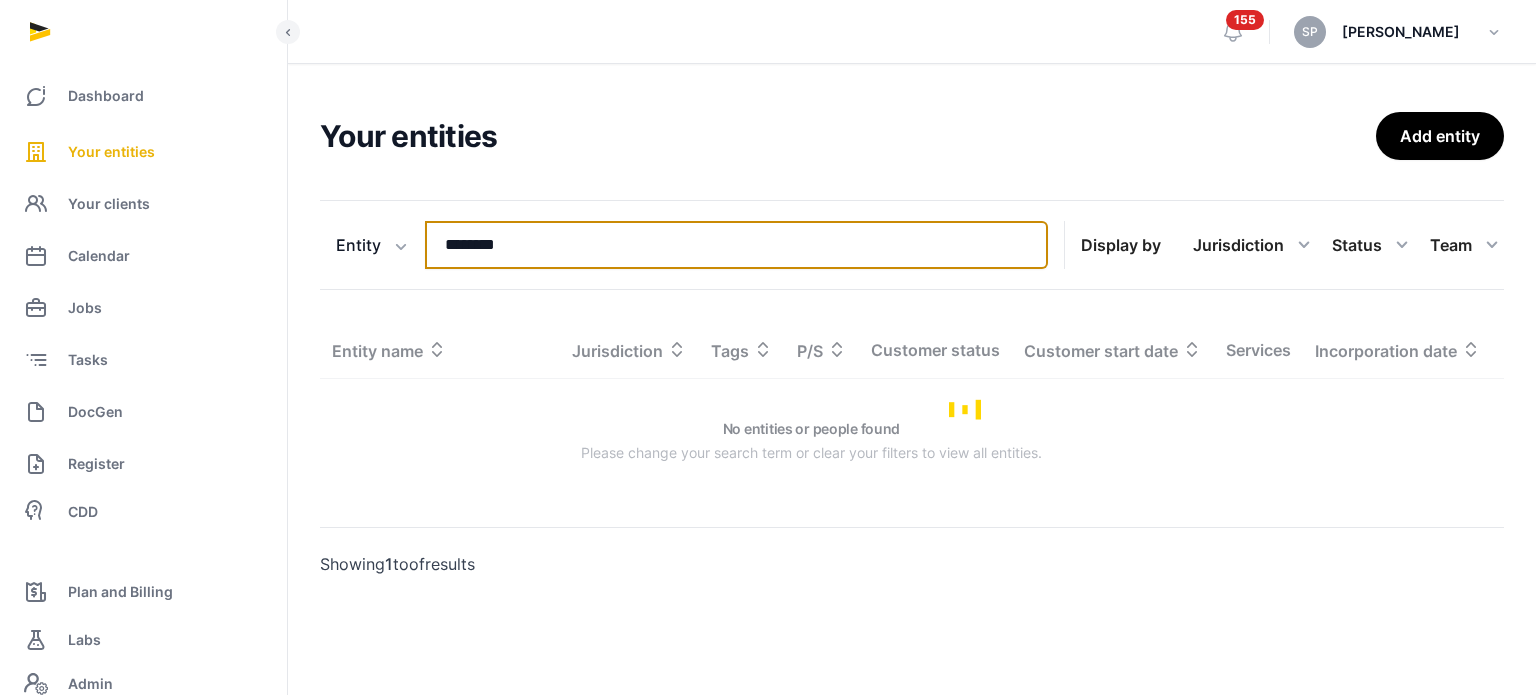 click on "********" at bounding box center (736, 245) 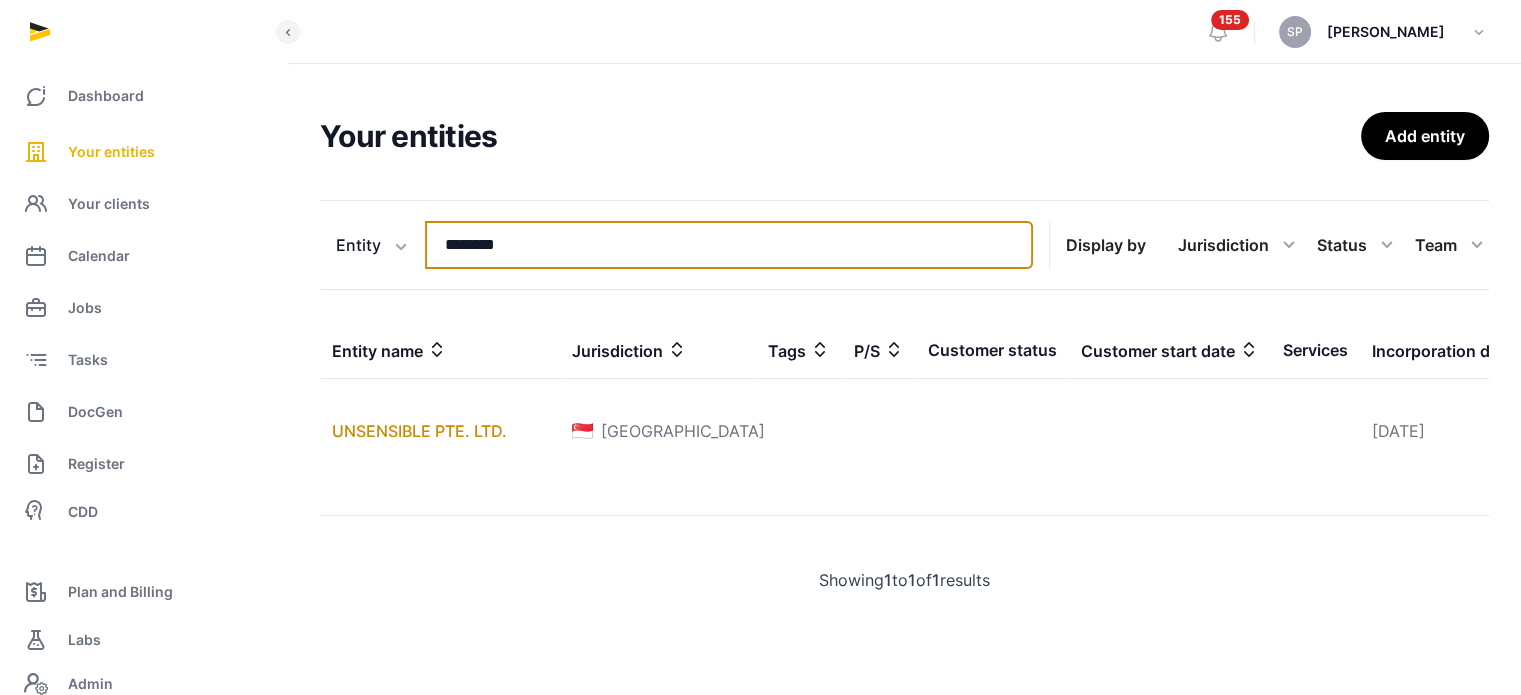 click on "********" at bounding box center (729, 245) 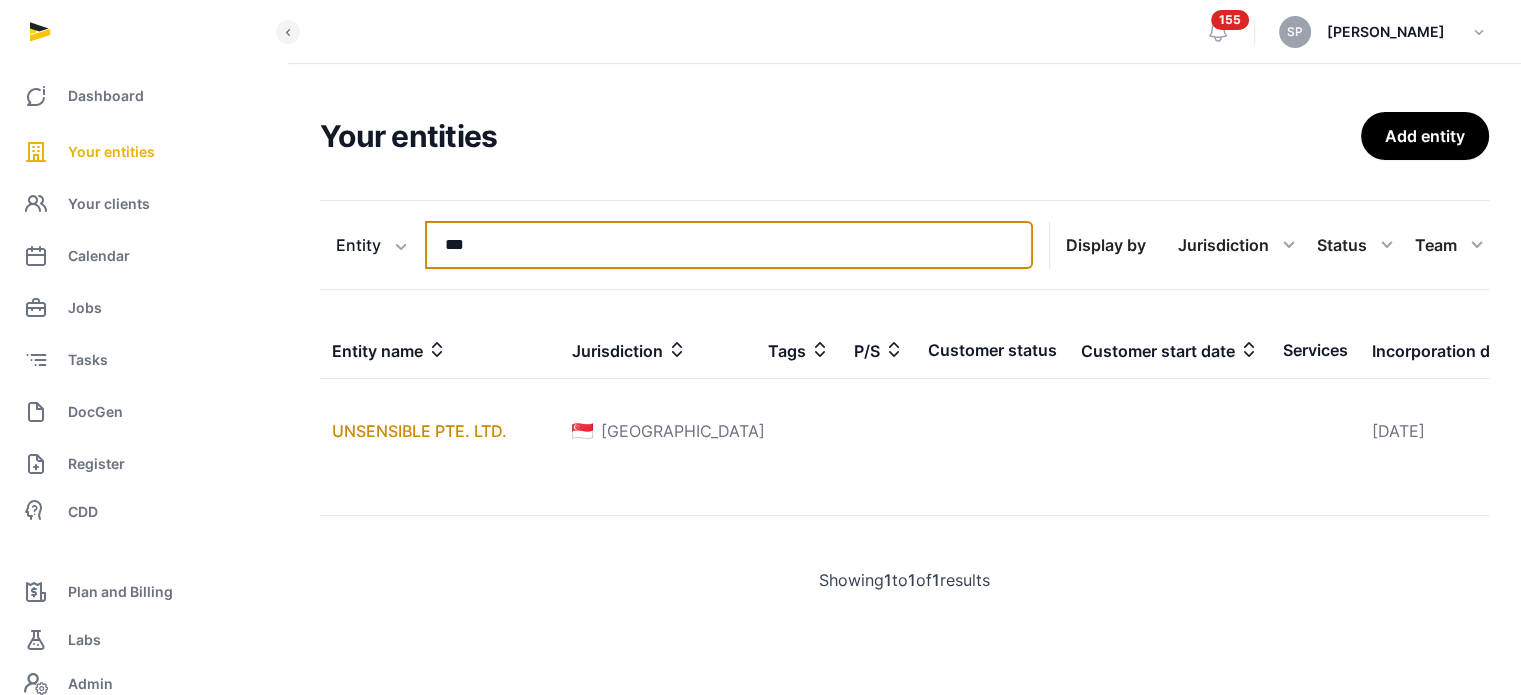 type on "***" 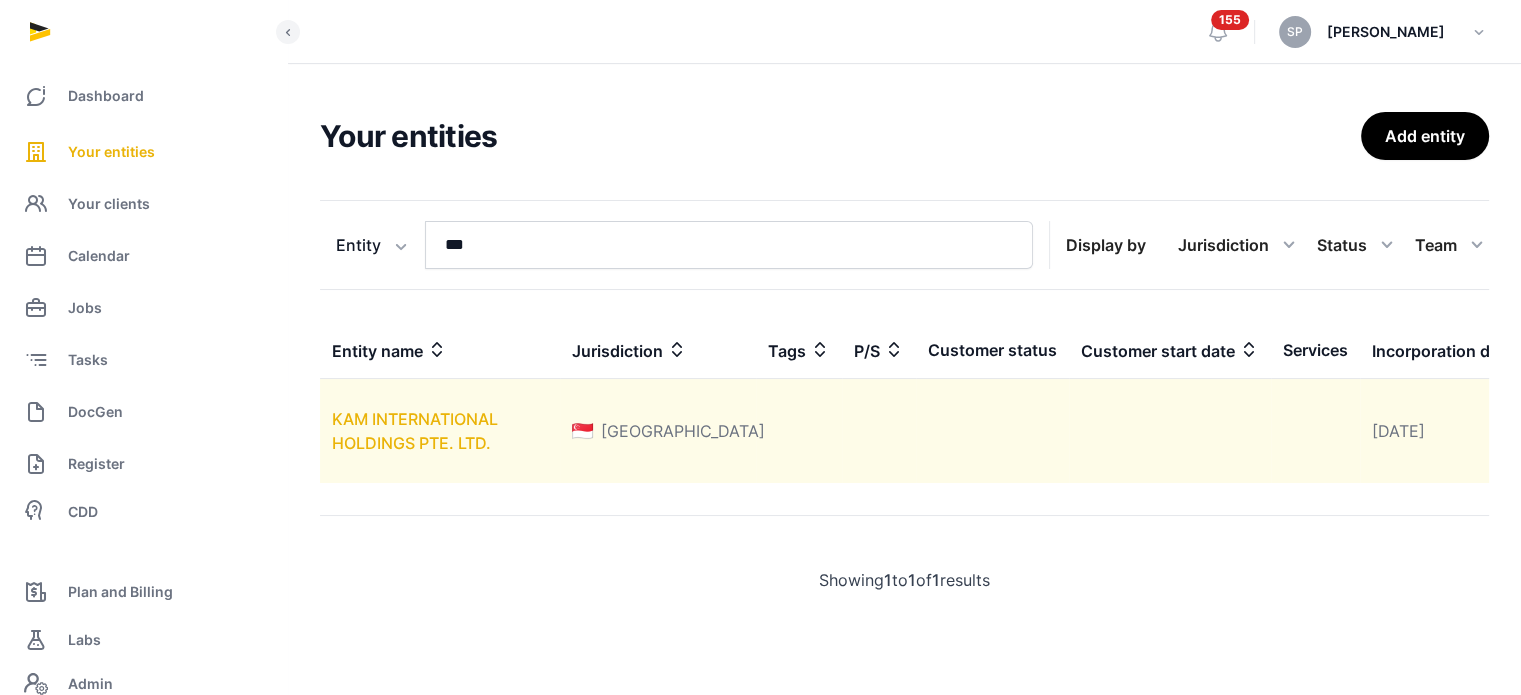 click on "KAM INTERNATIONAL HOLDINGS PTE. LTD." at bounding box center (415, 431) 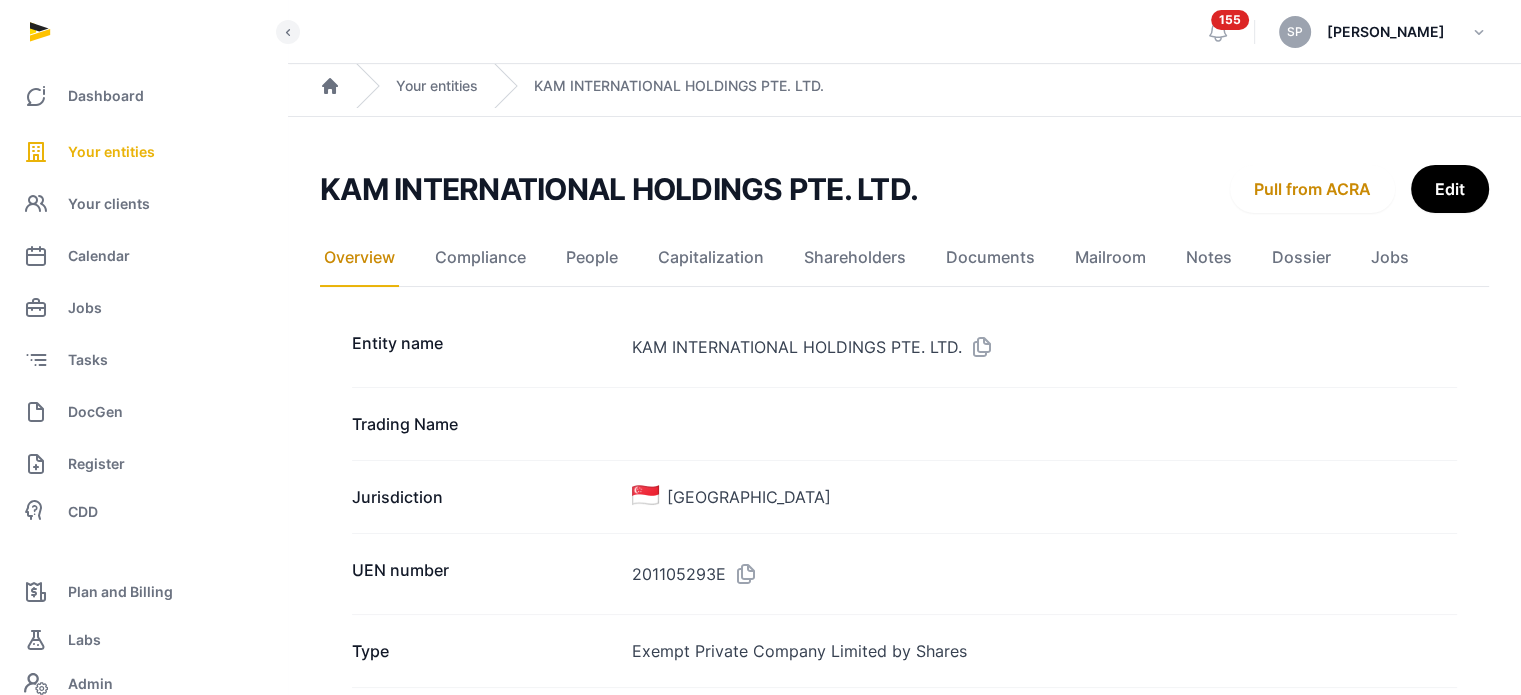 click at bounding box center [742, 574] 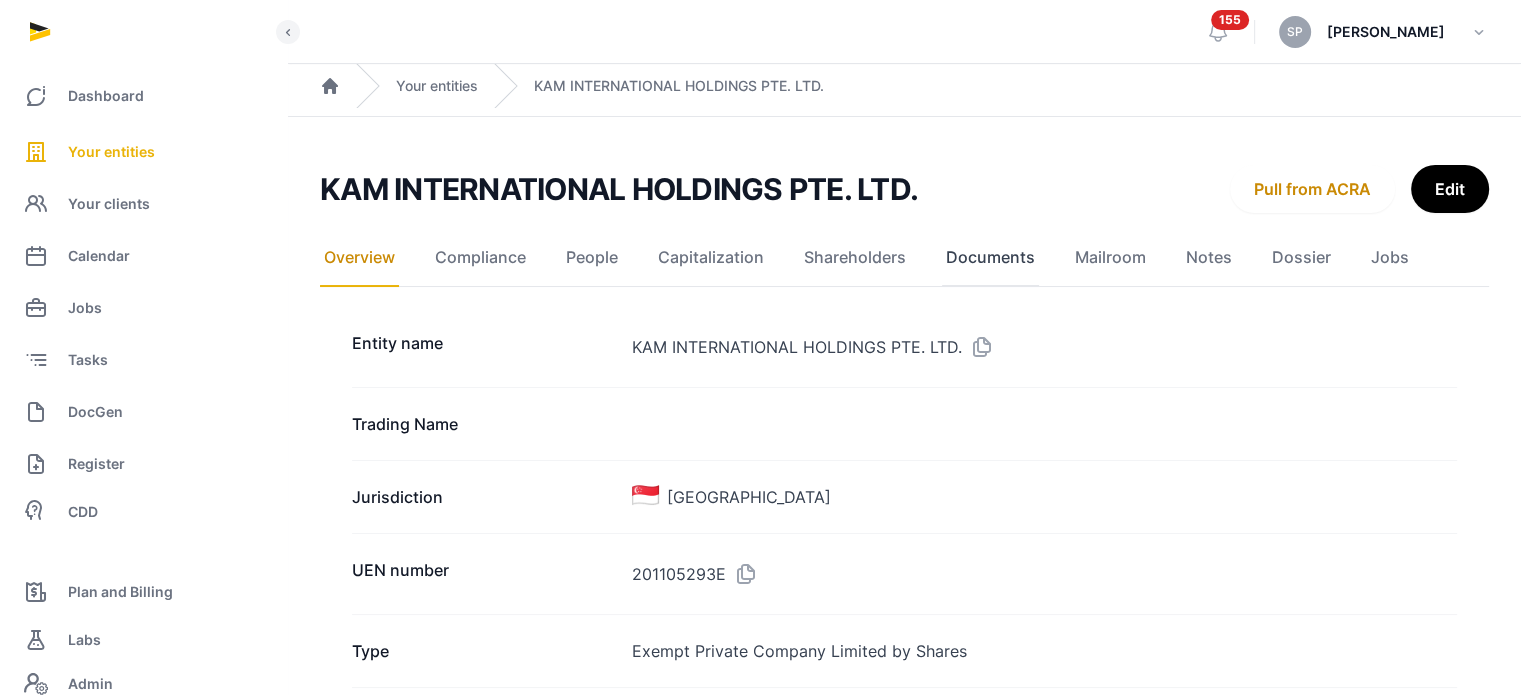 click on "Documents" 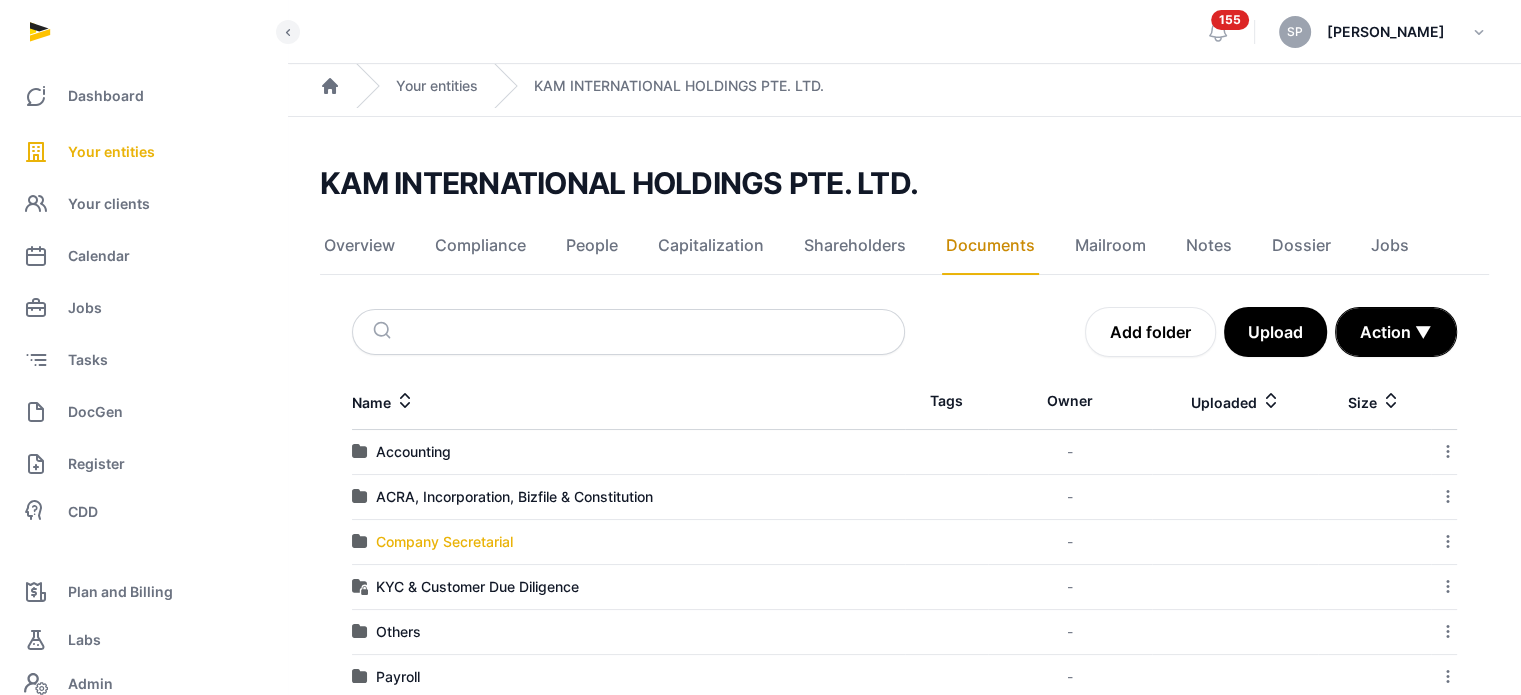 click on "Company Secretarial" at bounding box center [444, 542] 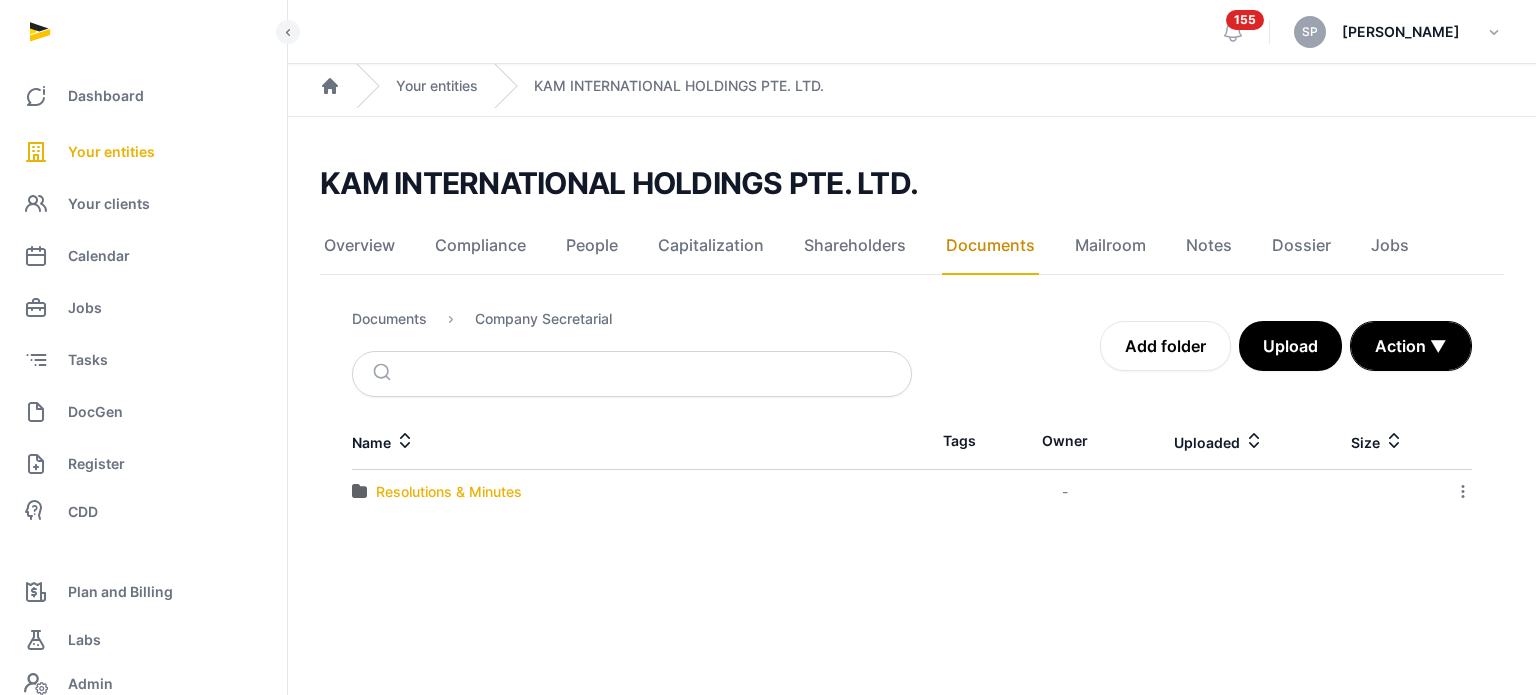 click on "Resolutions & Minutes" at bounding box center (449, 492) 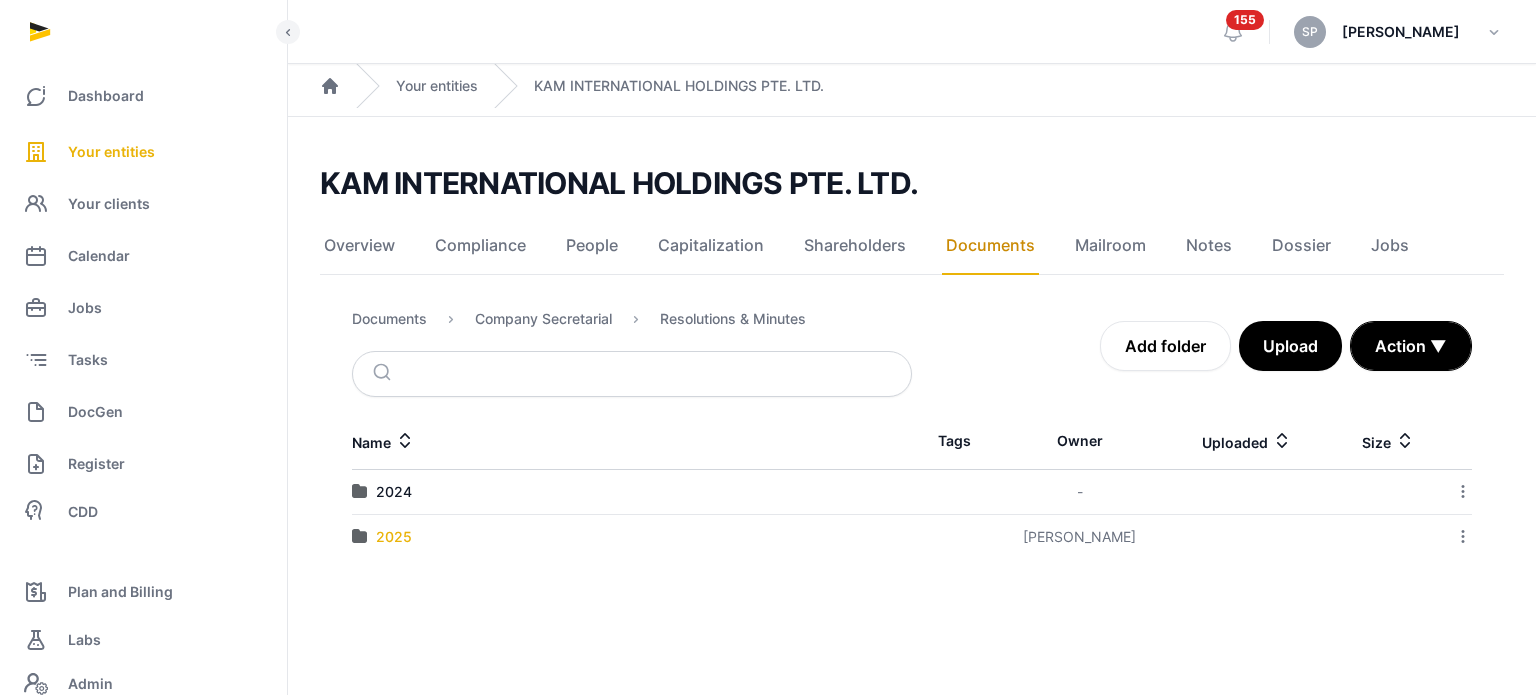 click on "2025" at bounding box center [394, 537] 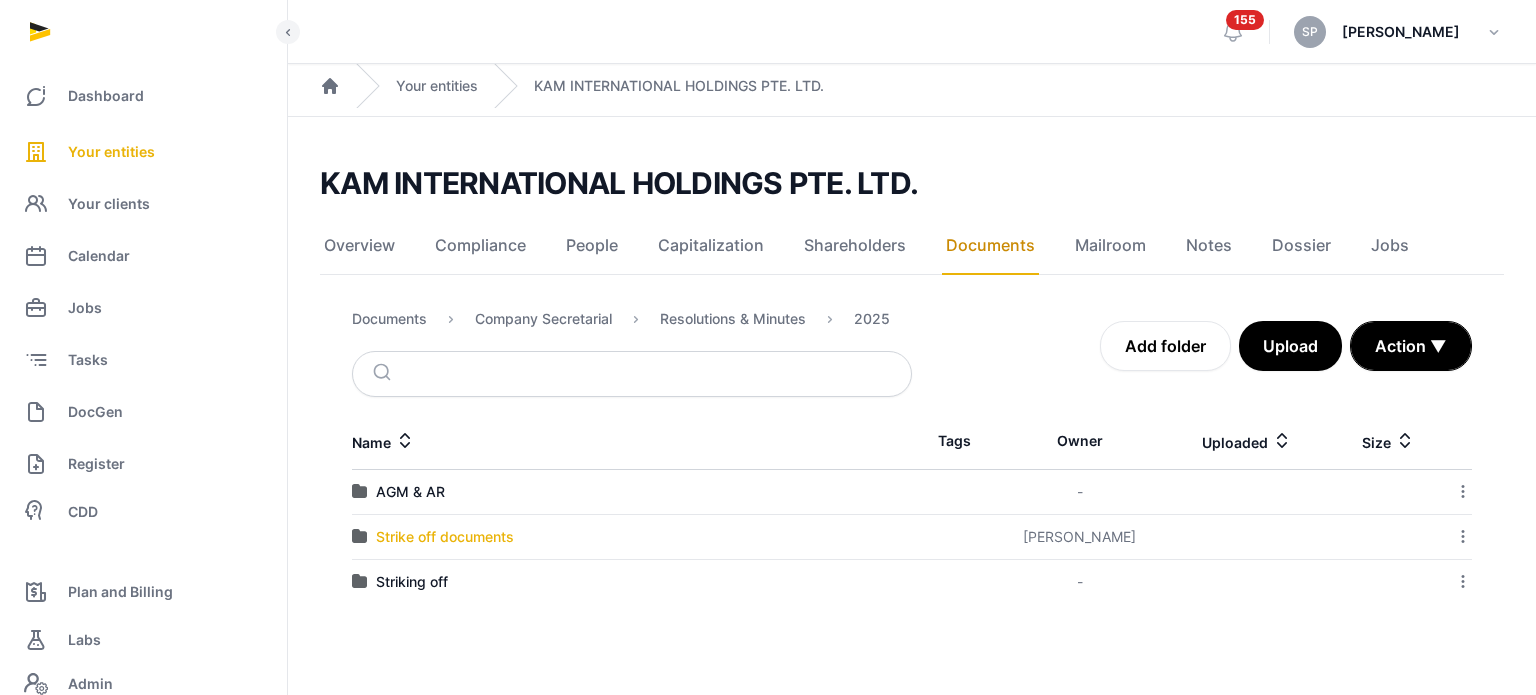 click on "Strike off documents" at bounding box center [445, 537] 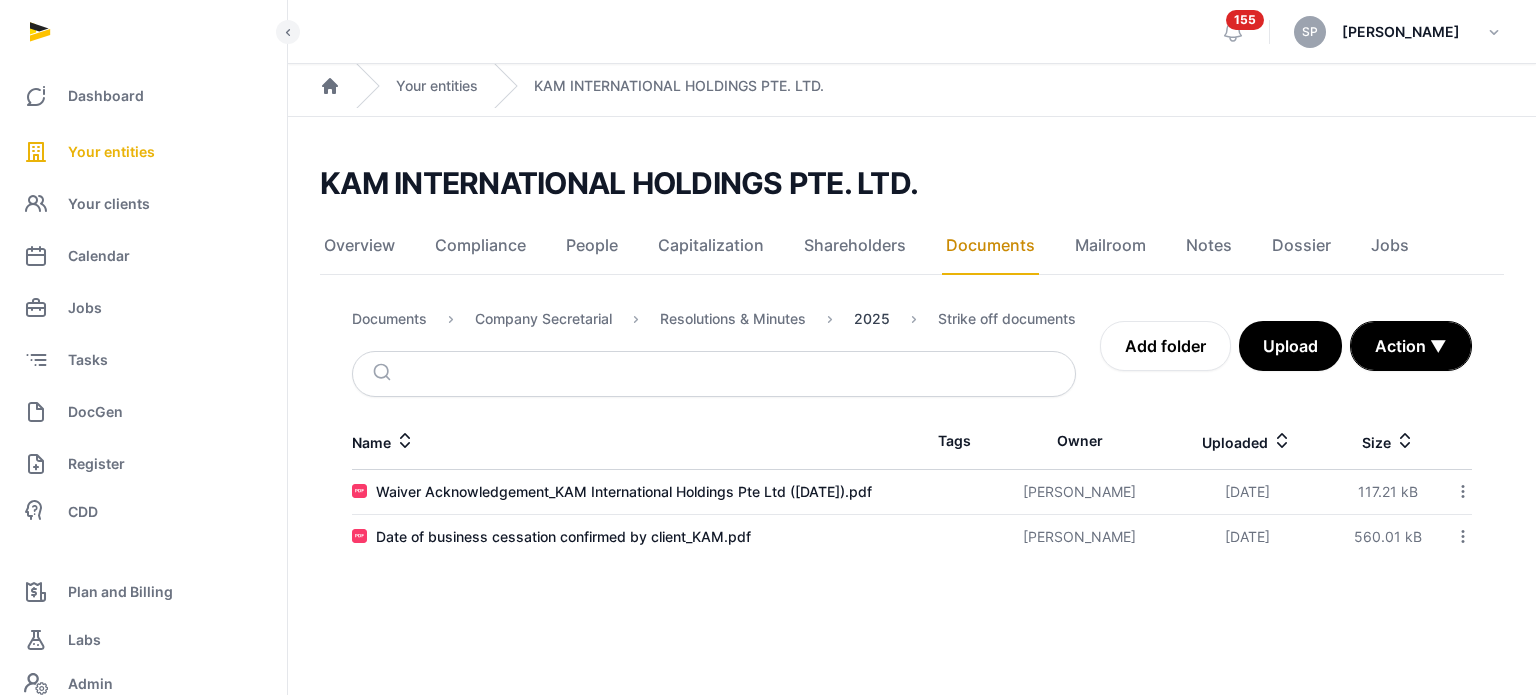 click on "2025" at bounding box center (872, 319) 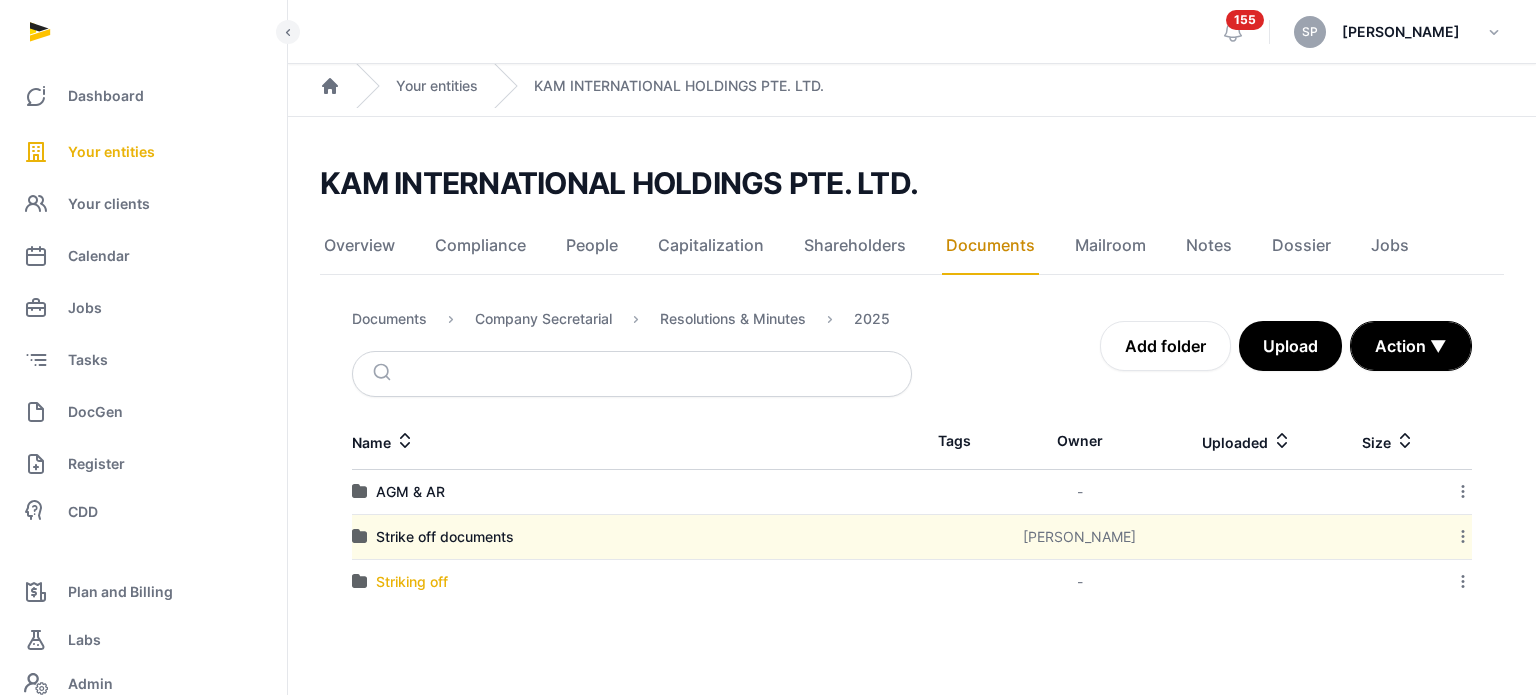 click on "Striking off" at bounding box center [412, 582] 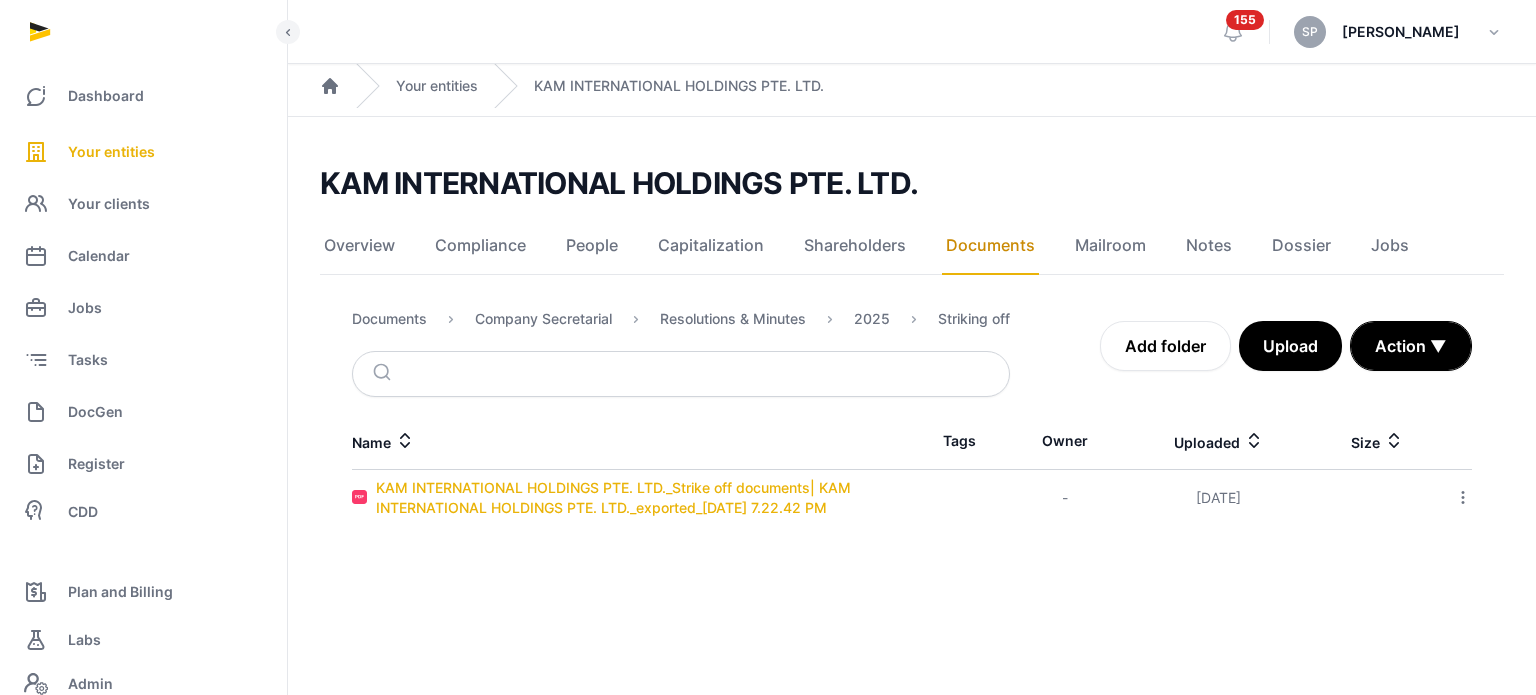 click on "KAM INTERNATIONAL HOLDINGS PTE. LTD._Strike off documents| KAM INTERNATIONAL HOLDINGS PTE. LTD._exported_2025-06-06 7.22.42 PM" at bounding box center (644, 498) 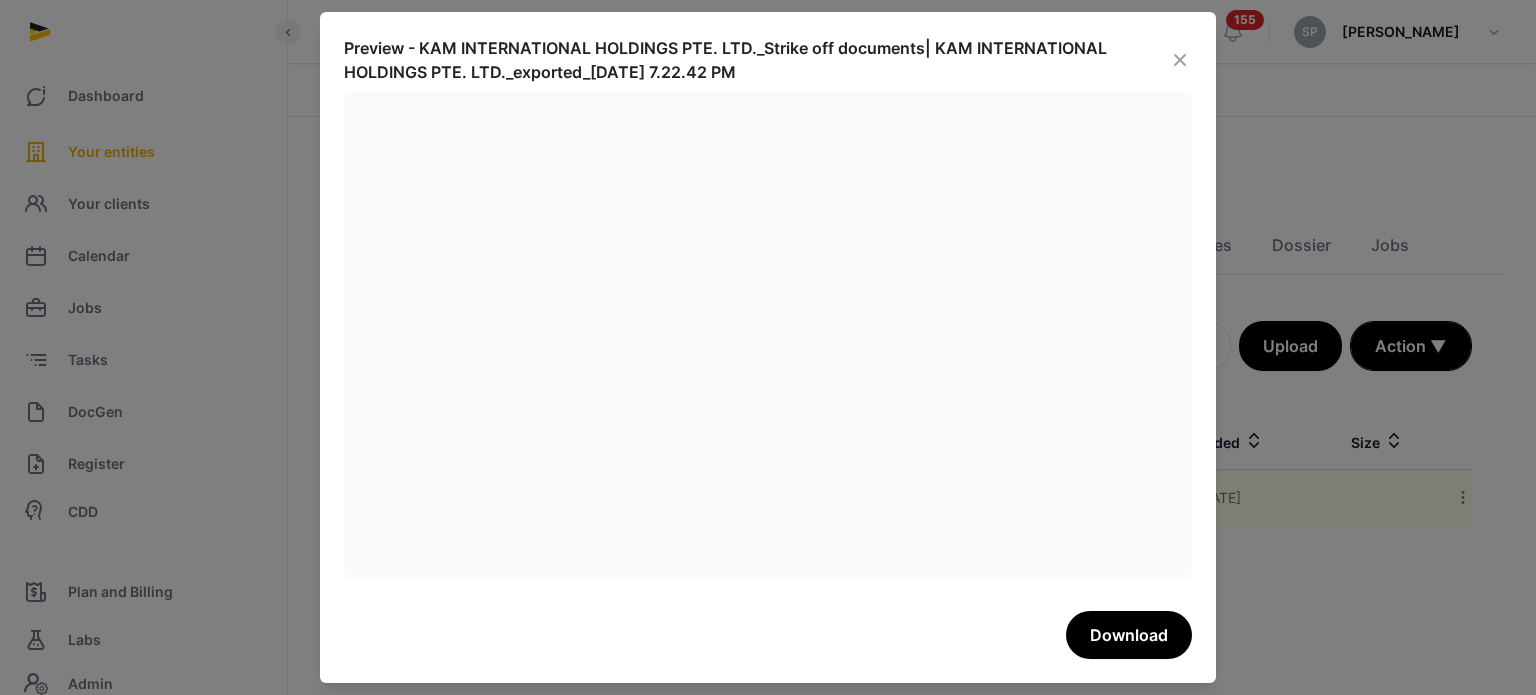 click on "Preview - KAM INTERNATIONAL HOLDINGS PTE. LTD._Strike off documents| KAM INTERNATIONAL HOLDINGS PTE. LTD._exported_2025-06-06 7.22.42 PM" at bounding box center [756, 60] 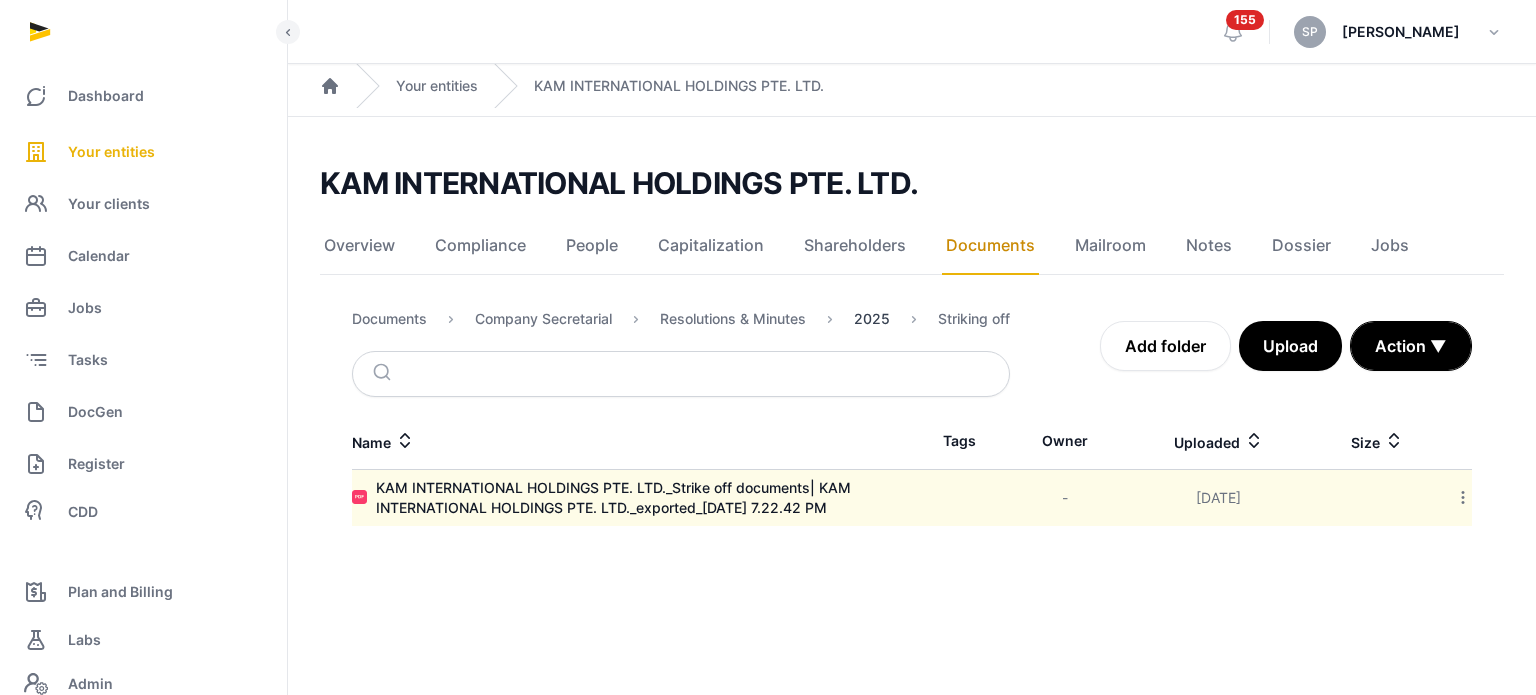click on "2025" at bounding box center [872, 319] 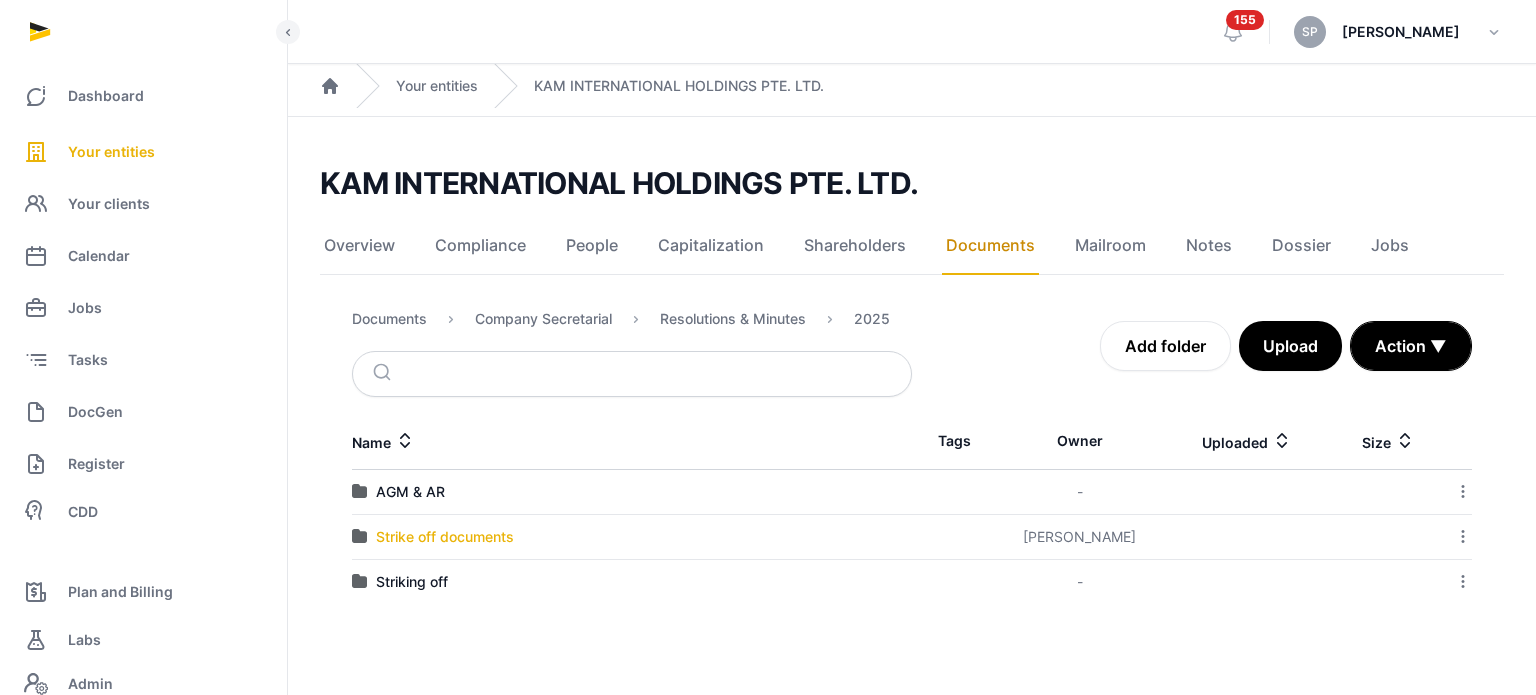 click on "Strike off documents" at bounding box center (445, 537) 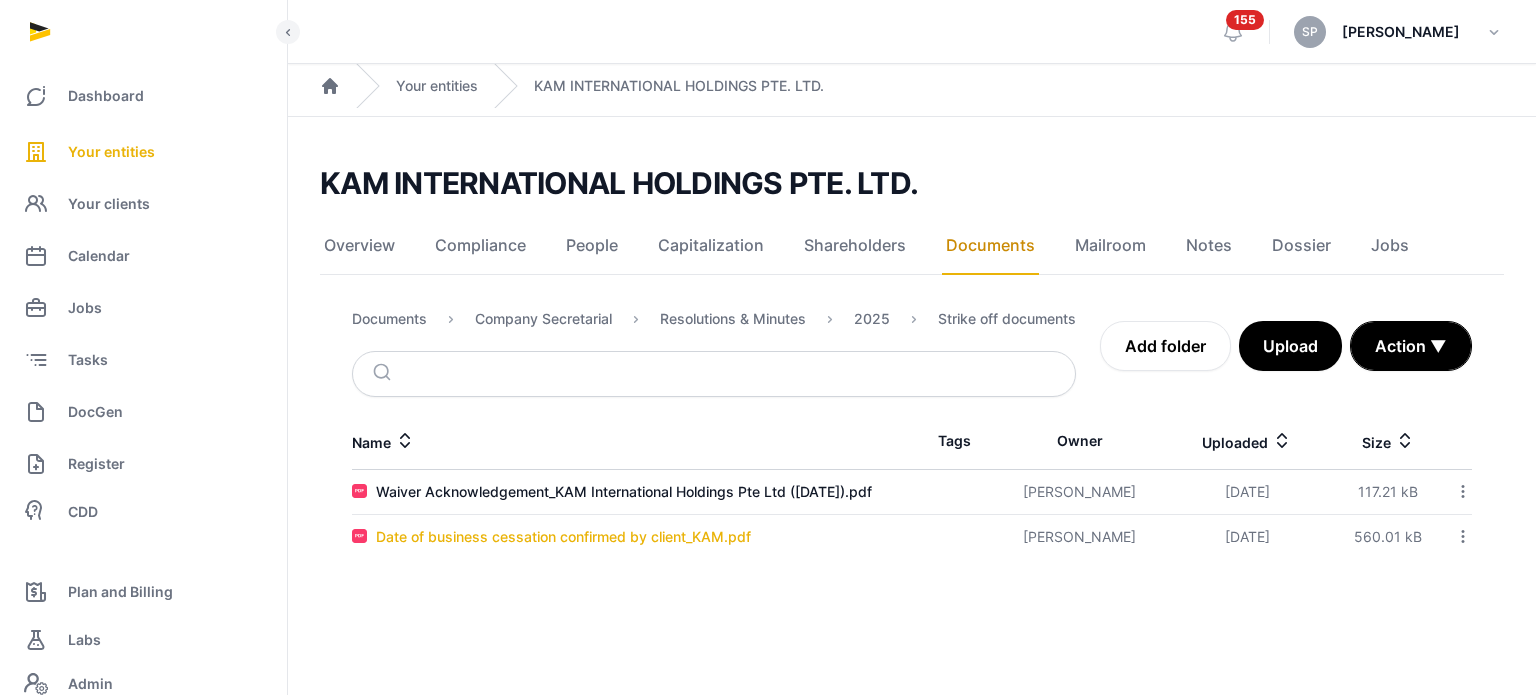 click on "Date of business cessation confirmed by client_KAM.pdf" at bounding box center [563, 537] 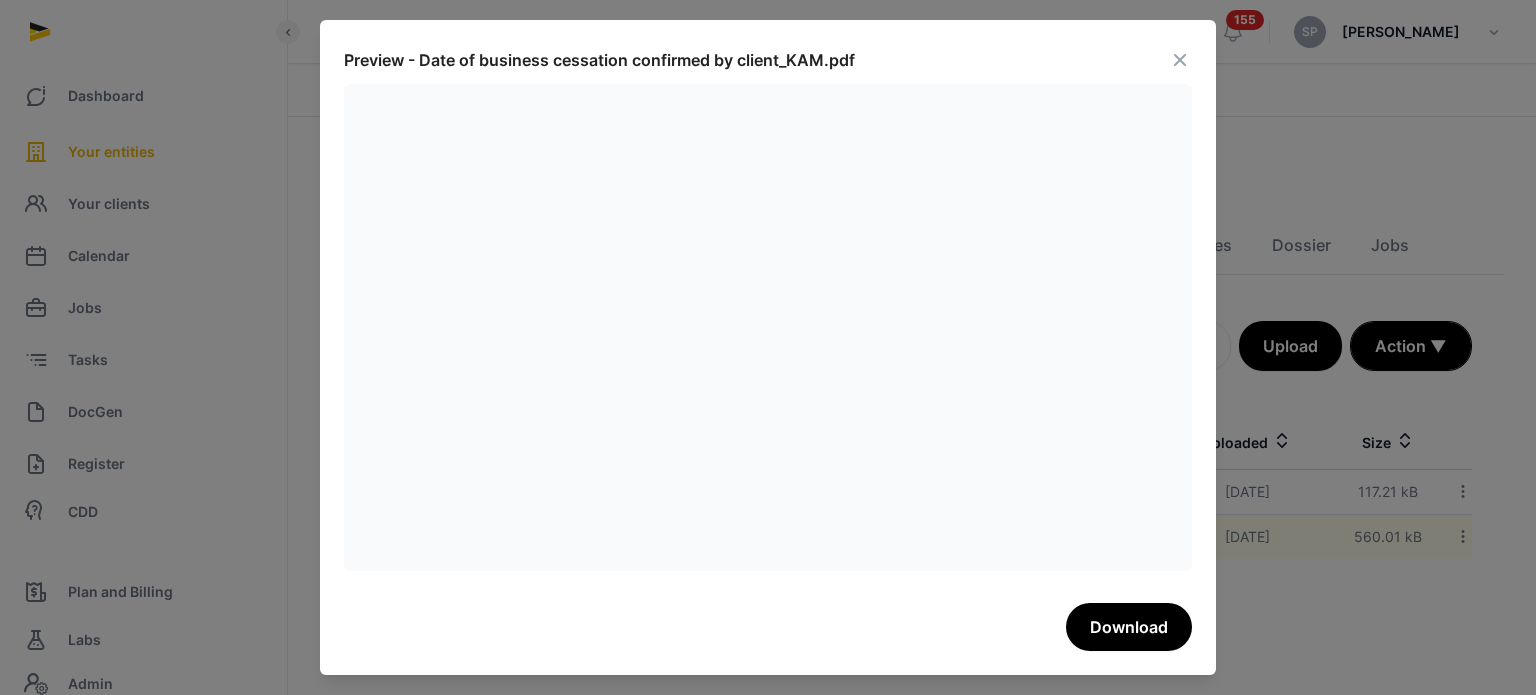 click at bounding box center (1180, 60) 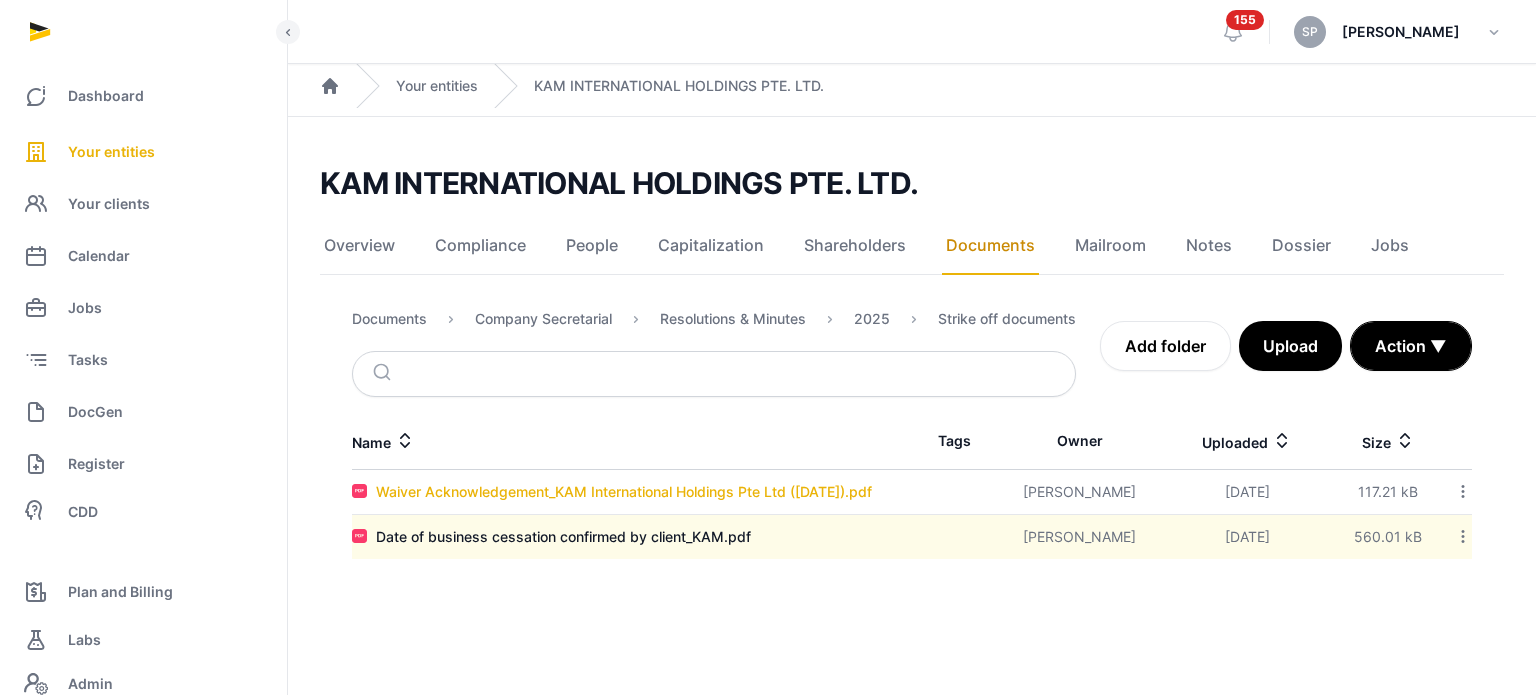 click on "Waiver Acknowledgement_KAM International Holdings Pte Ltd (30 May 2025).pdf" at bounding box center (624, 492) 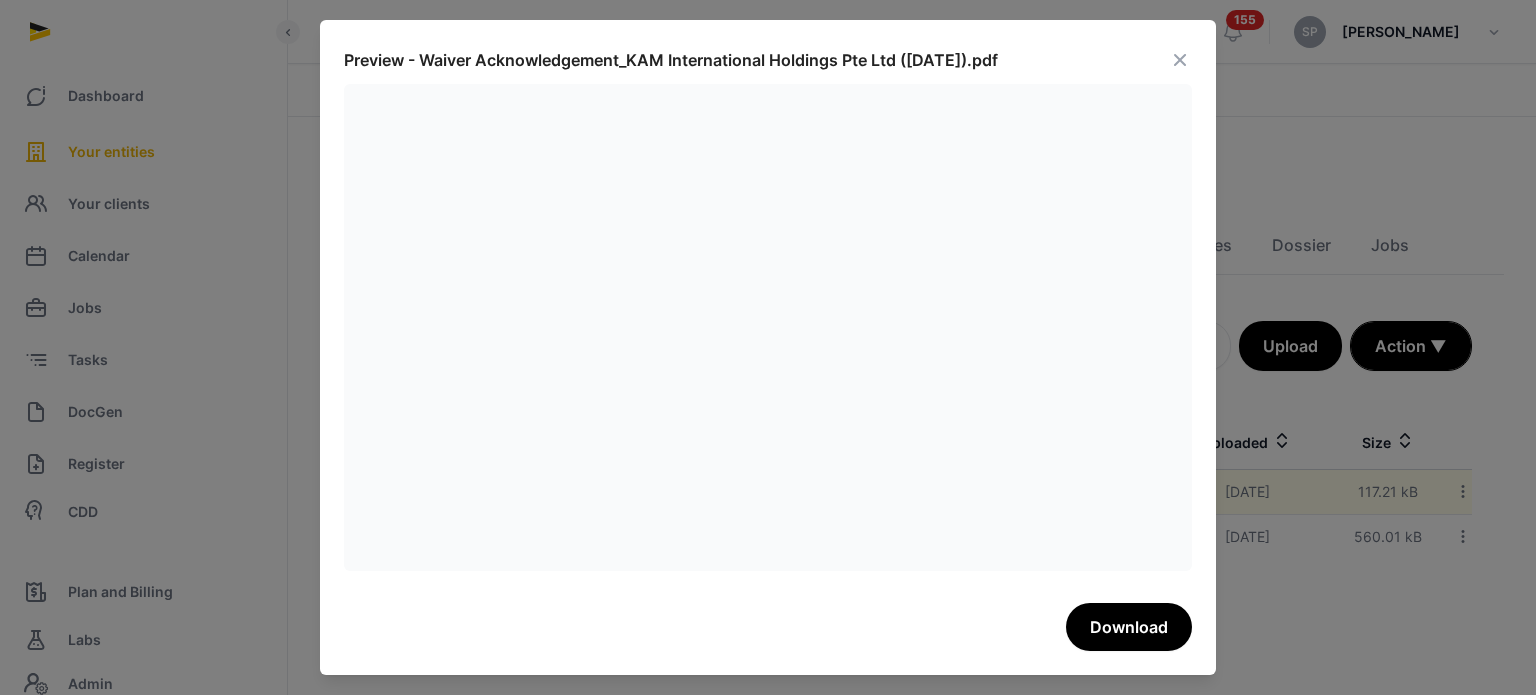 click at bounding box center [1180, 60] 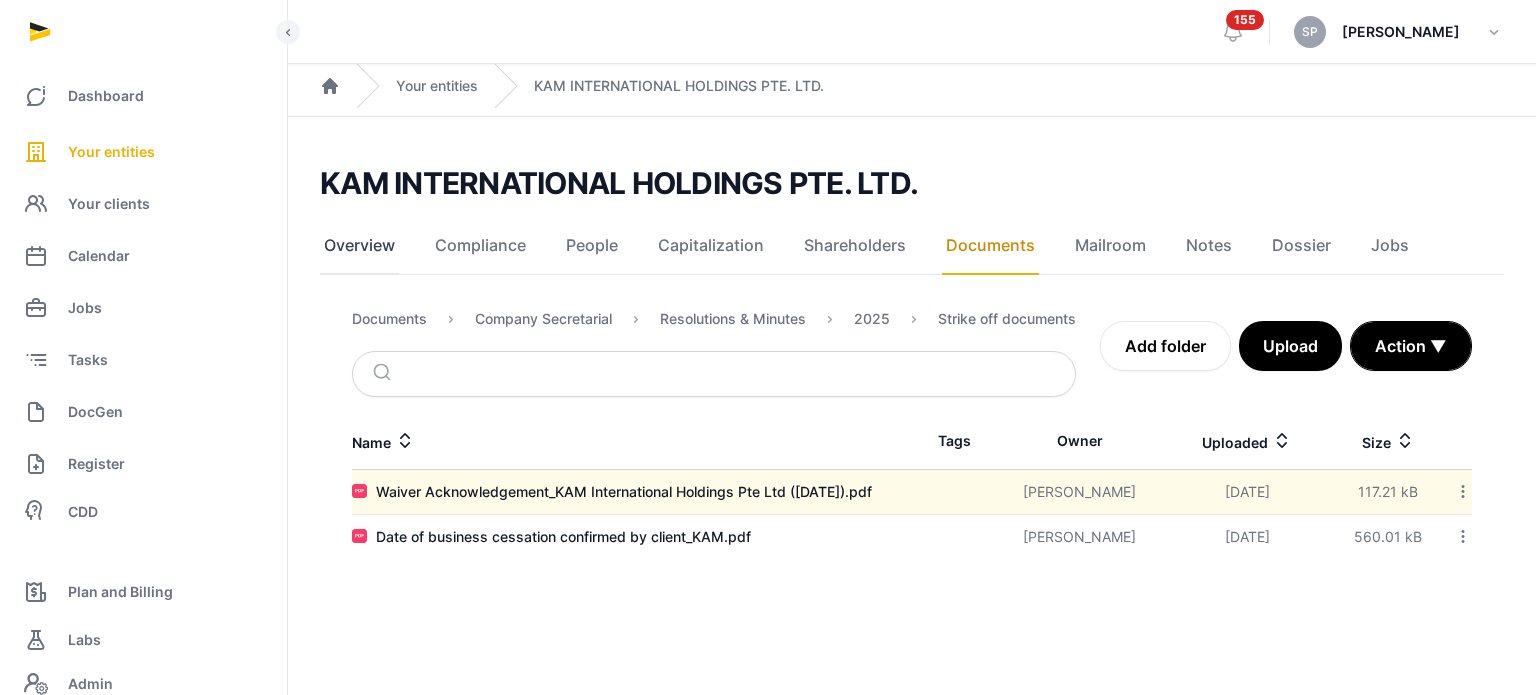 click on "Overview" 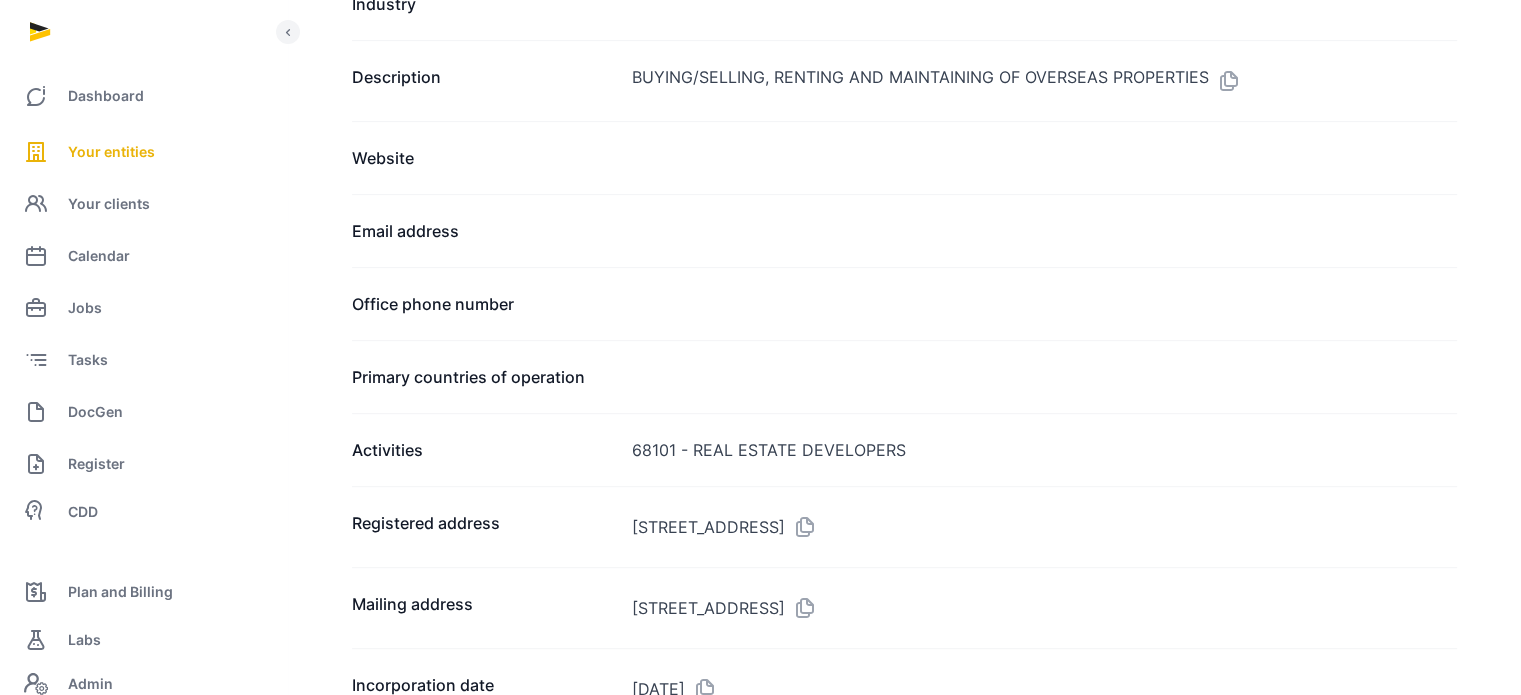 scroll, scrollTop: 1171, scrollLeft: 0, axis: vertical 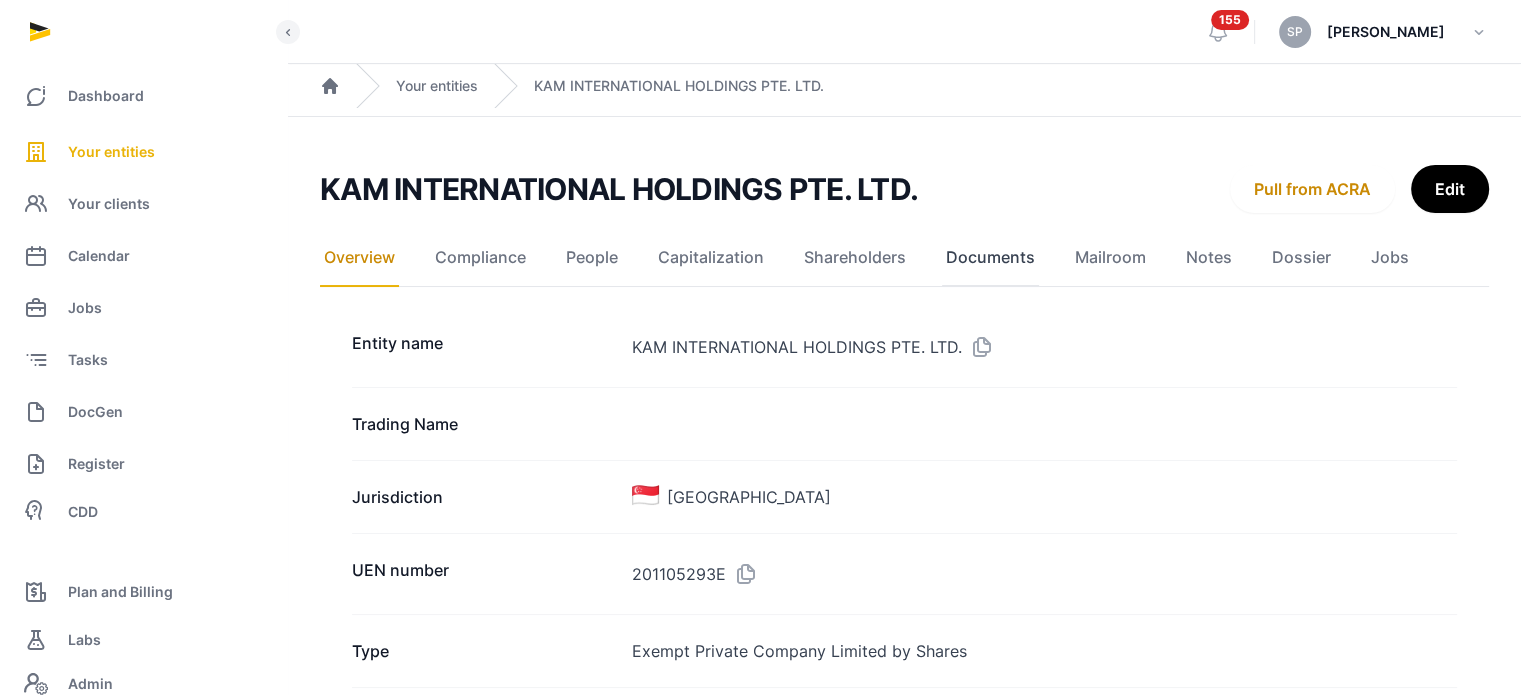 click on "Documents" 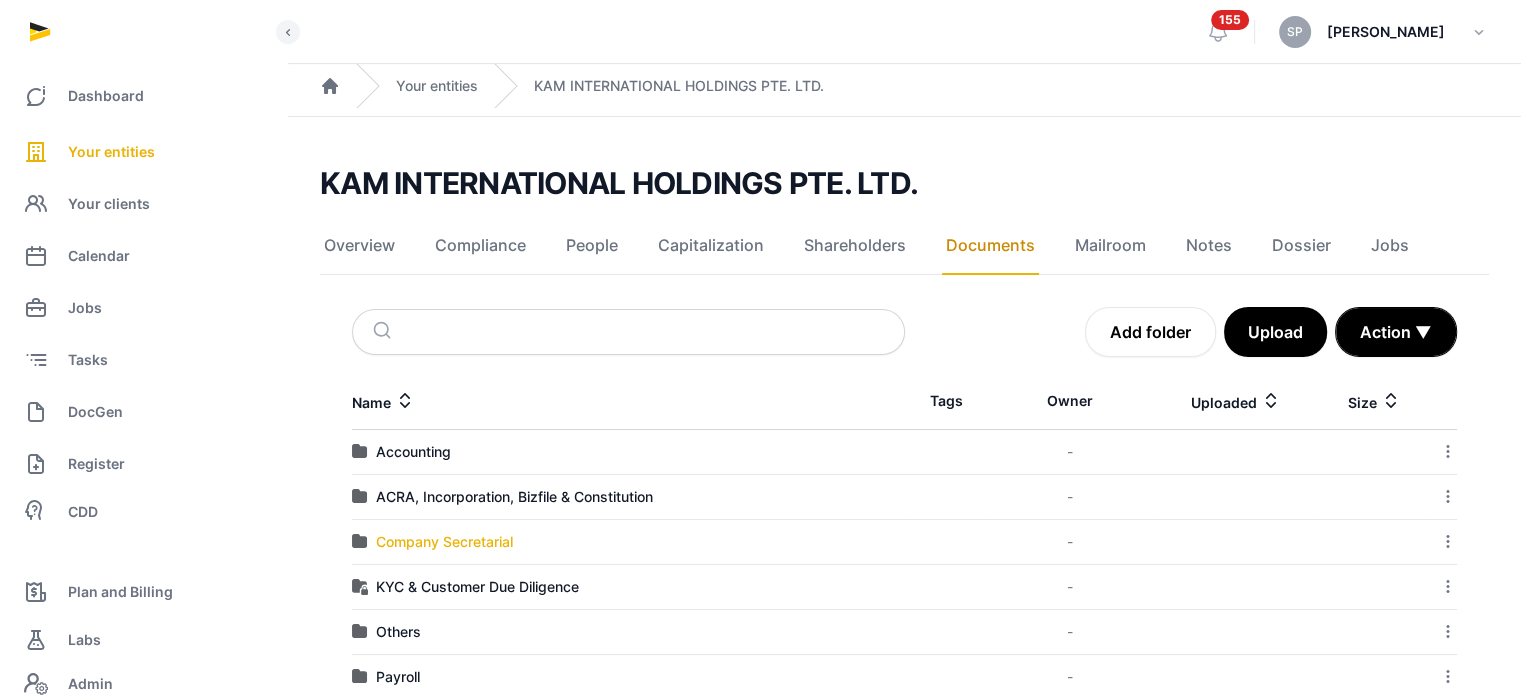click on "Company Secretarial" at bounding box center (444, 542) 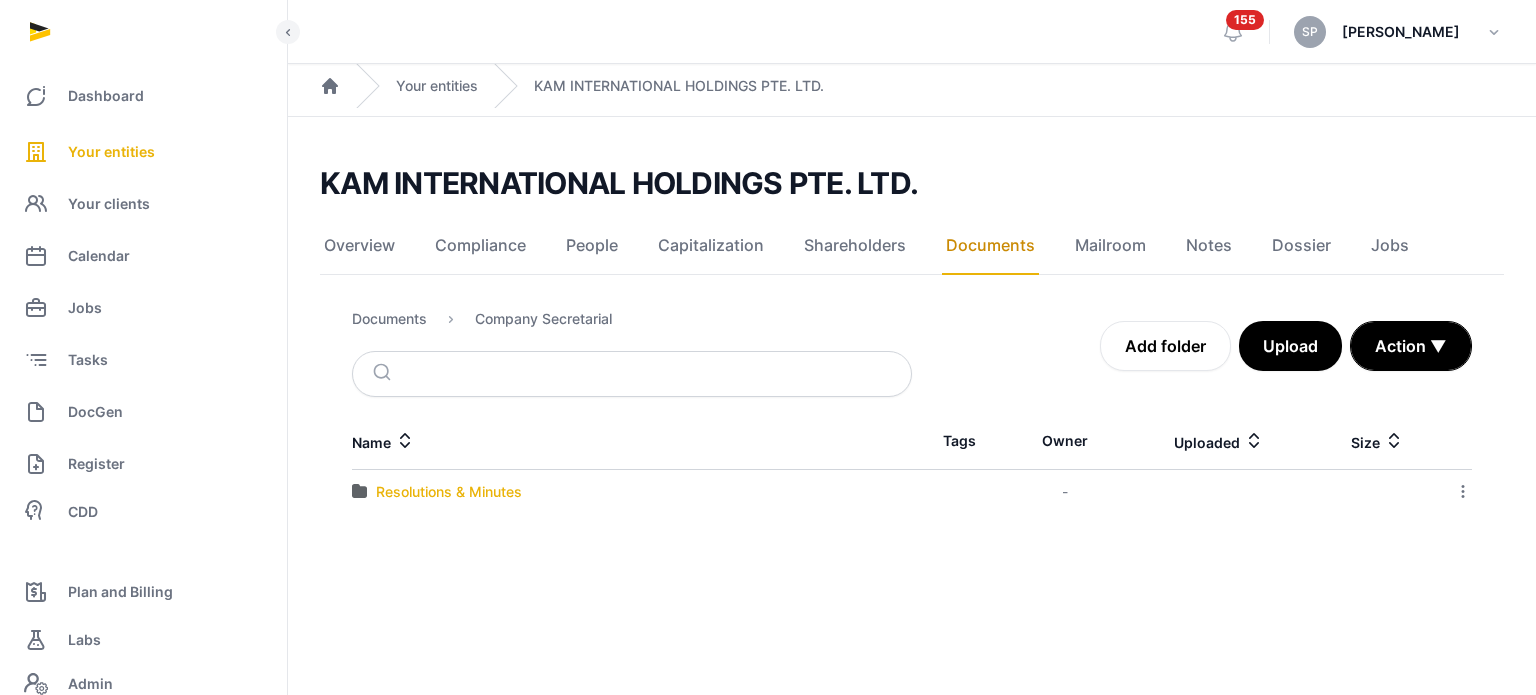 click on "Resolutions & Minutes" at bounding box center (449, 492) 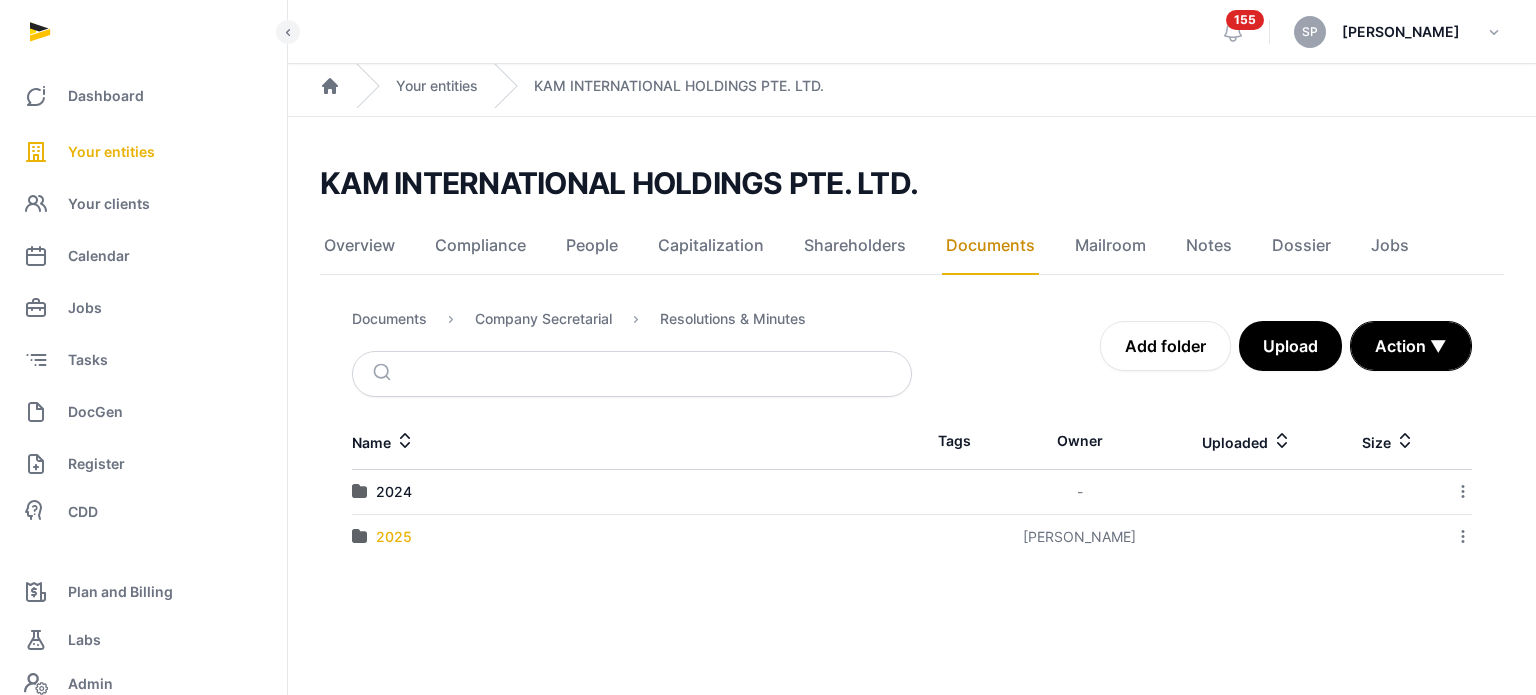 click on "2025" at bounding box center [394, 537] 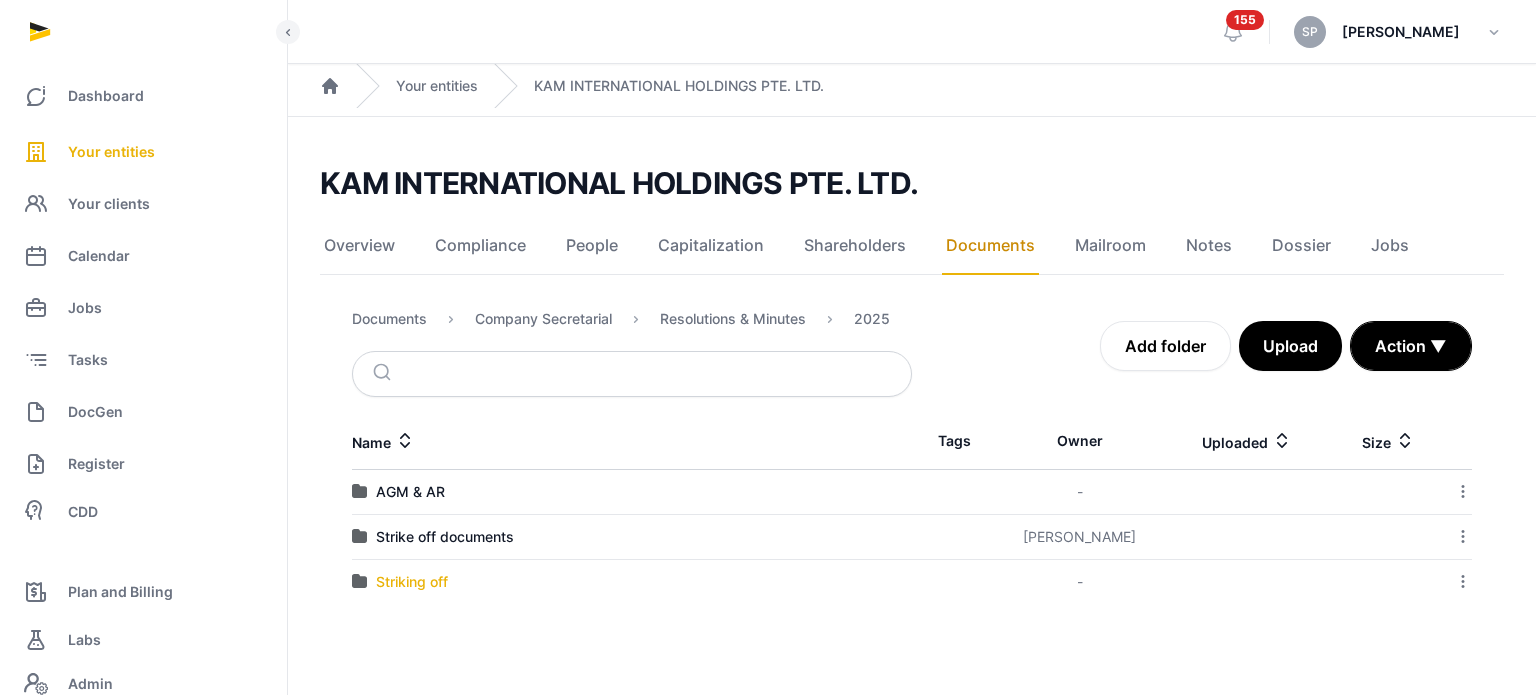click on "Striking off" at bounding box center [412, 582] 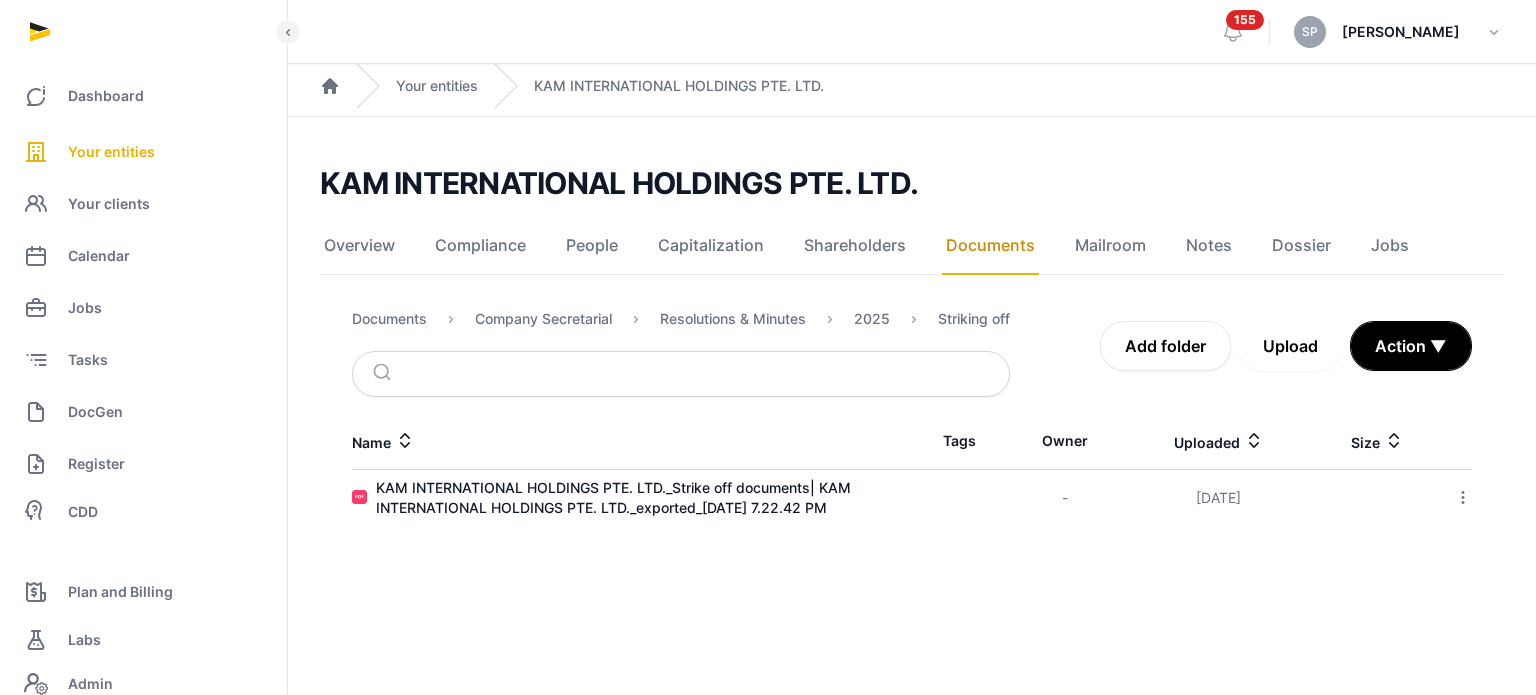 click on "Upload" at bounding box center [1290, 346] 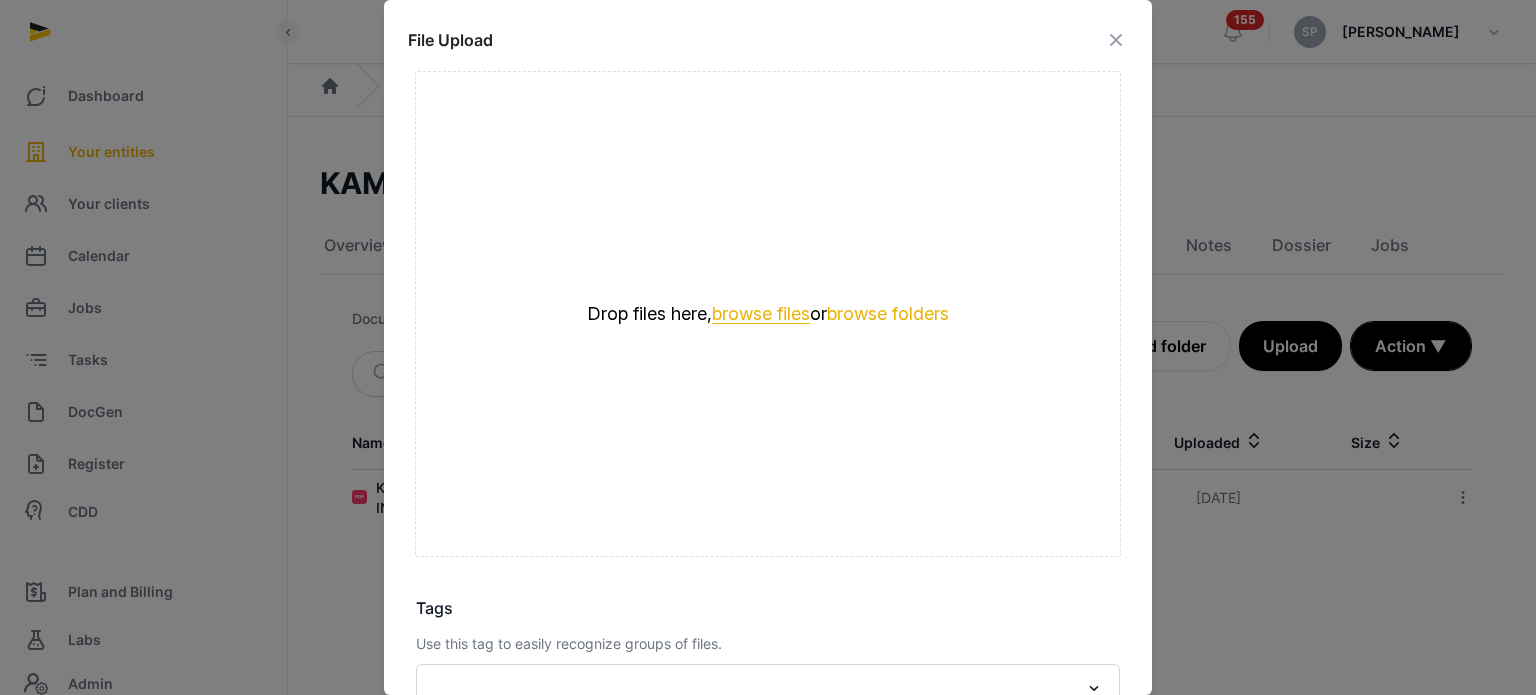 click on "browse files" at bounding box center (761, 314) 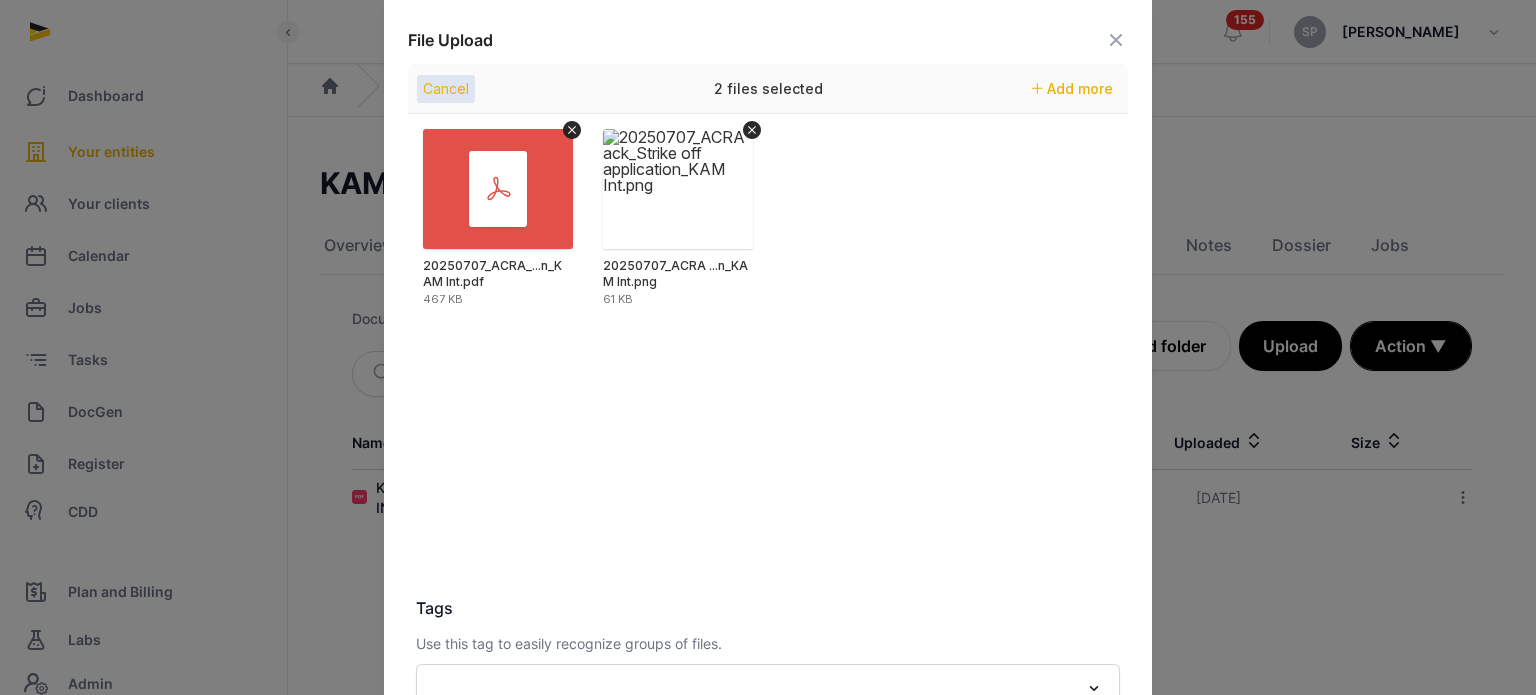 scroll, scrollTop: 282, scrollLeft: 0, axis: vertical 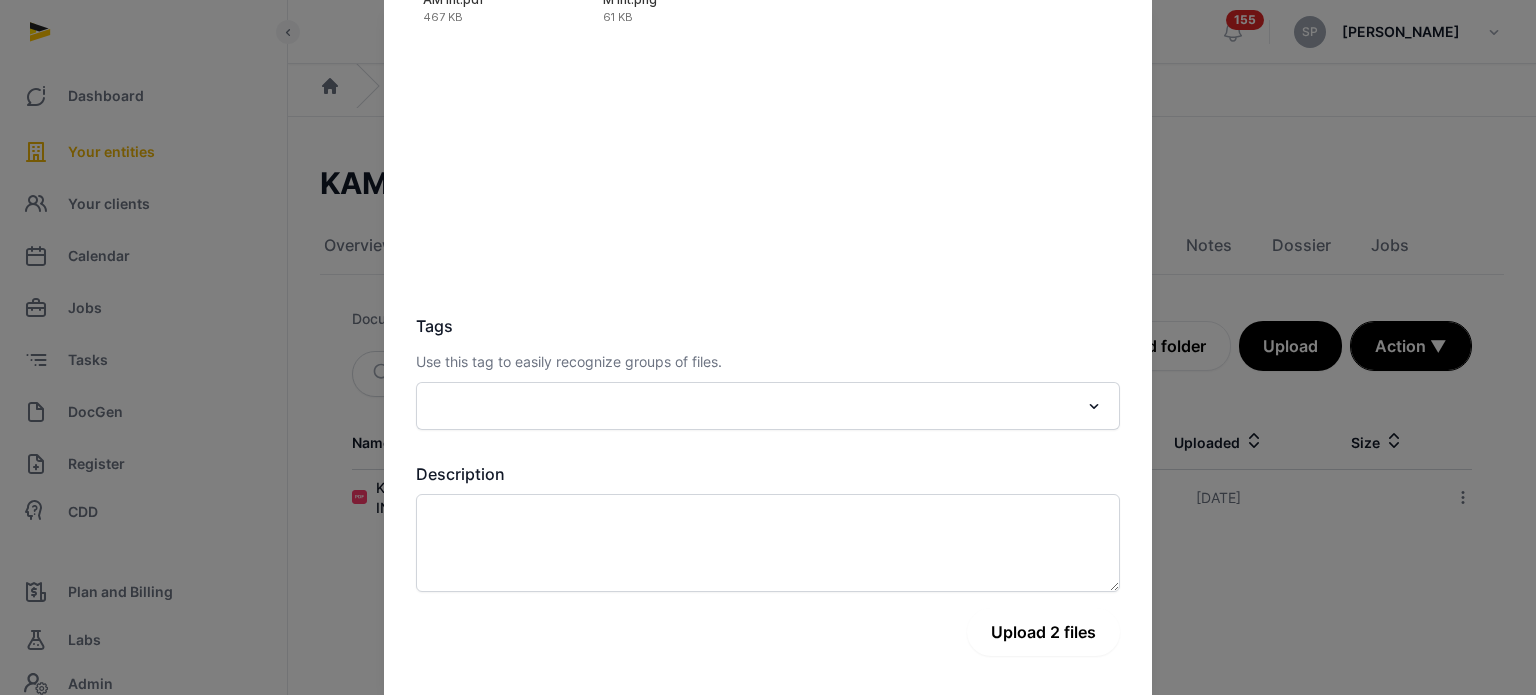 click on "Upload 2 files" at bounding box center (1043, 632) 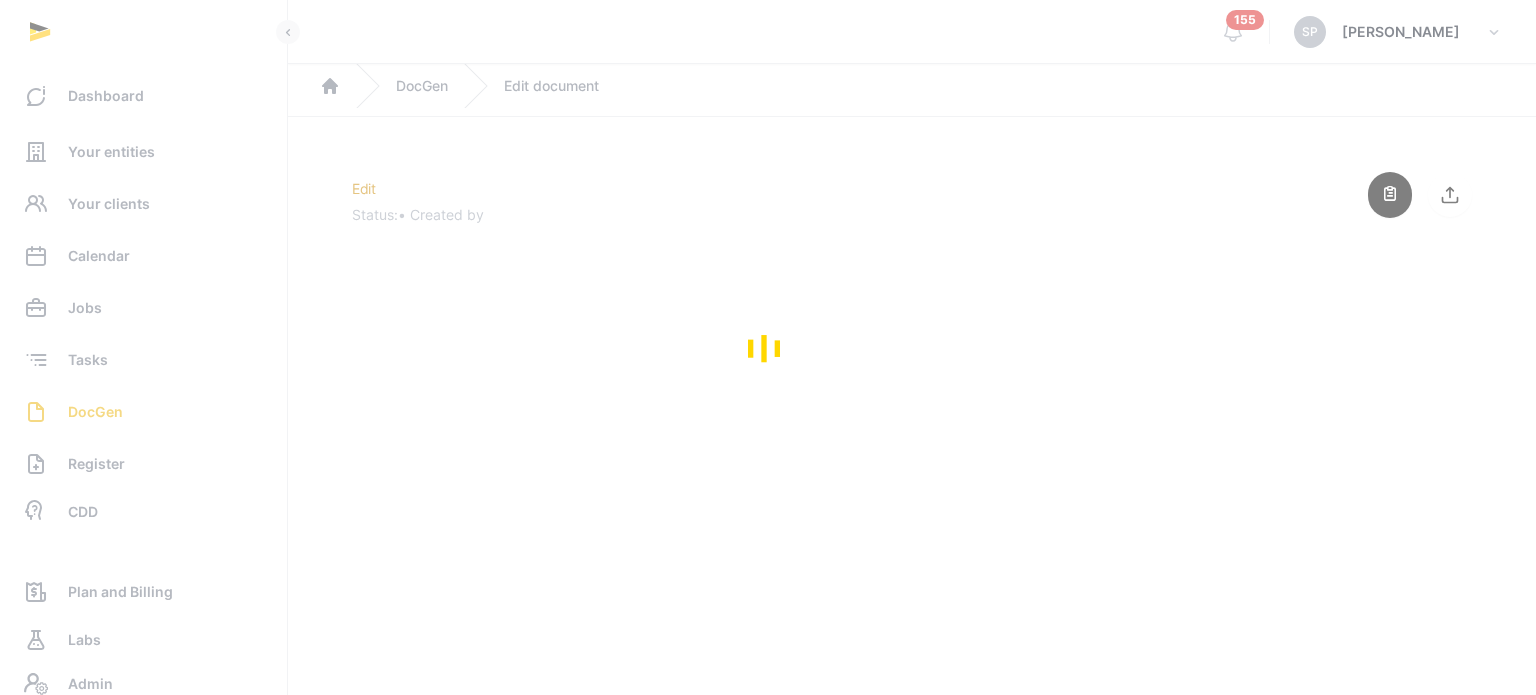 scroll, scrollTop: 0, scrollLeft: 0, axis: both 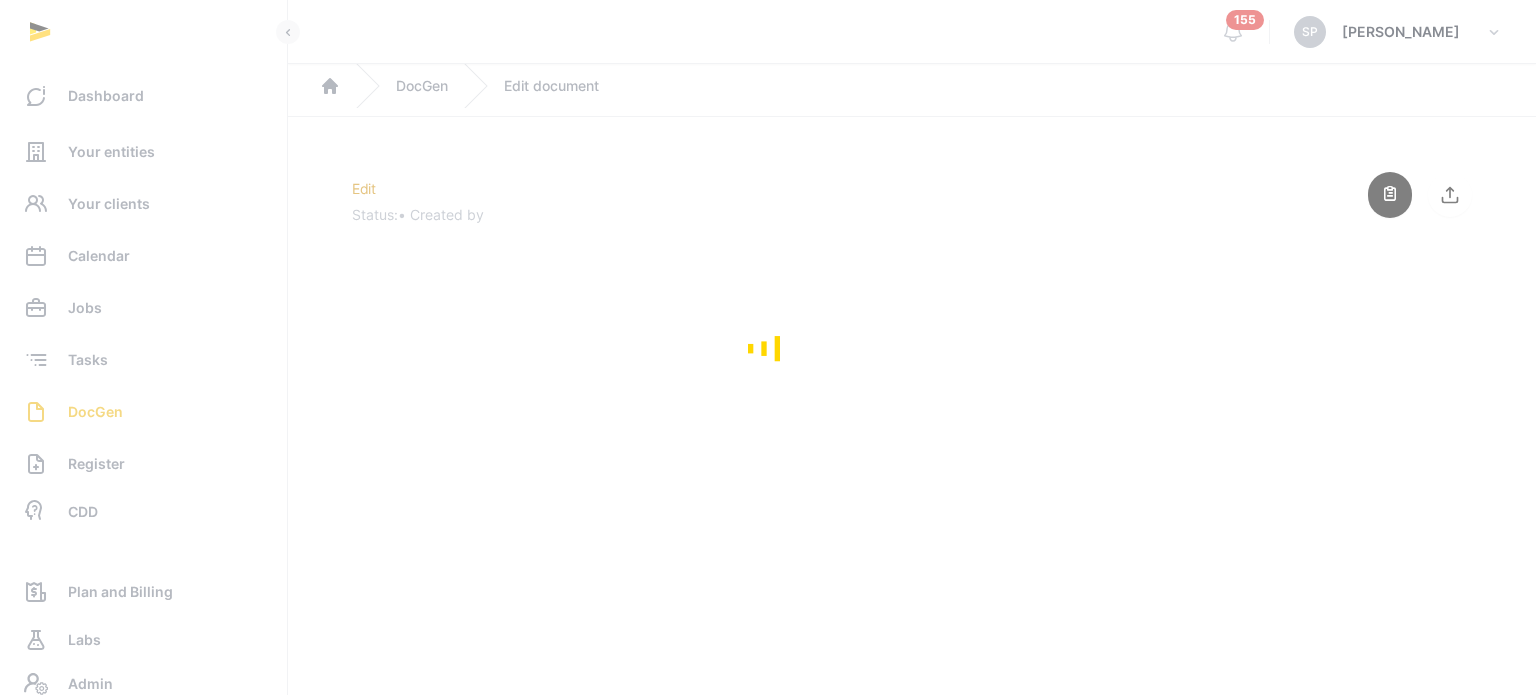click at bounding box center (768, 347) 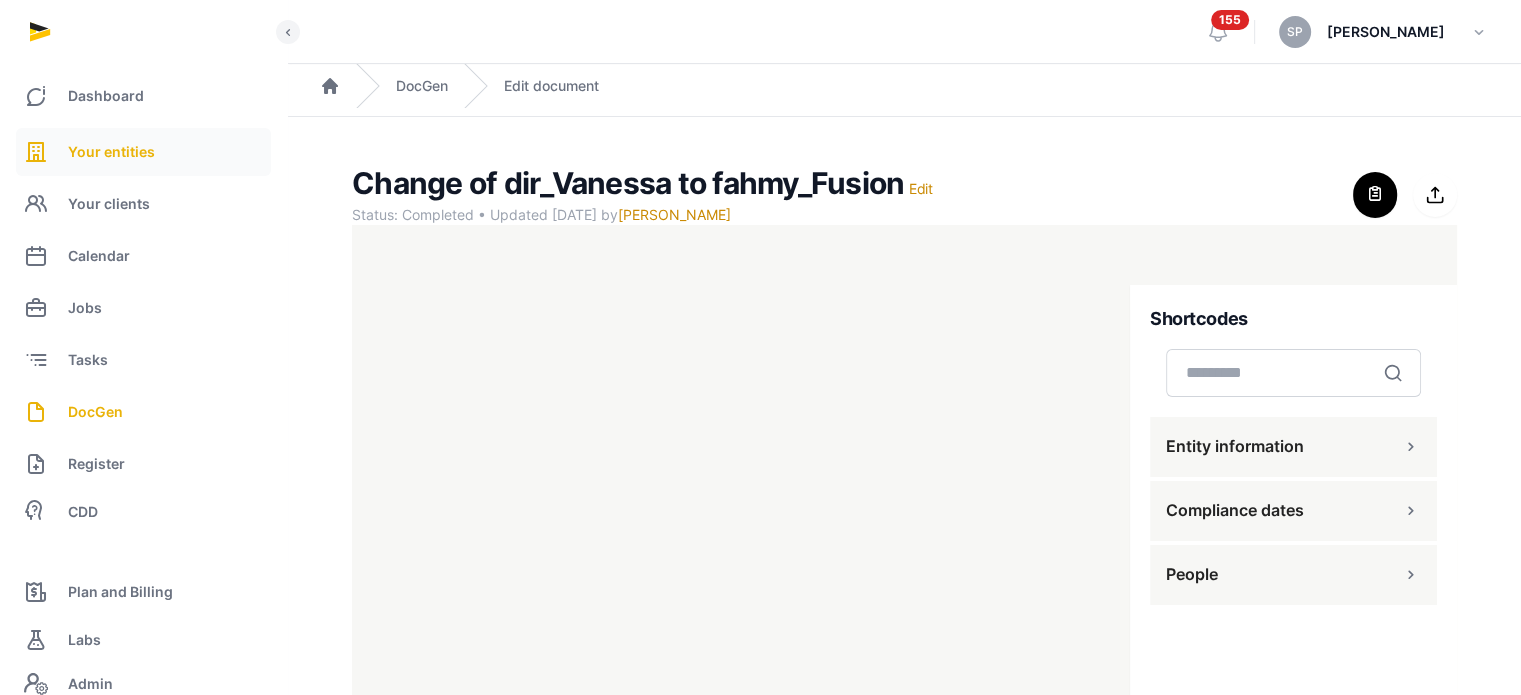 click on "Your entities" at bounding box center [143, 152] 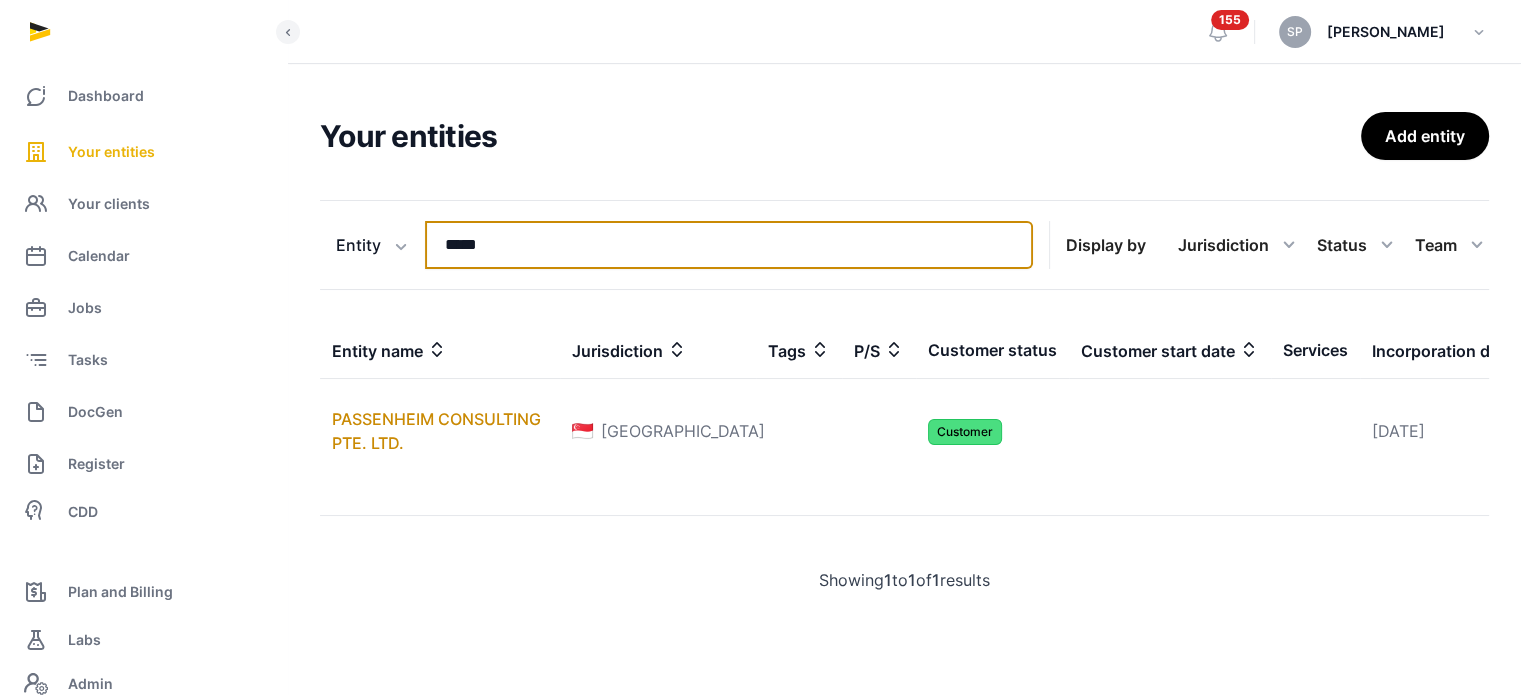 click on "*****" at bounding box center [729, 245] 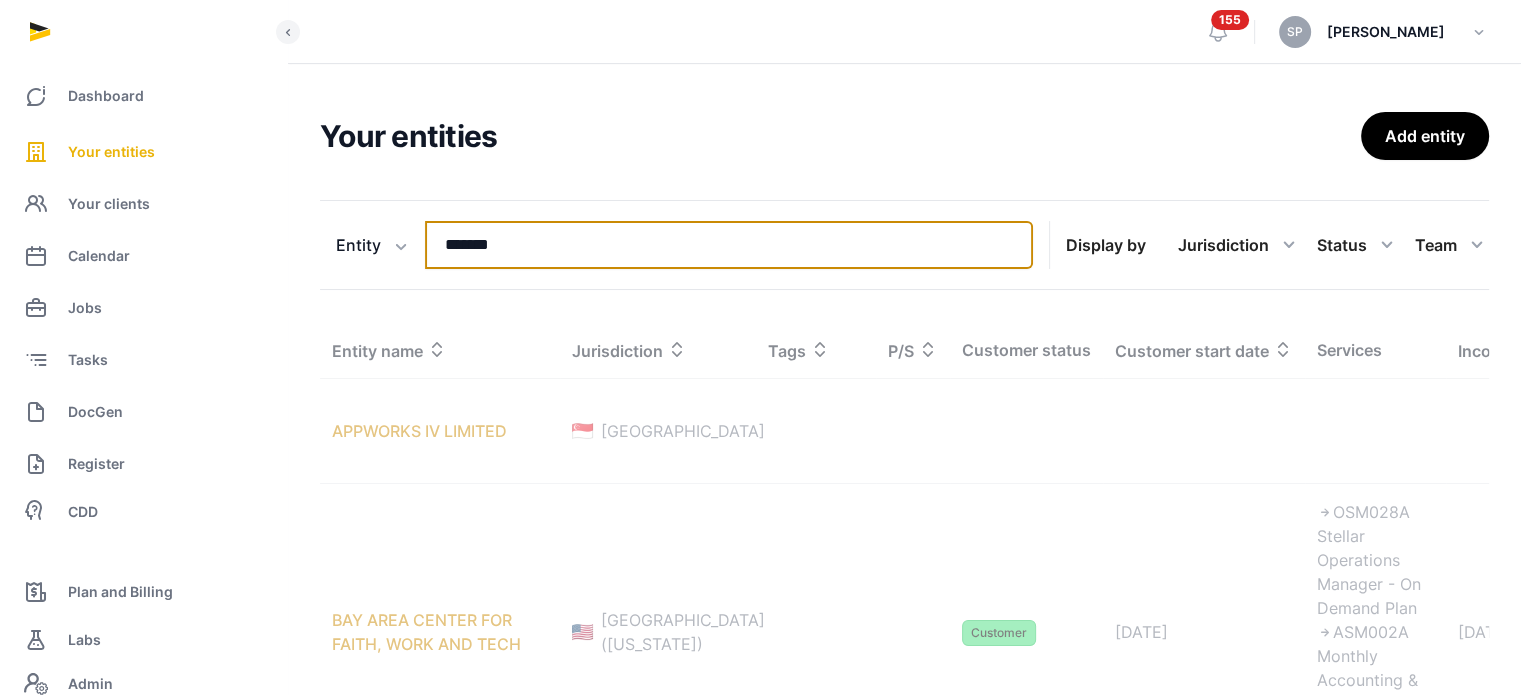 type on "*******" 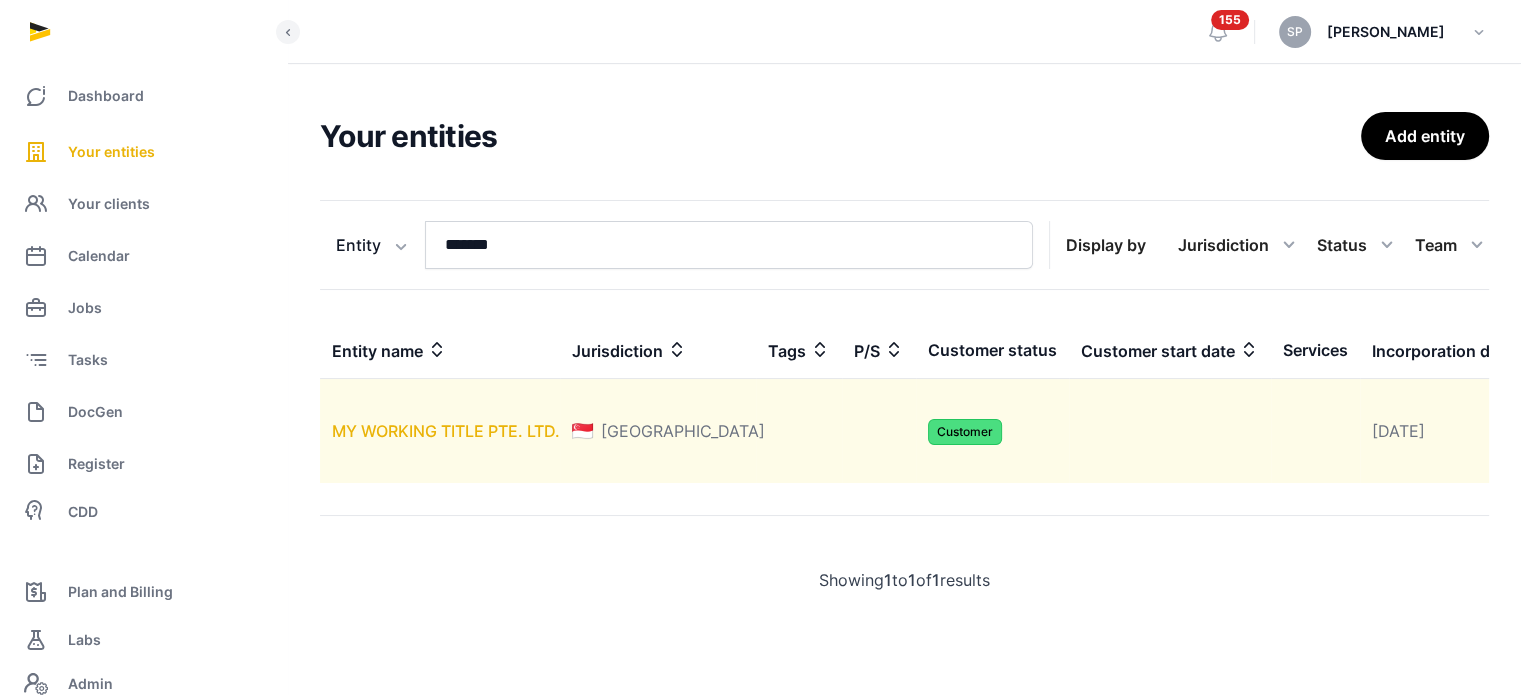 click on "MY WORKING TITLE PTE. LTD." at bounding box center (446, 431) 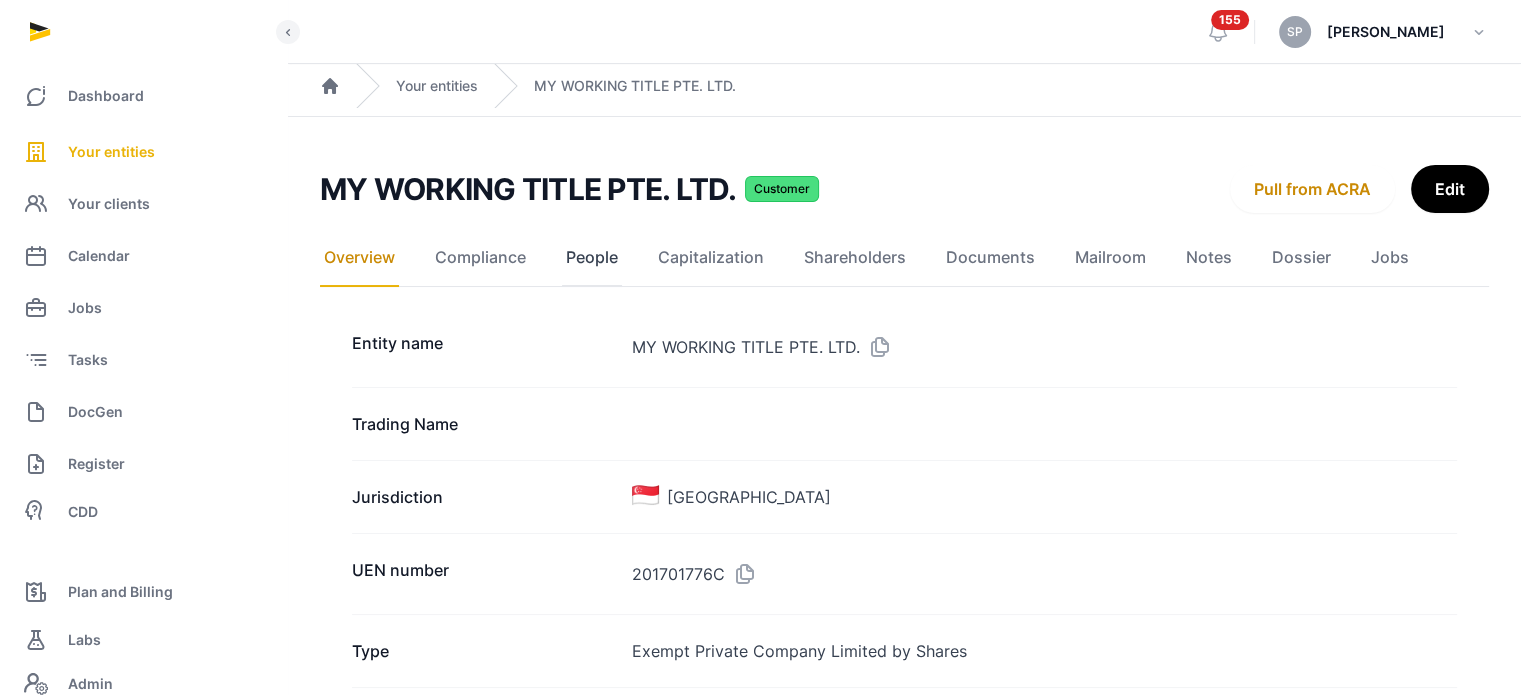 click on "People" 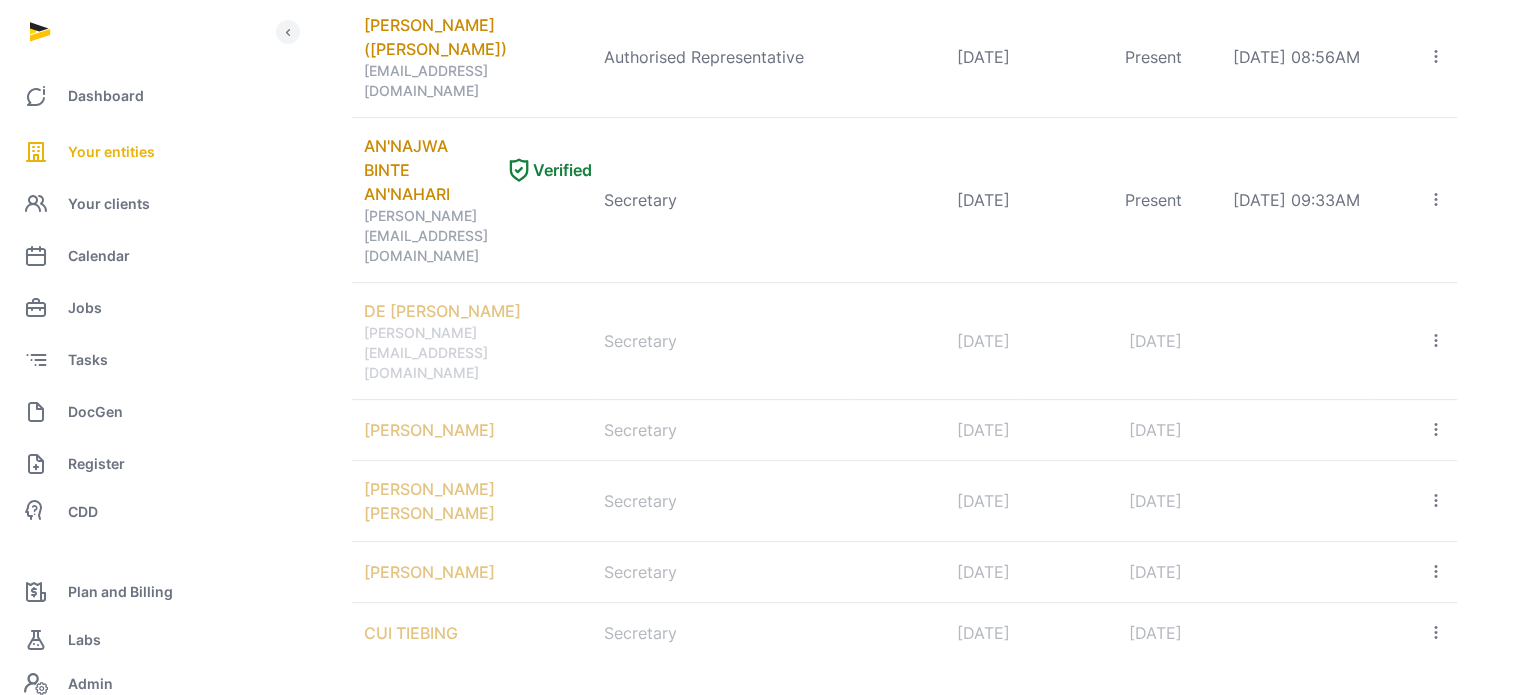 scroll, scrollTop: 1216, scrollLeft: 0, axis: vertical 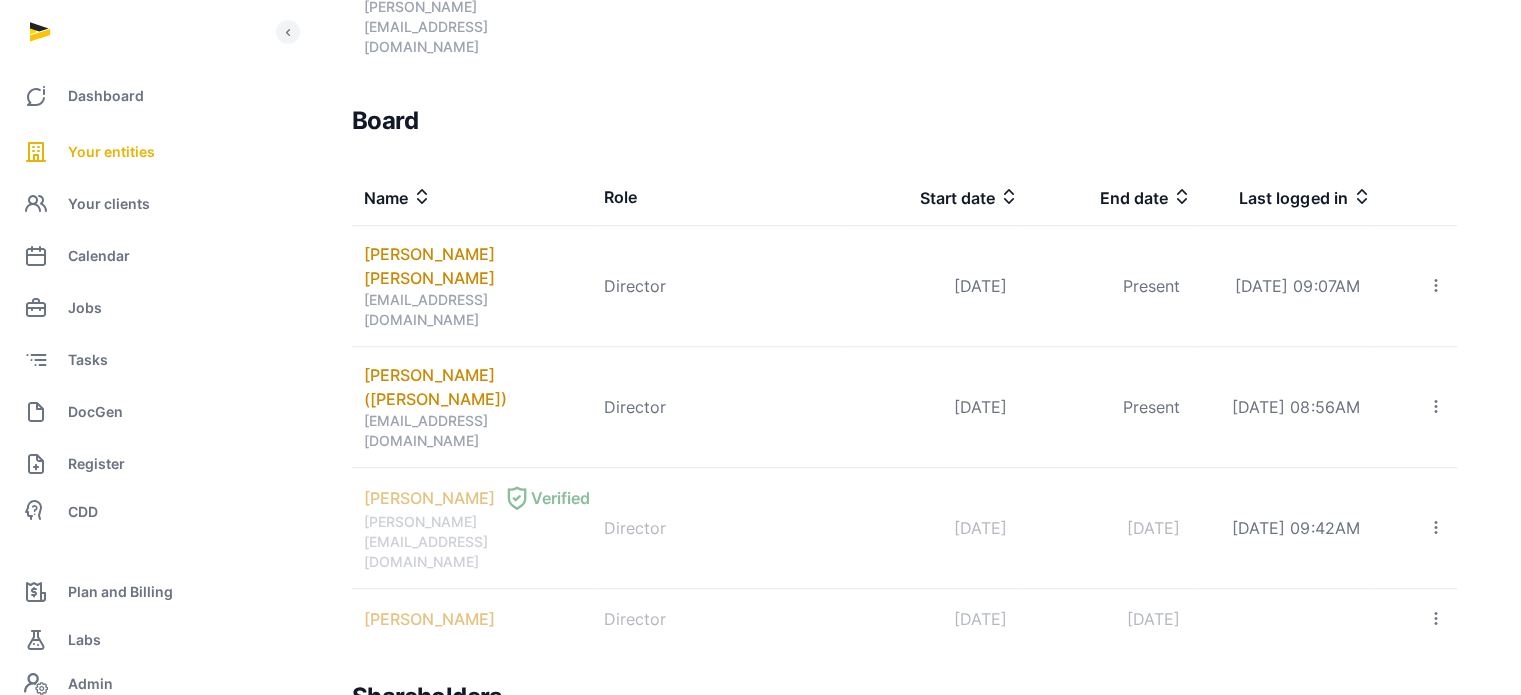 click on "Your entities" at bounding box center [143, 152] 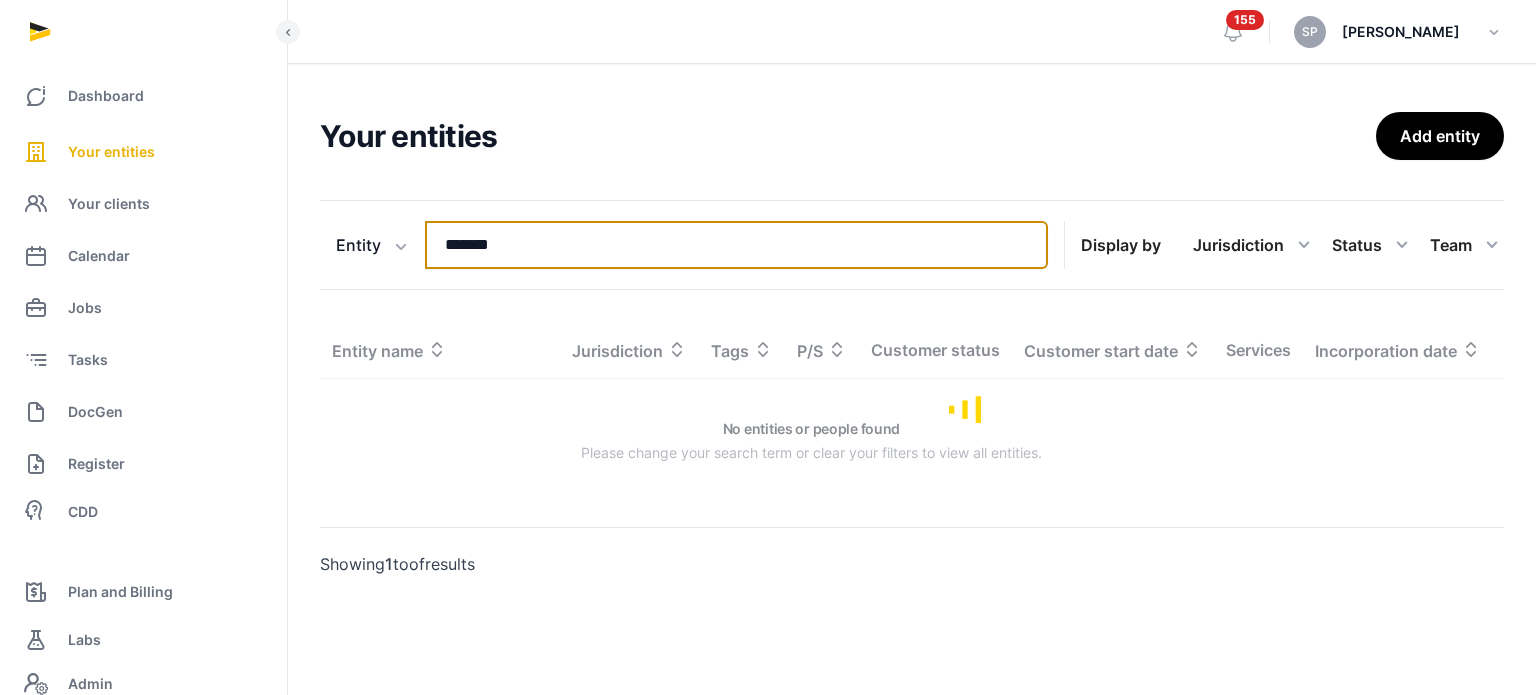 click on "*******" at bounding box center (736, 245) 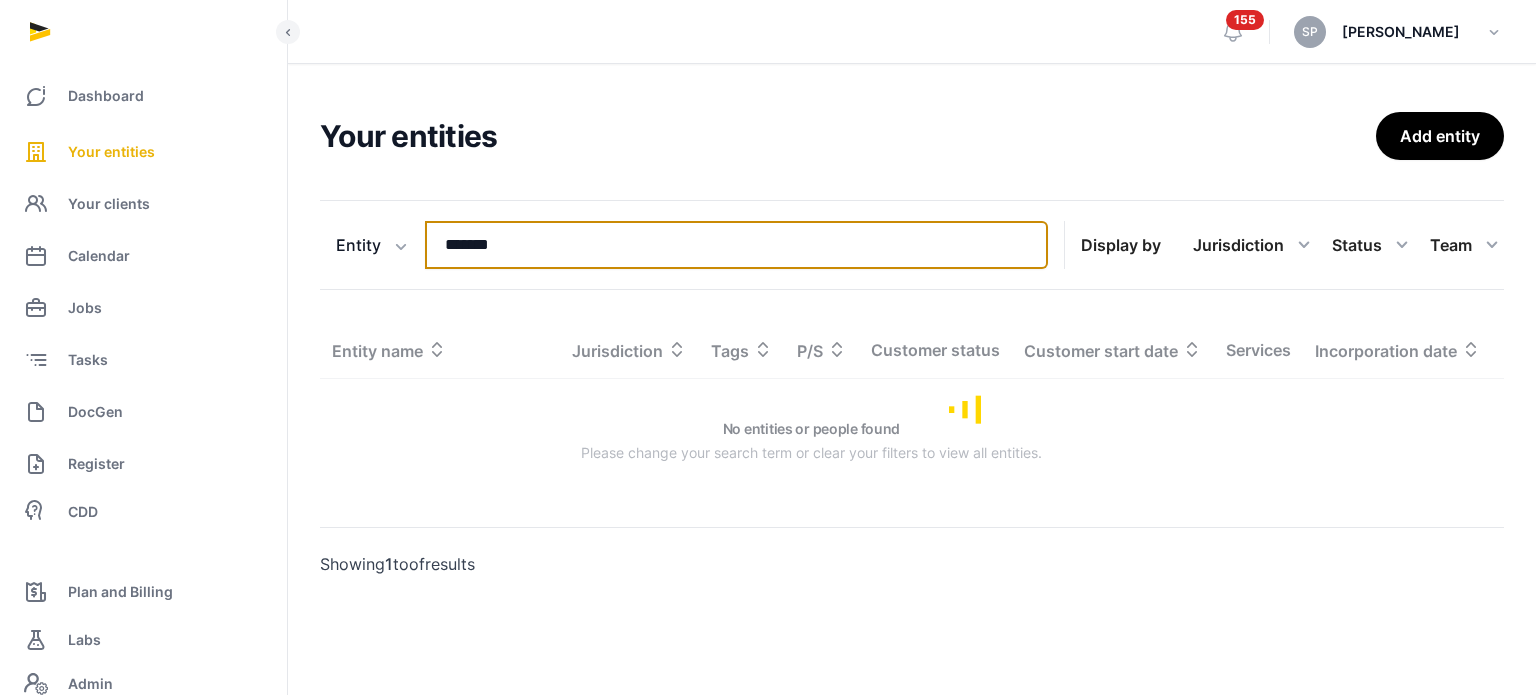 click on "*******" at bounding box center [736, 245] 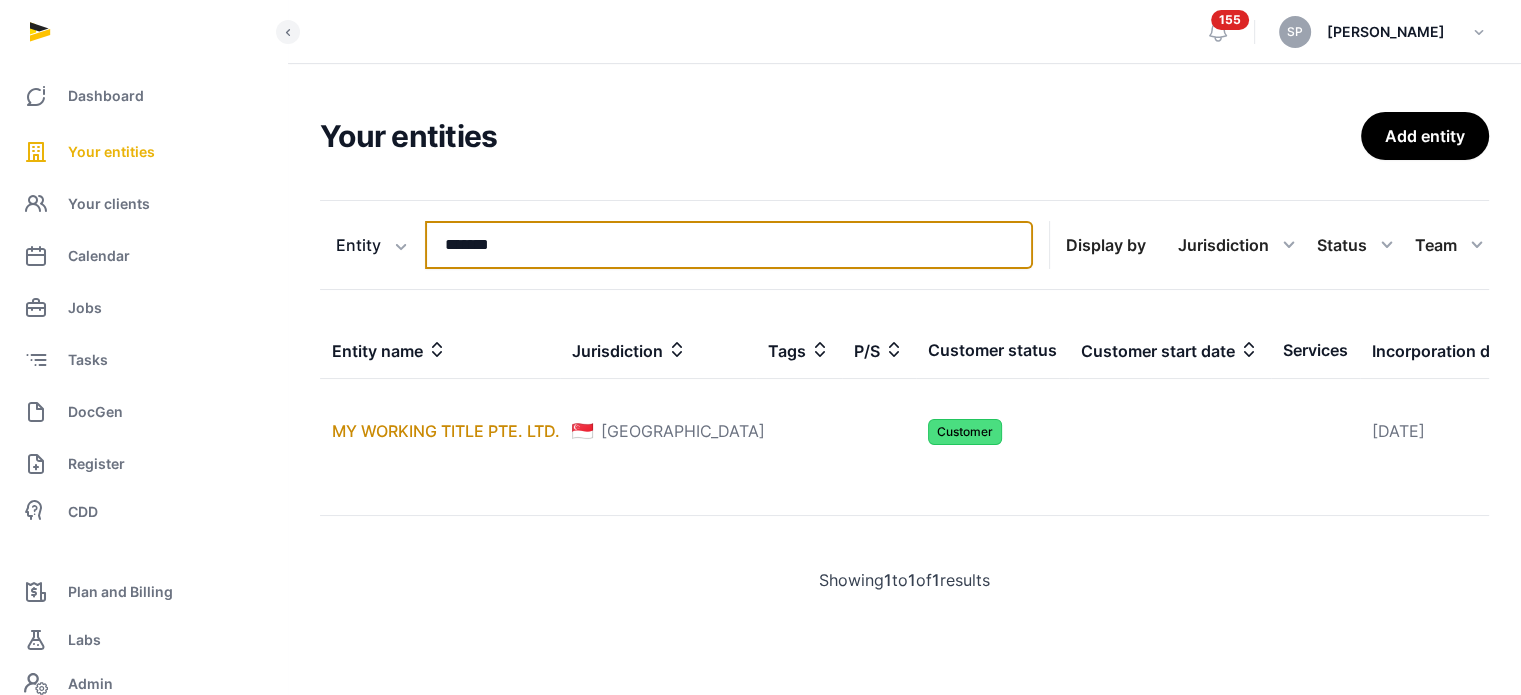 click on "*******" at bounding box center [729, 245] 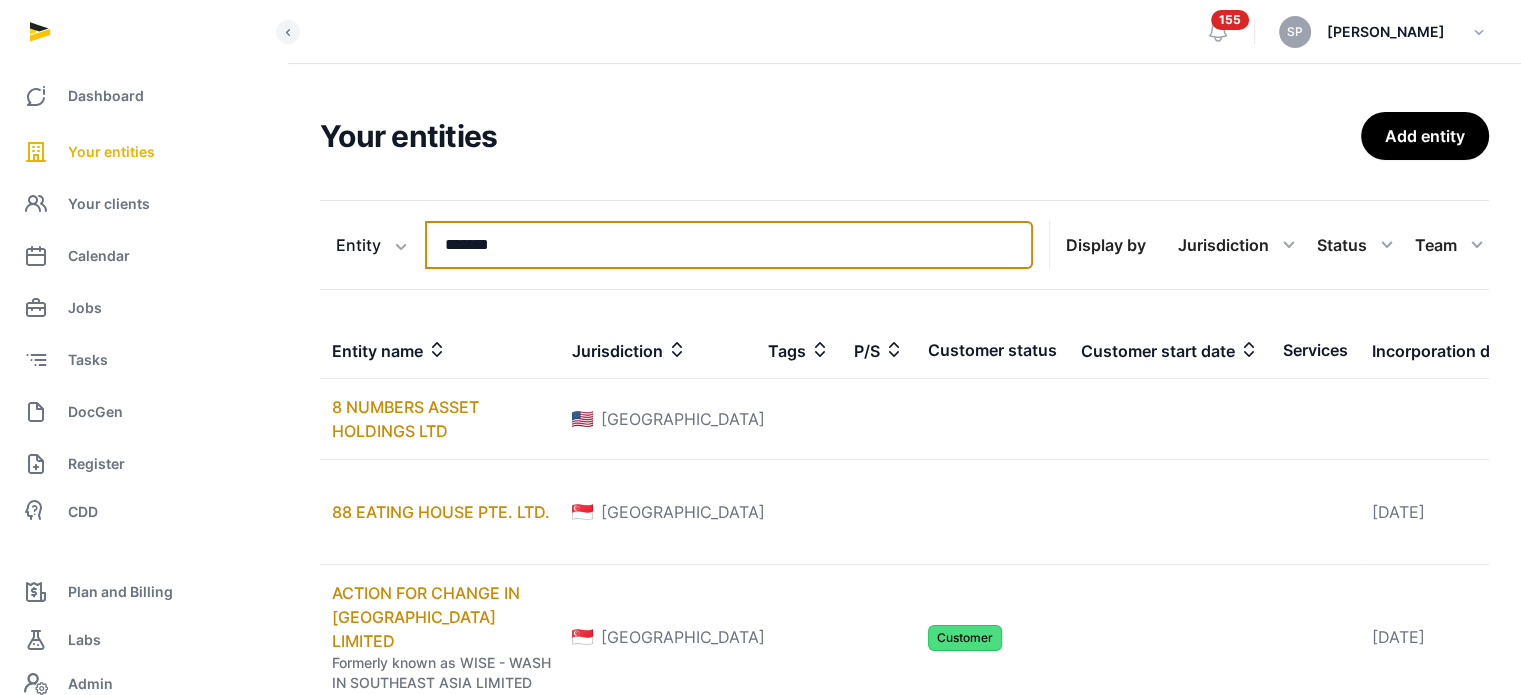 type on "*******" 